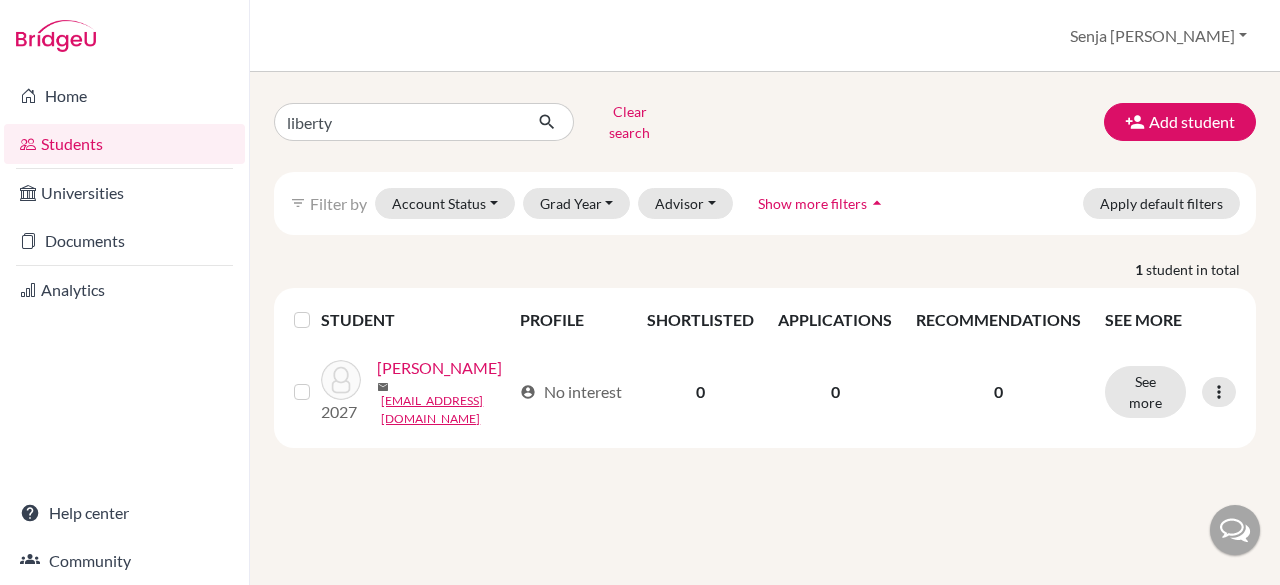 scroll, scrollTop: 0, scrollLeft: 0, axis: both 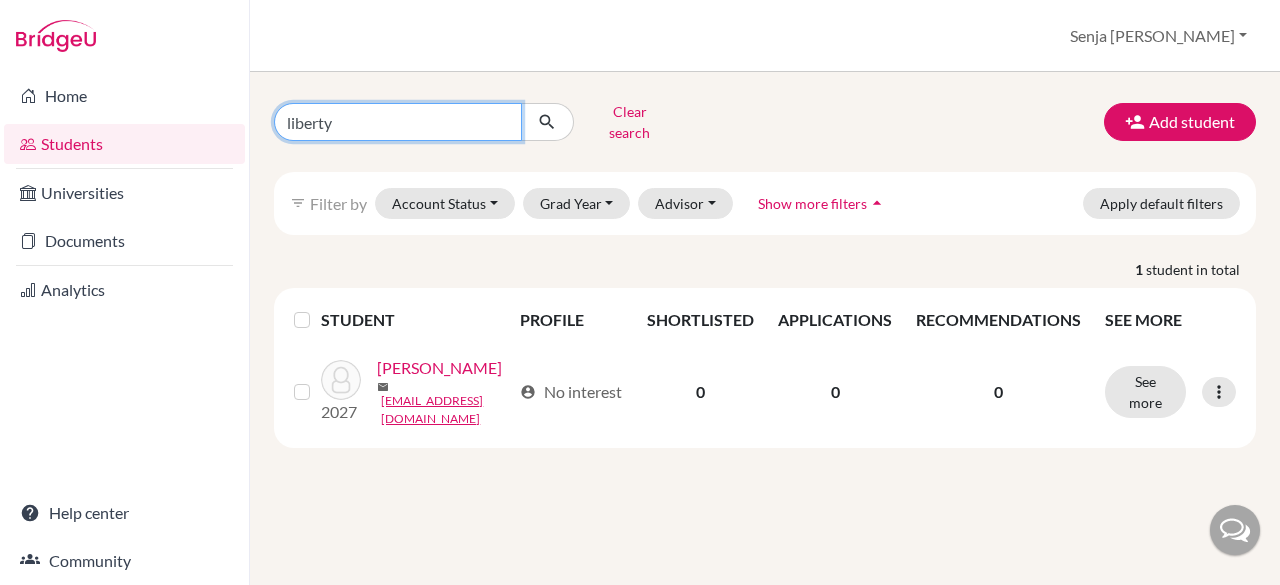 click on "liberty" at bounding box center [398, 122] 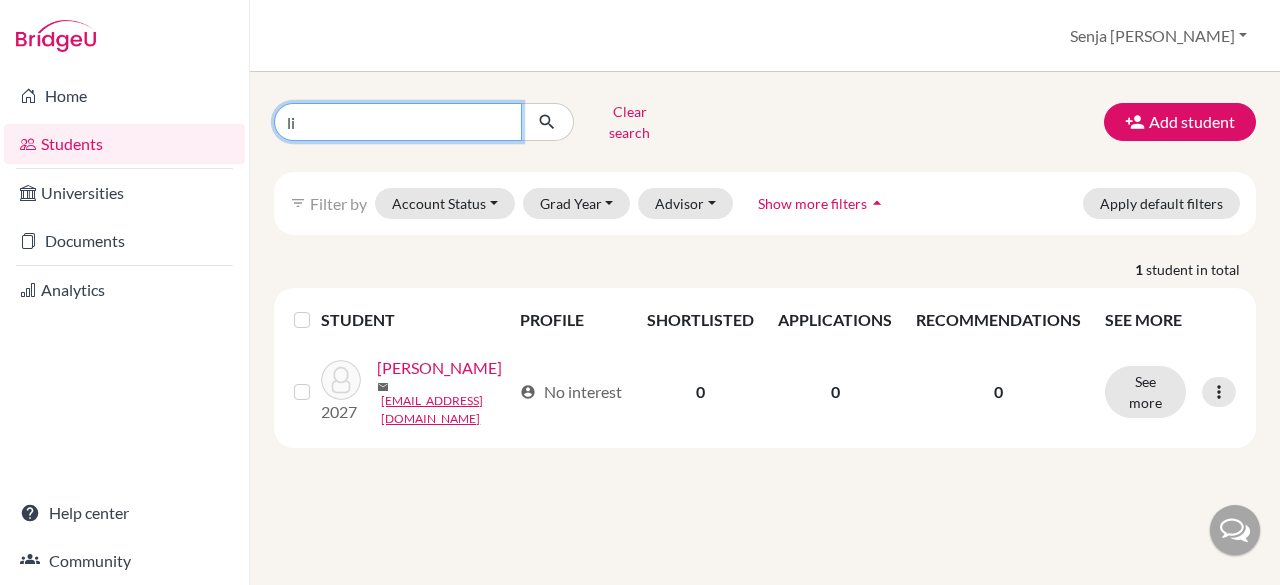 type on "l" 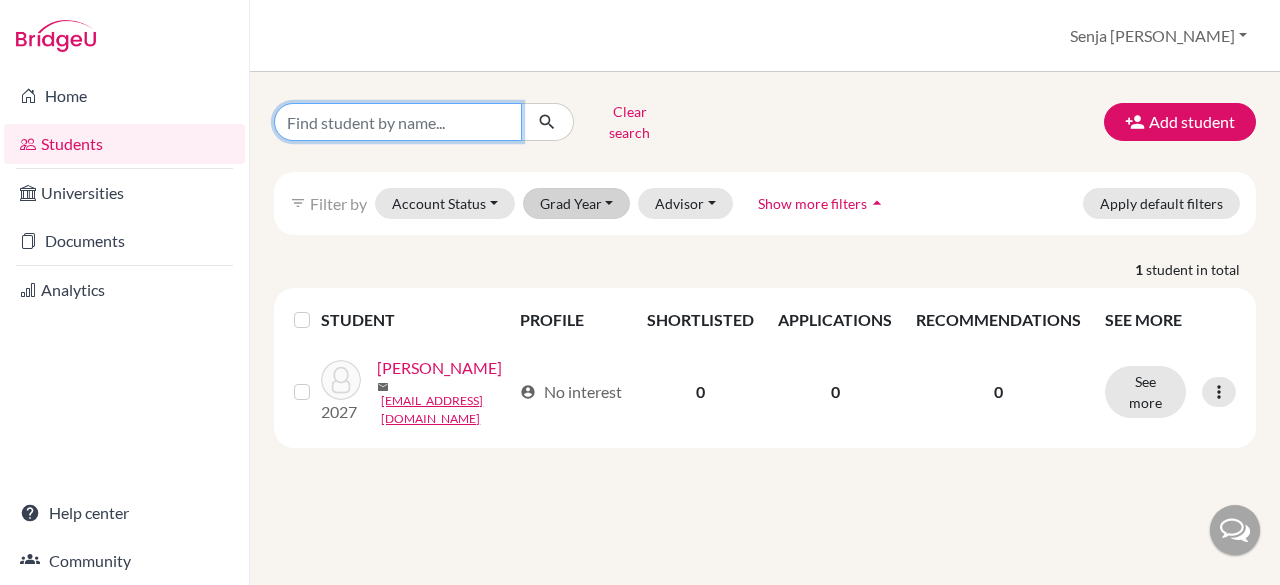 type 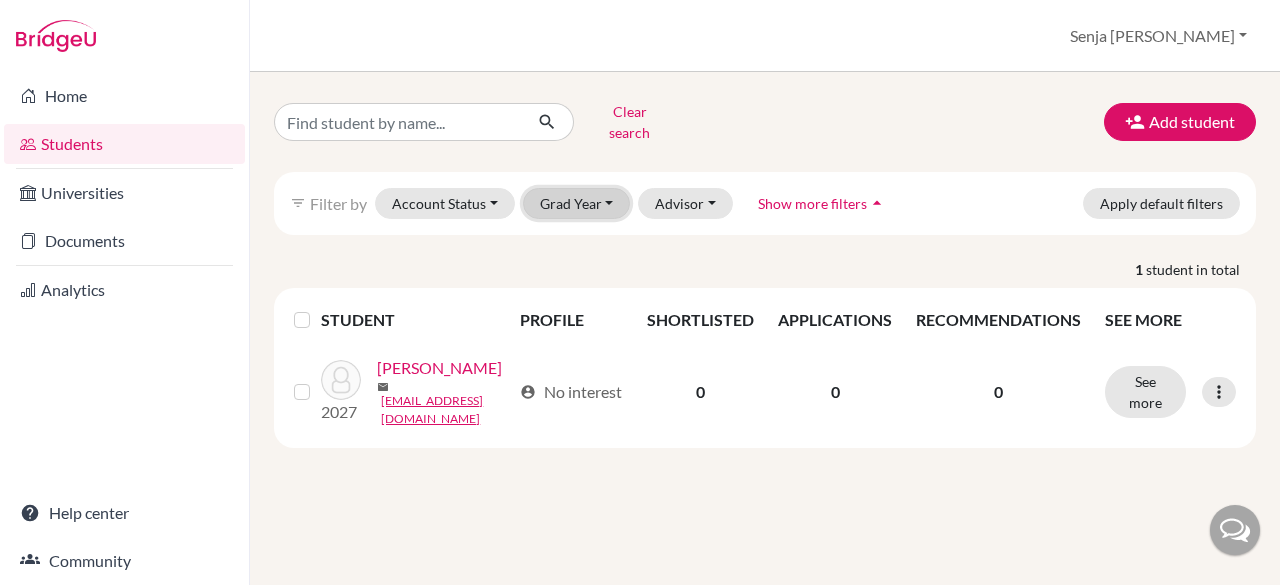click on "Grad Year" at bounding box center [577, 203] 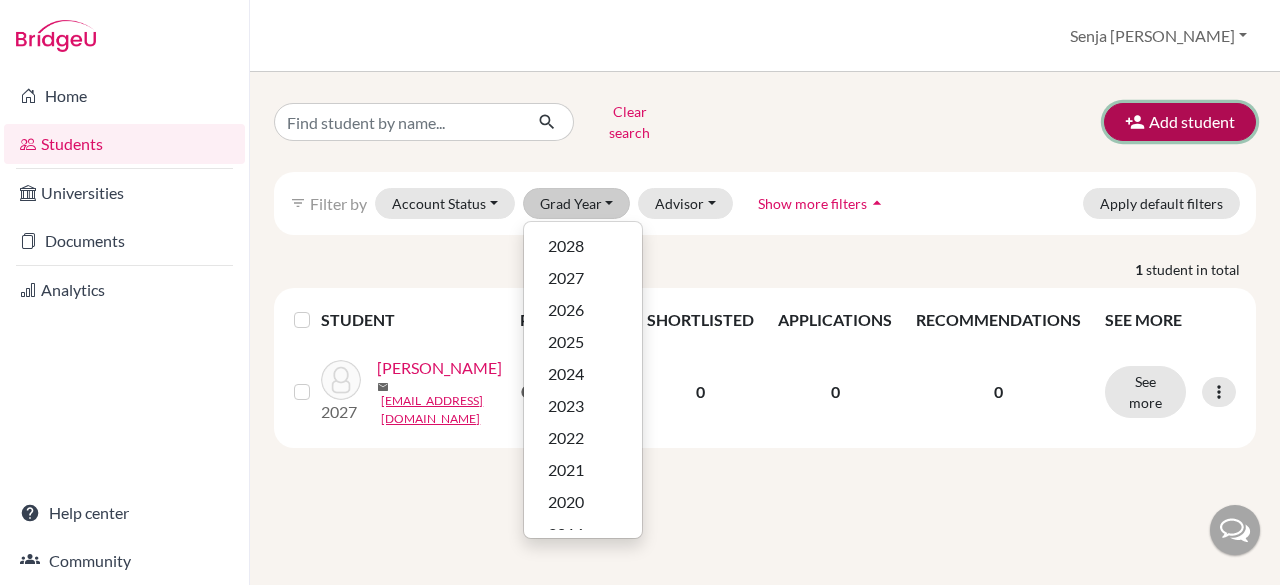 click on "Add student" at bounding box center [1180, 122] 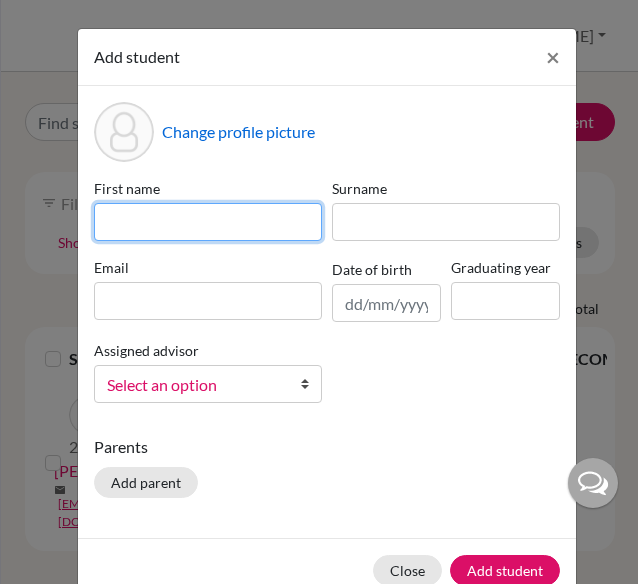 click at bounding box center [208, 222] 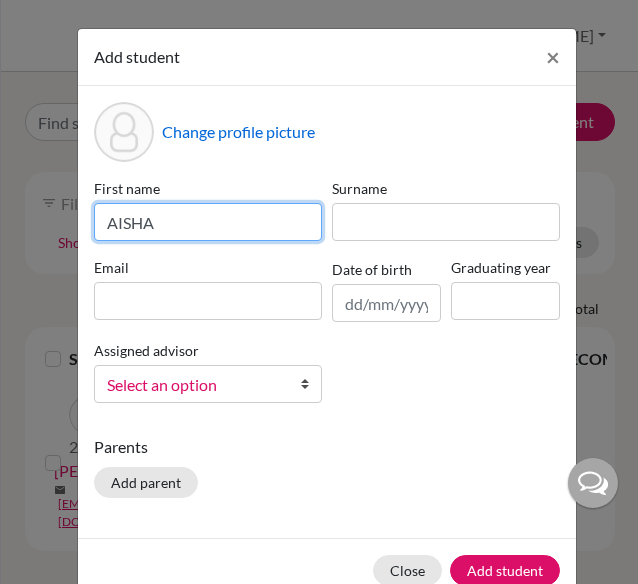 type on "AISHA" 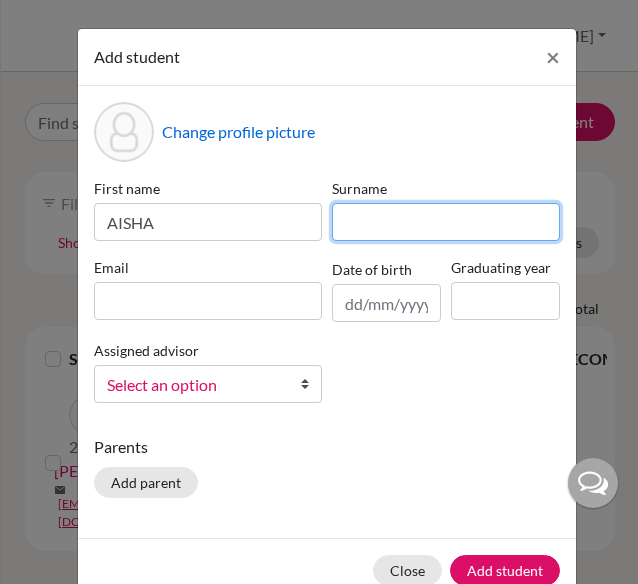 click at bounding box center (446, 222) 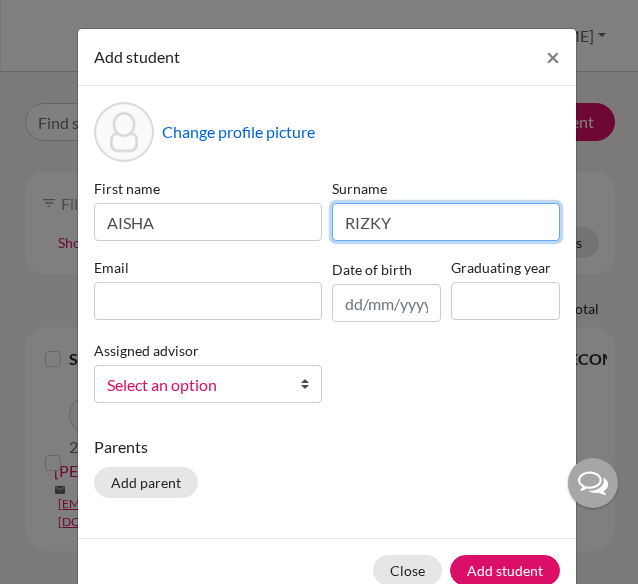 click on "RIZKY" at bounding box center (446, 222) 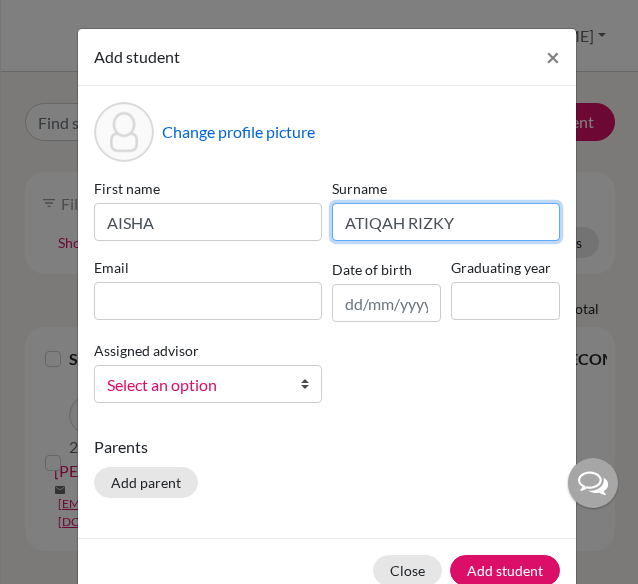 type on "ATIQAH RIZKY" 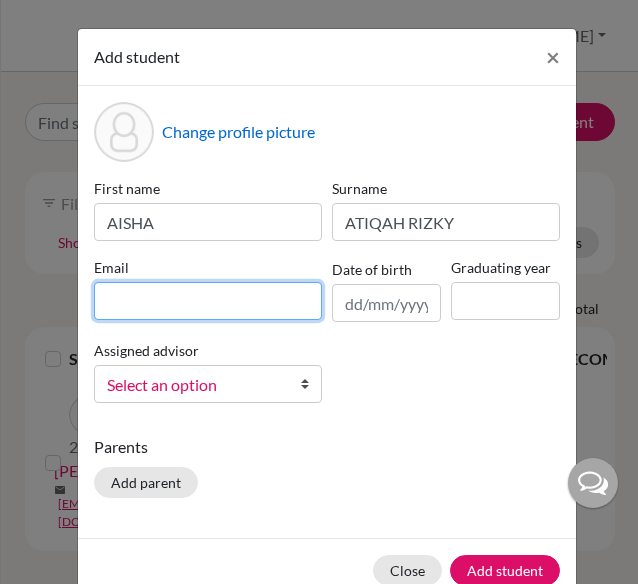 click at bounding box center [208, 301] 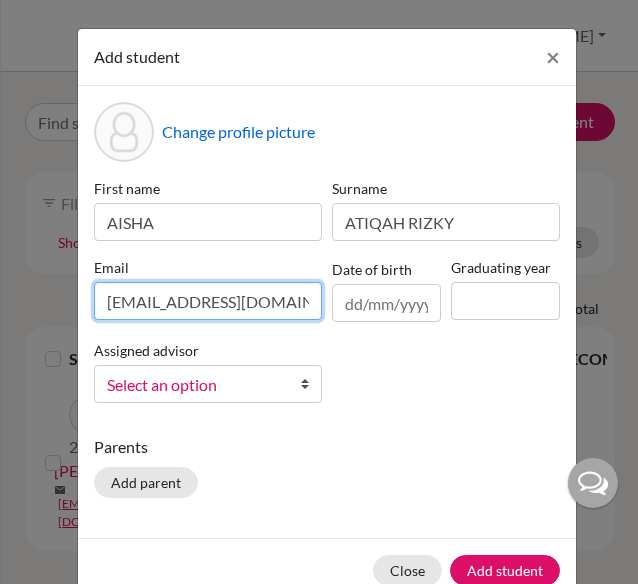 scroll, scrollTop: 0, scrollLeft: 49, axis: horizontal 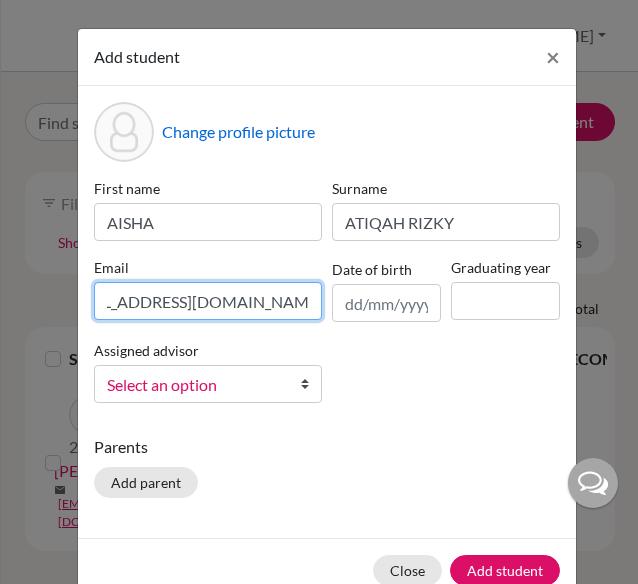 type on "[EMAIL_ADDRESS][DOMAIN_NAME]" 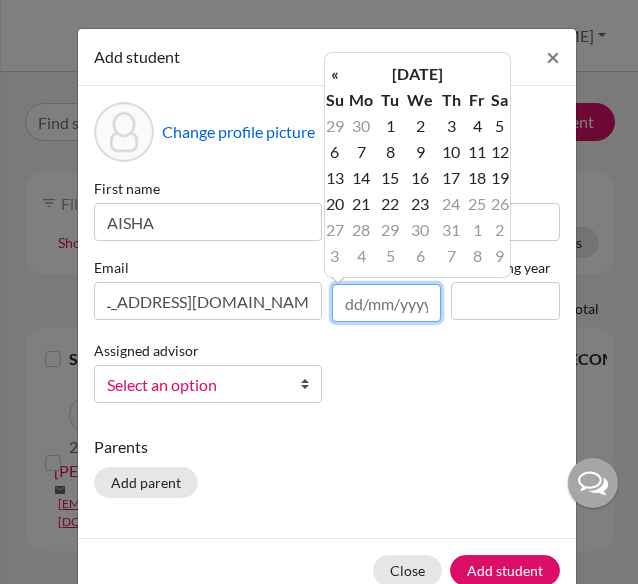 scroll, scrollTop: 0, scrollLeft: 0, axis: both 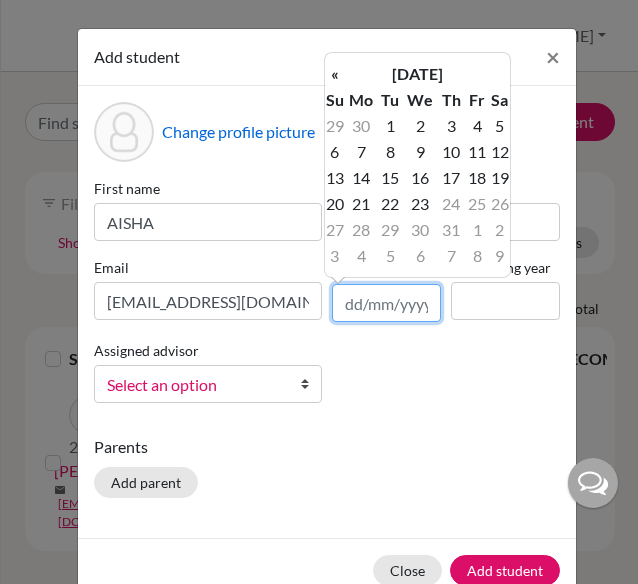 click at bounding box center [386, 303] 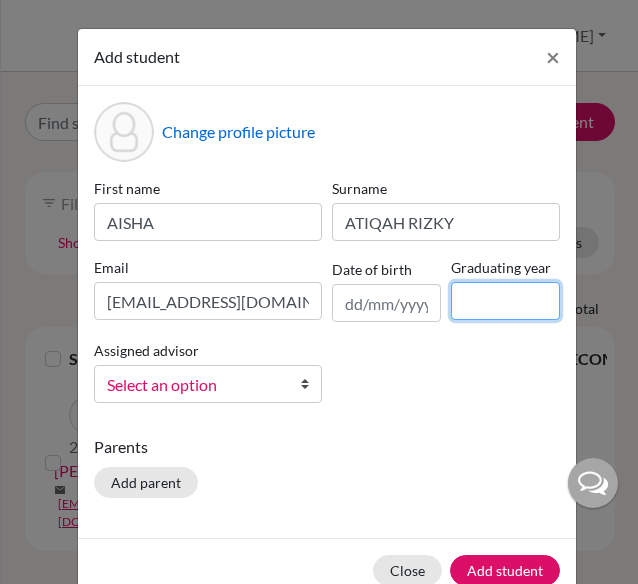 click at bounding box center [505, 301] 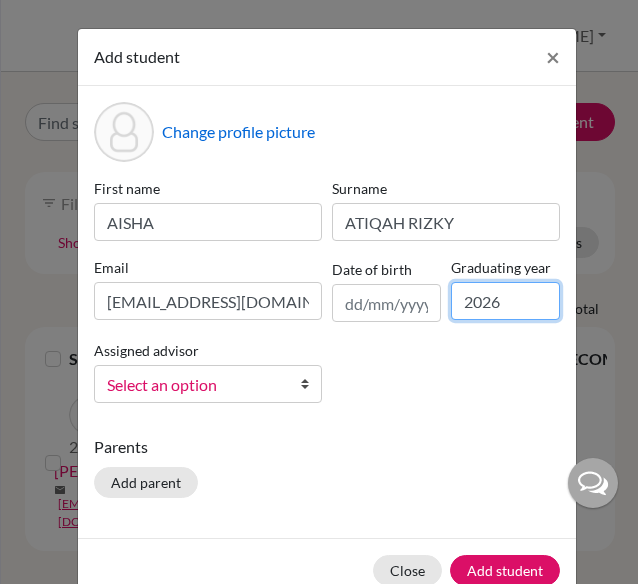 type on "2026" 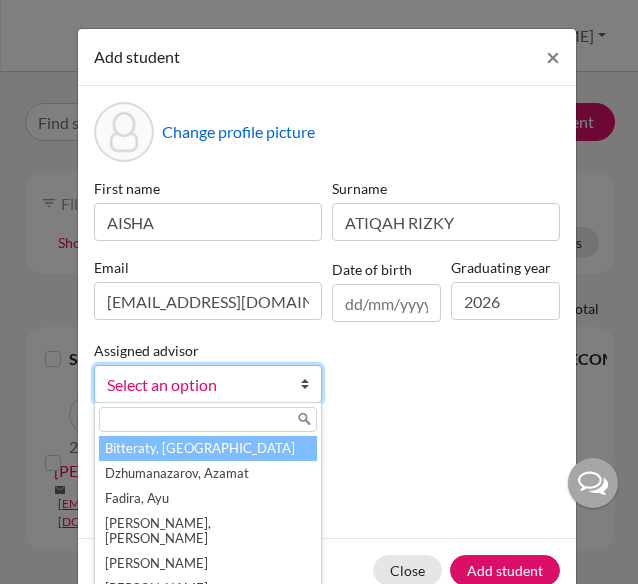 click on "Select an option" at bounding box center [208, 384] 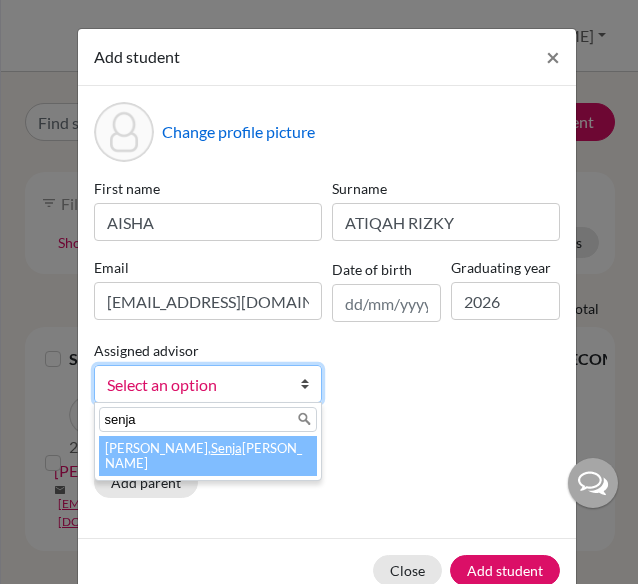 type on "senja" 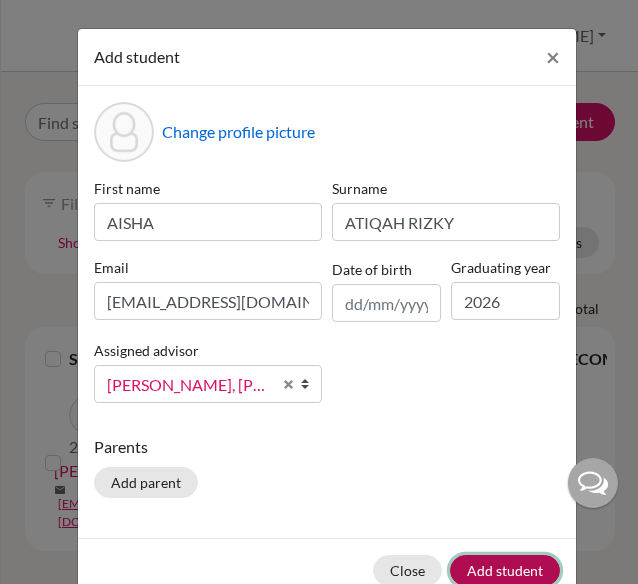click on "Add student" at bounding box center (505, 570) 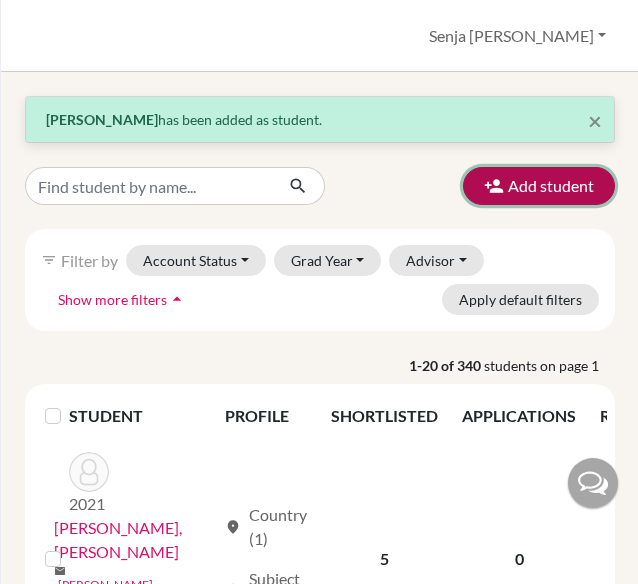 click at bounding box center [494, 186] 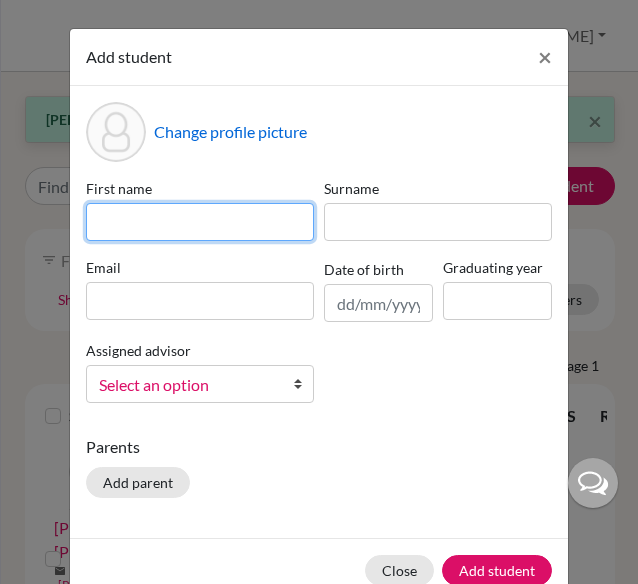 click at bounding box center [200, 222] 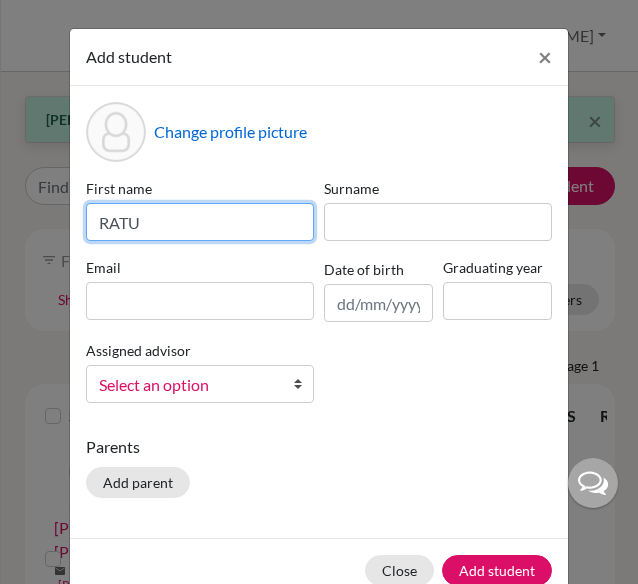 type on "RATU" 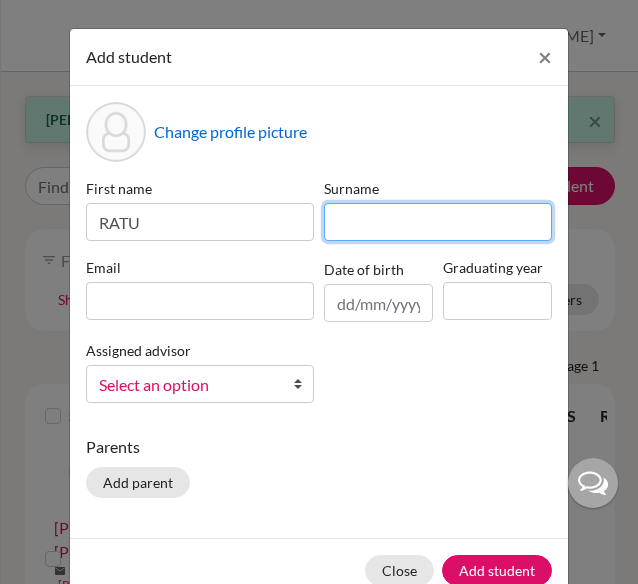 click at bounding box center (438, 222) 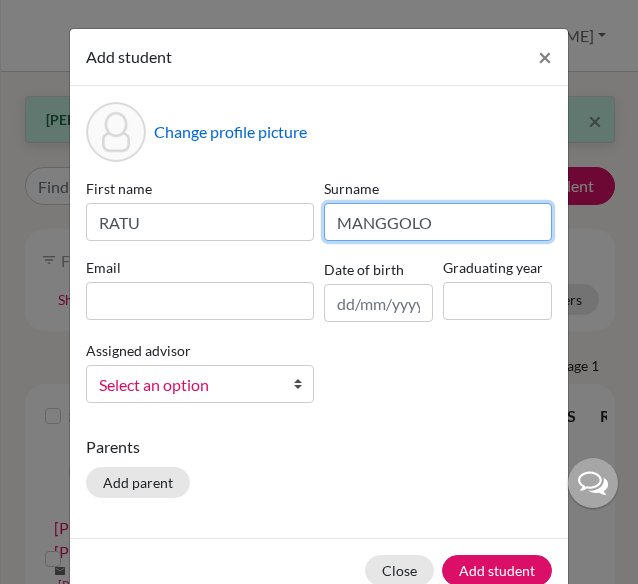 type on "MANGGOLO" 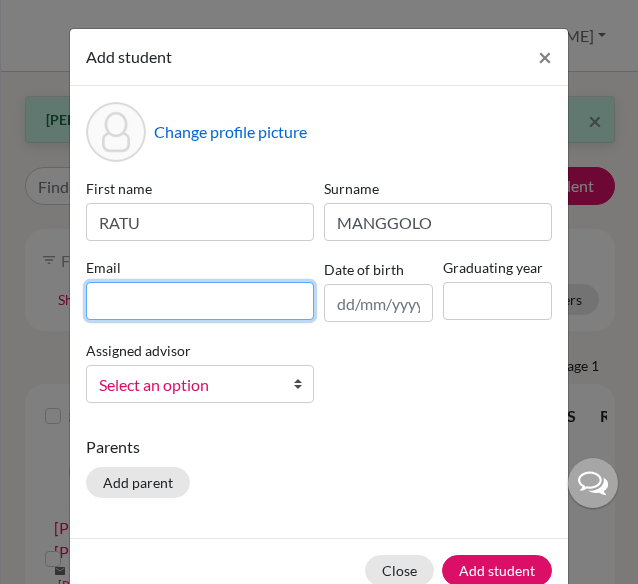 click at bounding box center [200, 301] 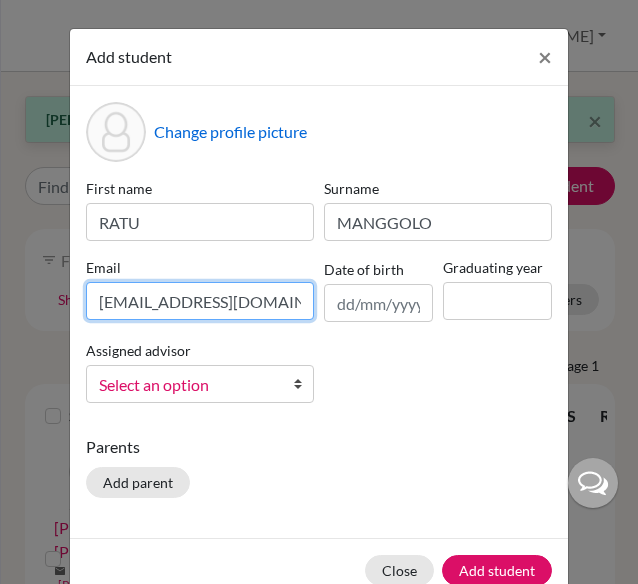 scroll, scrollTop: 0, scrollLeft: 76, axis: horizontal 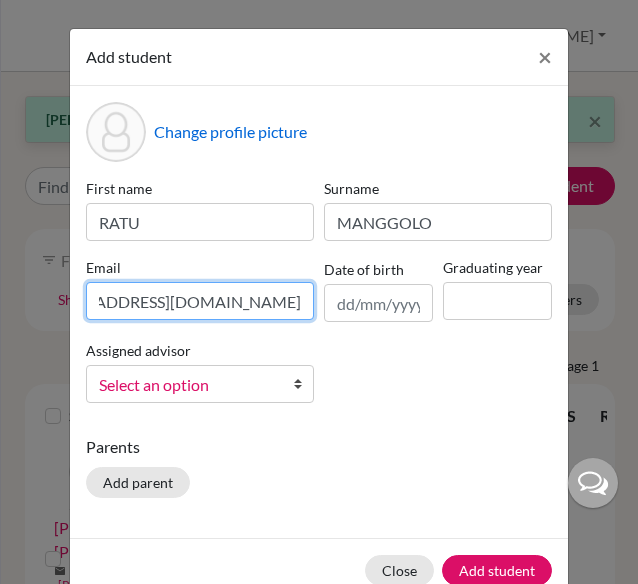 type on "[EMAIL_ADDRESS][DOMAIN_NAME]" 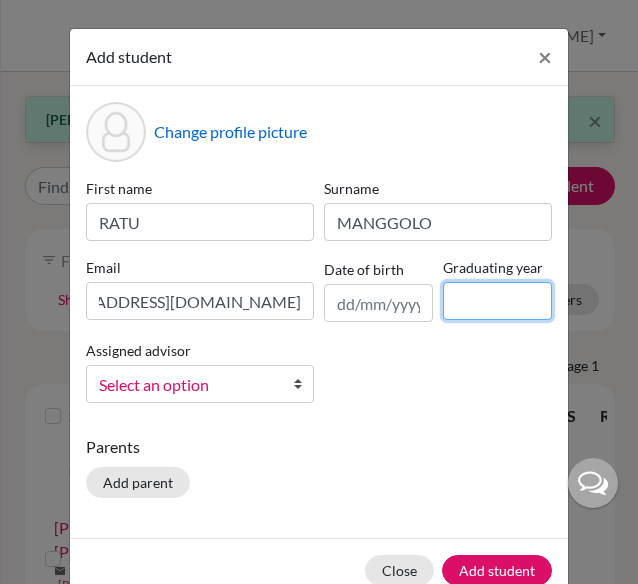 scroll, scrollTop: 0, scrollLeft: 0, axis: both 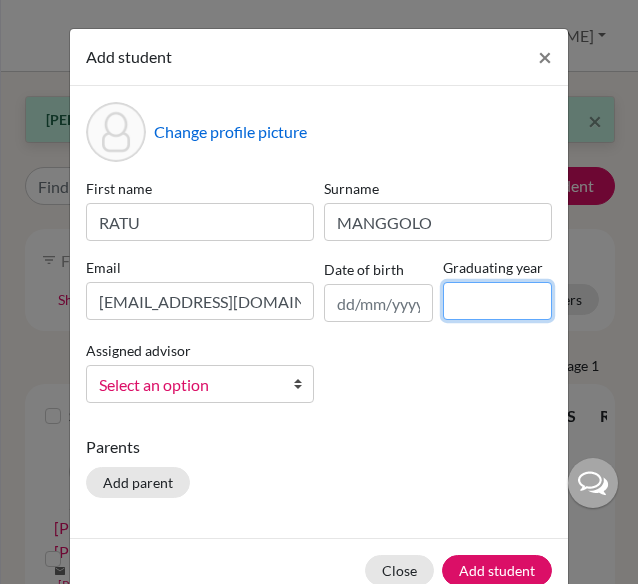 click at bounding box center (497, 301) 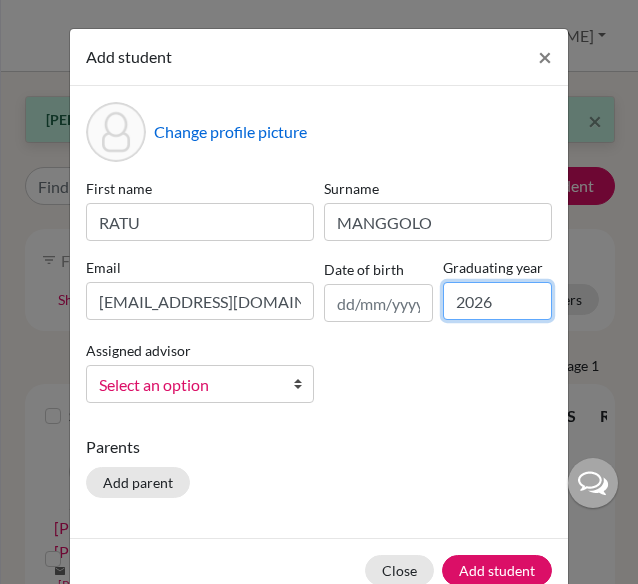 type on "2026" 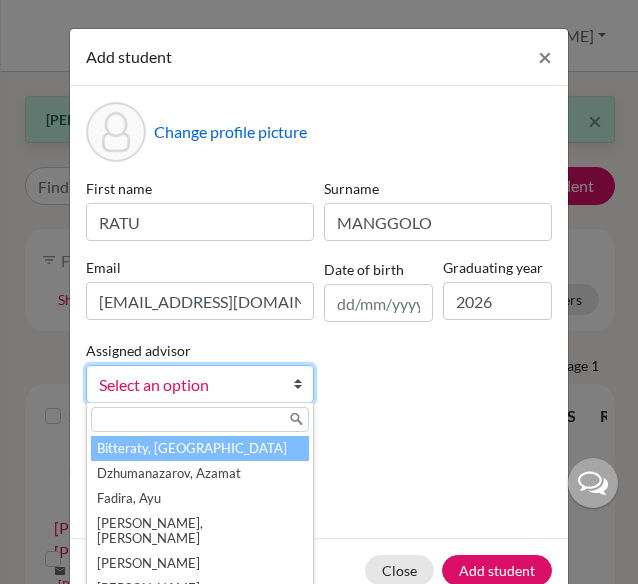 click on "Select an option" at bounding box center (187, 385) 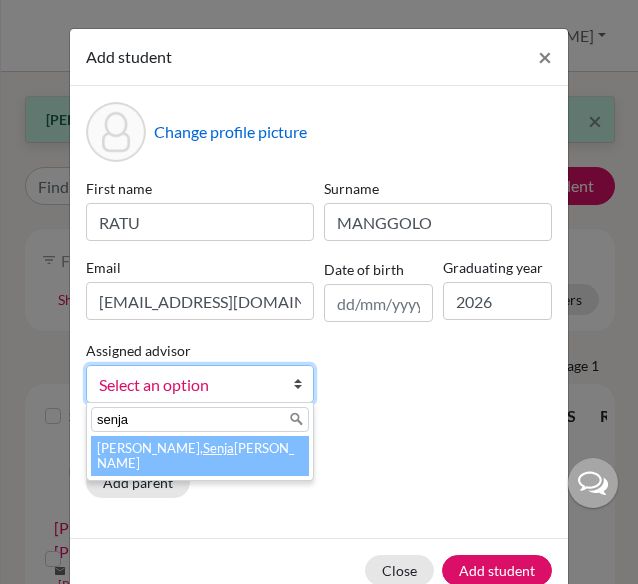 type on "senja" 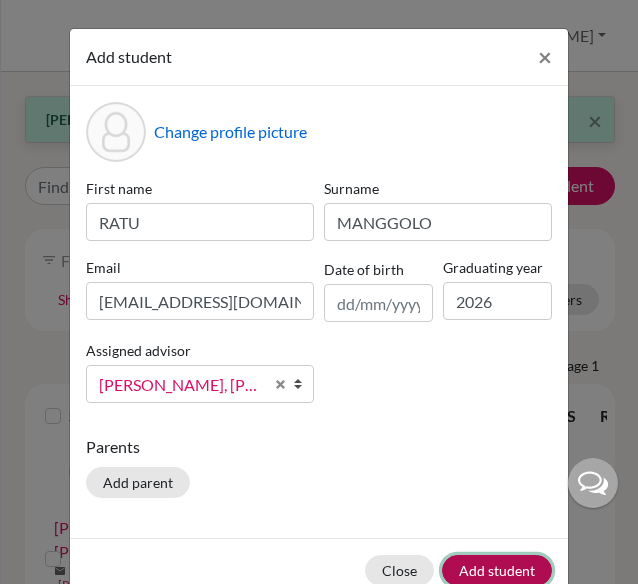 click on "Add student" at bounding box center (497, 570) 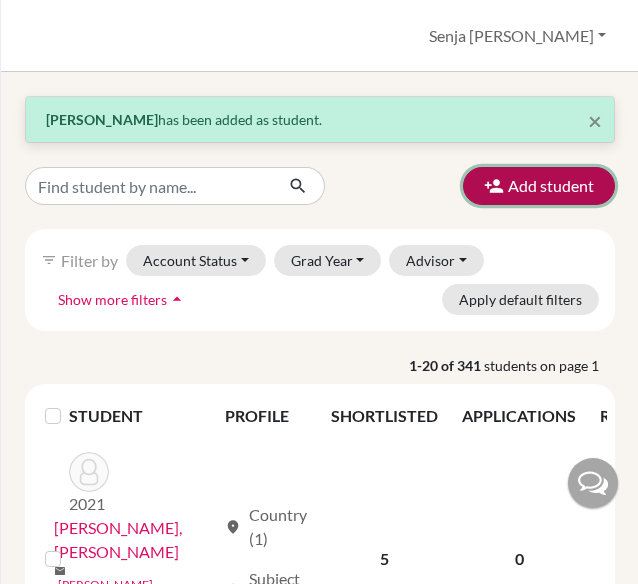 click on "Add student" at bounding box center (539, 186) 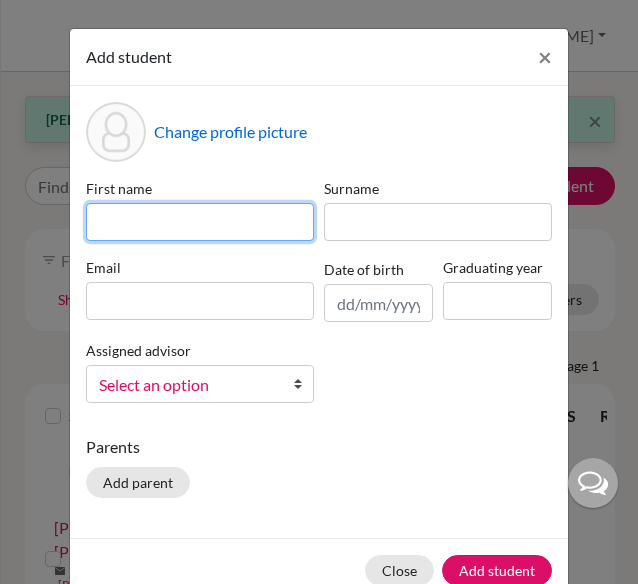 click at bounding box center (200, 222) 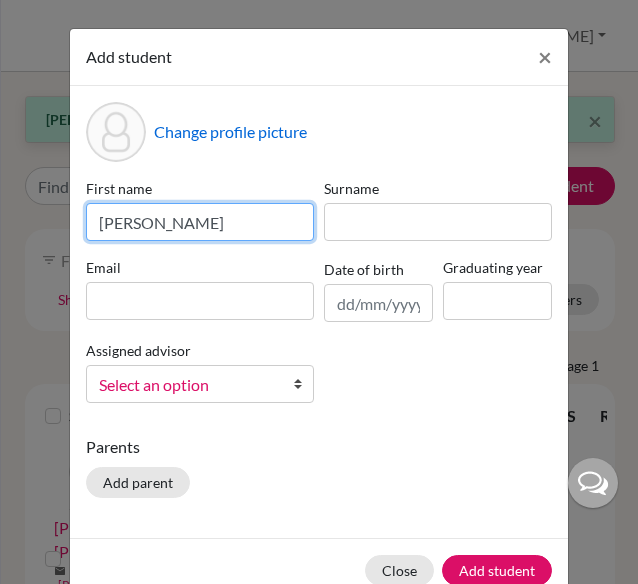 type on "[PERSON_NAME]" 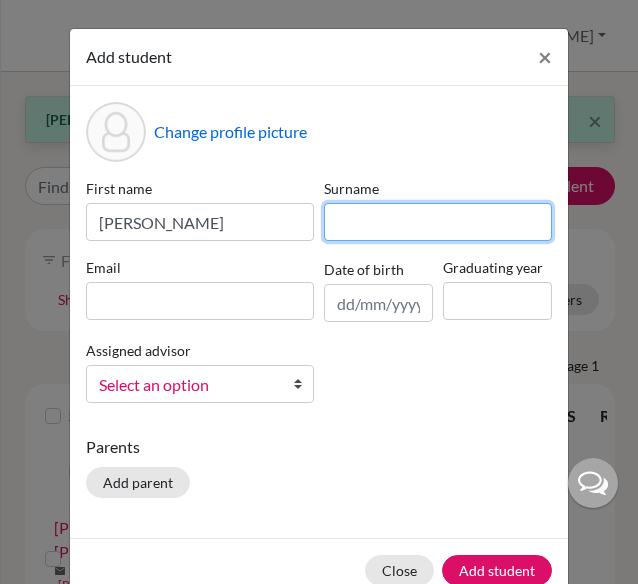 click at bounding box center (438, 222) 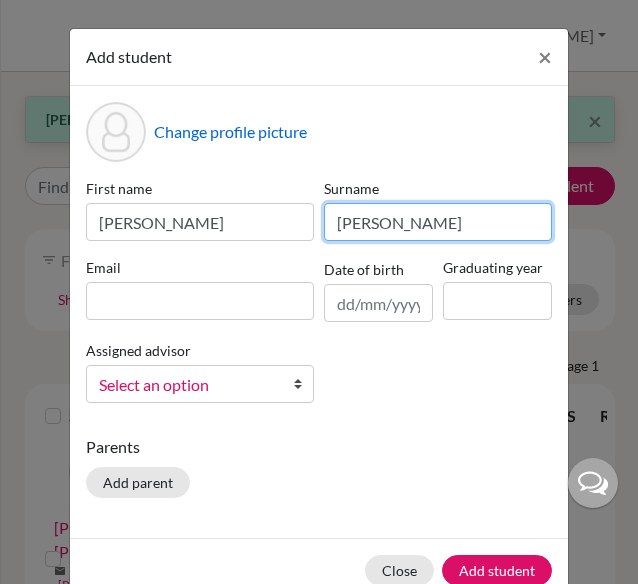 type on "[PERSON_NAME]" 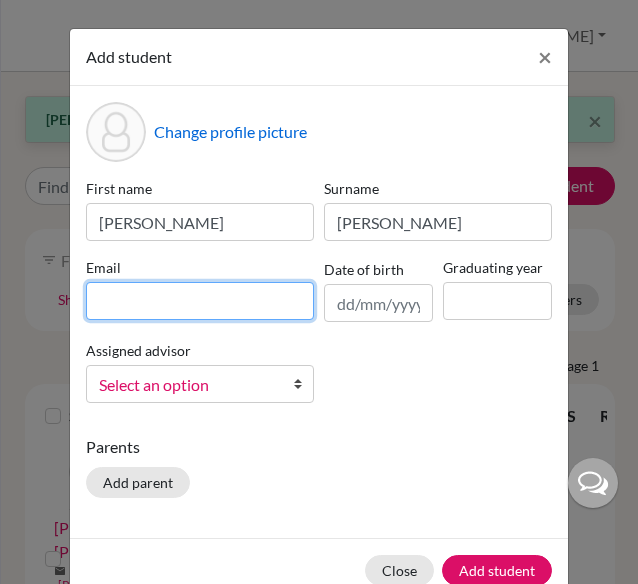 click at bounding box center [200, 301] 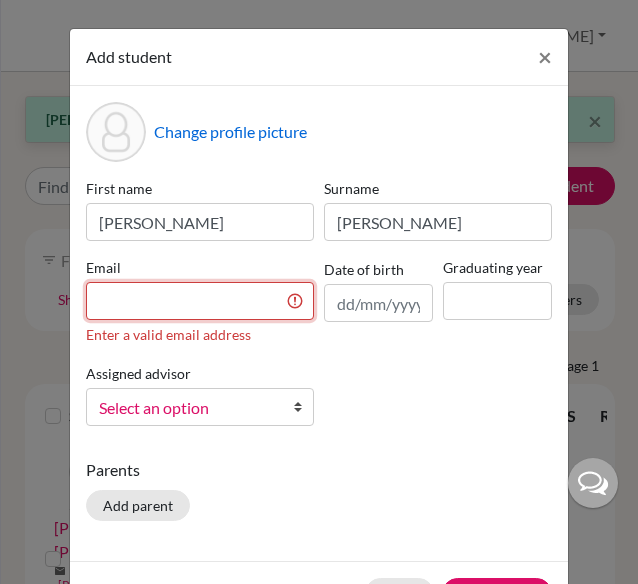 click at bounding box center [200, 301] 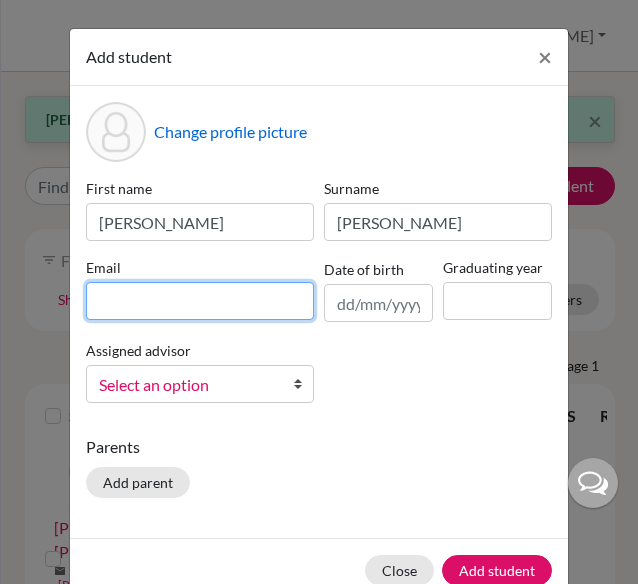 type on "V" 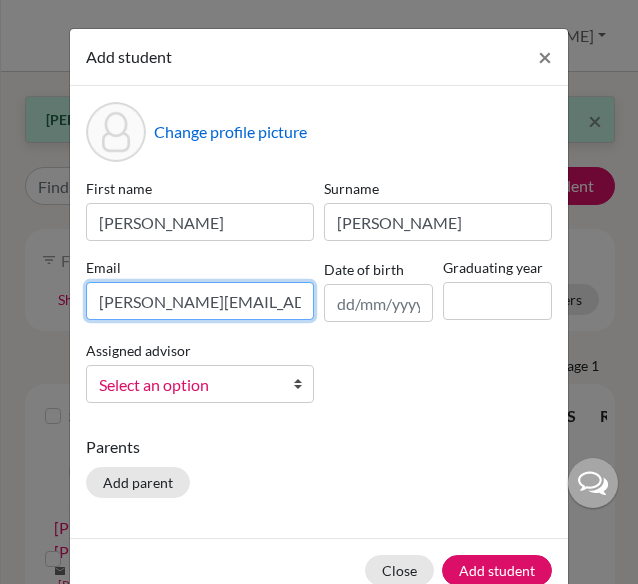 scroll, scrollTop: 0, scrollLeft: 83, axis: horizontal 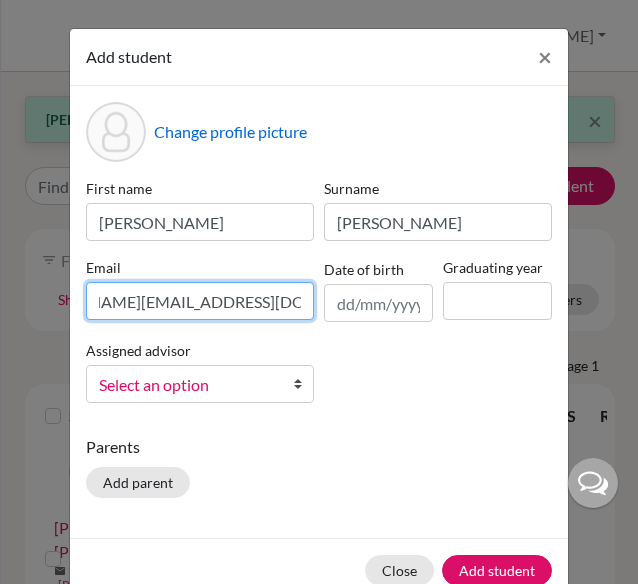 type on "[PERSON_NAME][EMAIL_ADDRESS][DOMAIN_NAME]" 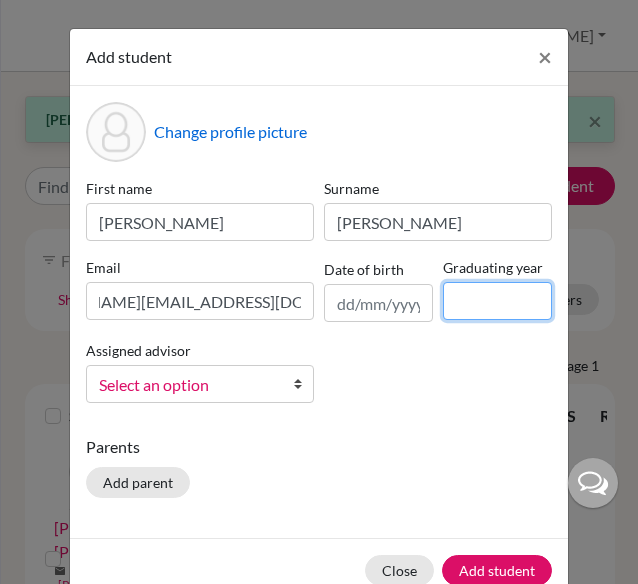 scroll, scrollTop: 0, scrollLeft: 0, axis: both 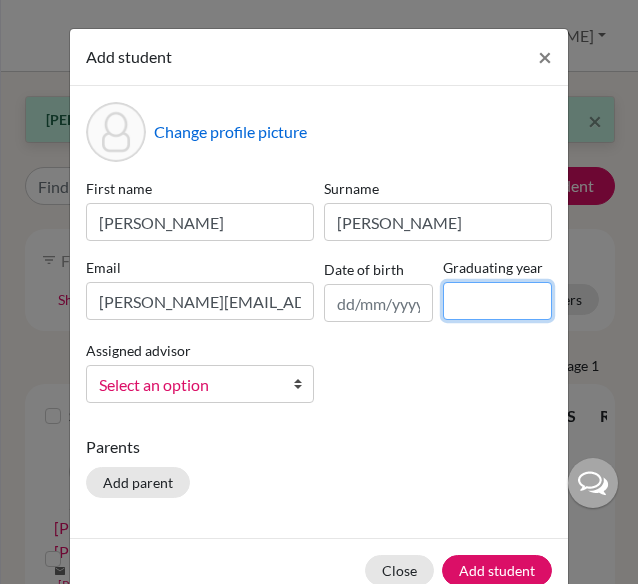 click at bounding box center (497, 301) 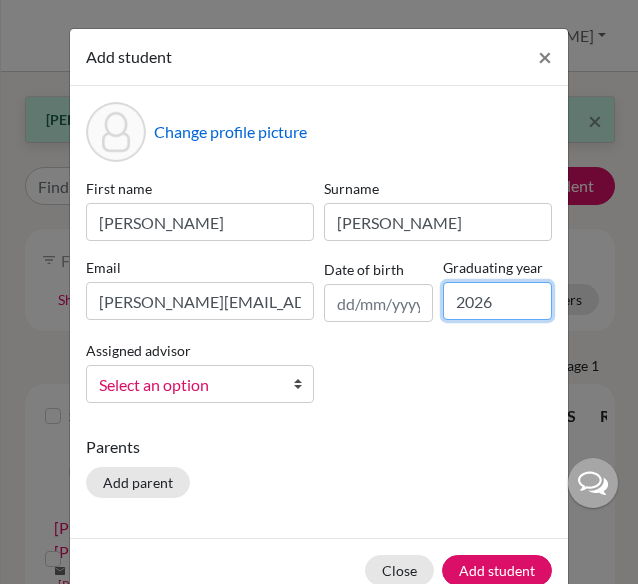 type on "2026" 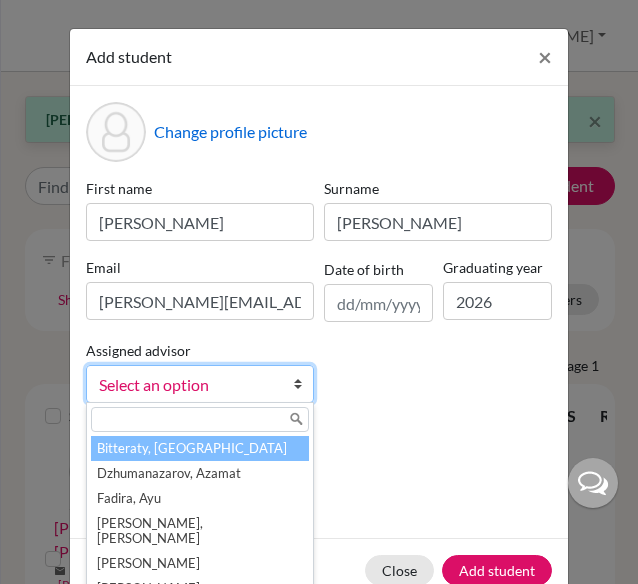 click on "Select an option" at bounding box center (187, 385) 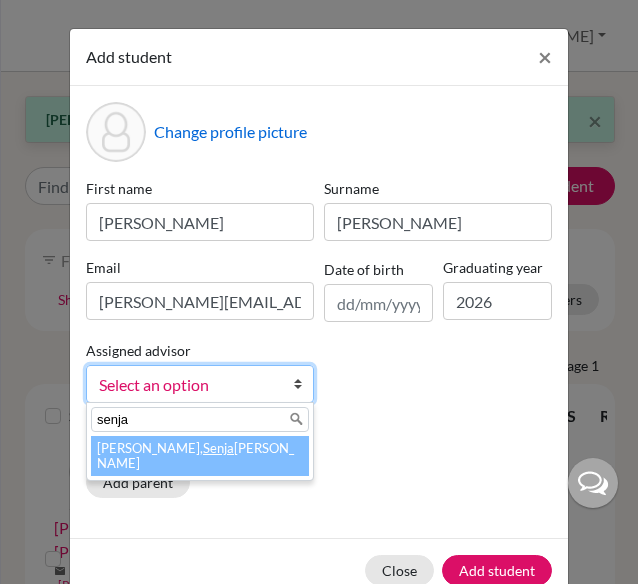 type on "senja" 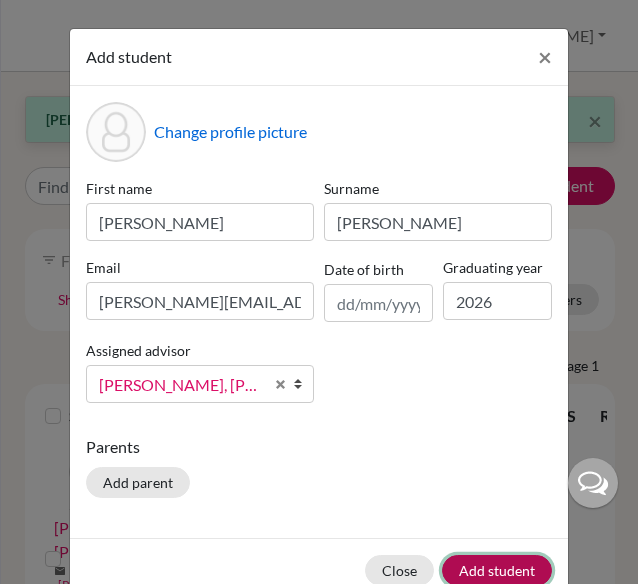 click on "Add student" at bounding box center [497, 570] 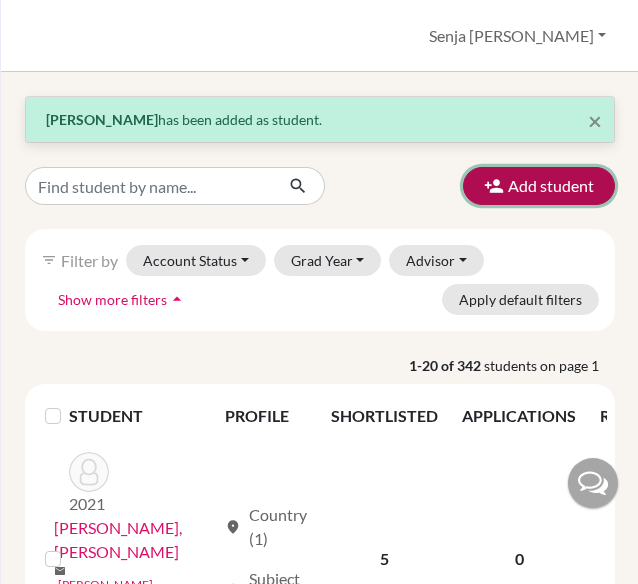 click on "Add student" at bounding box center [539, 186] 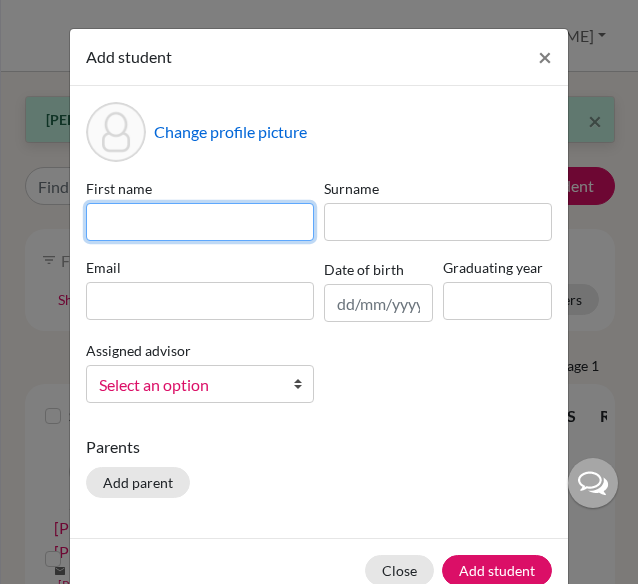 click at bounding box center (200, 222) 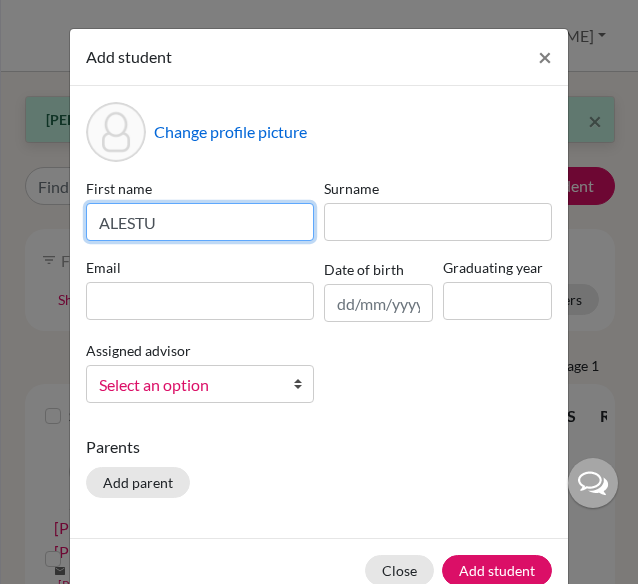 type on "ALESTU" 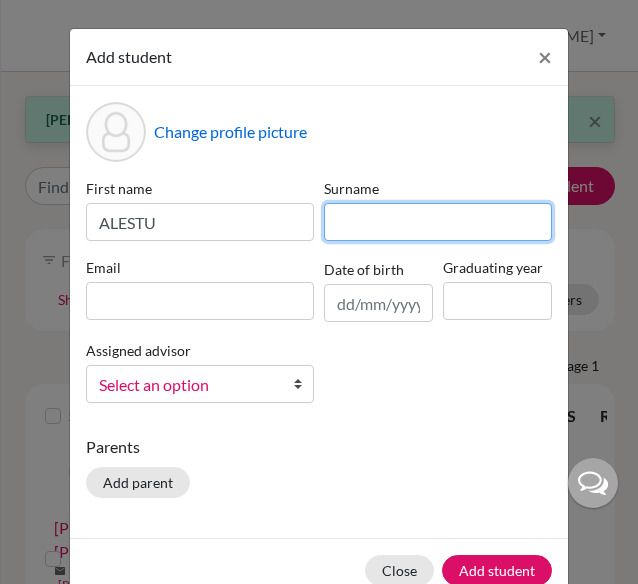 click at bounding box center [438, 222] 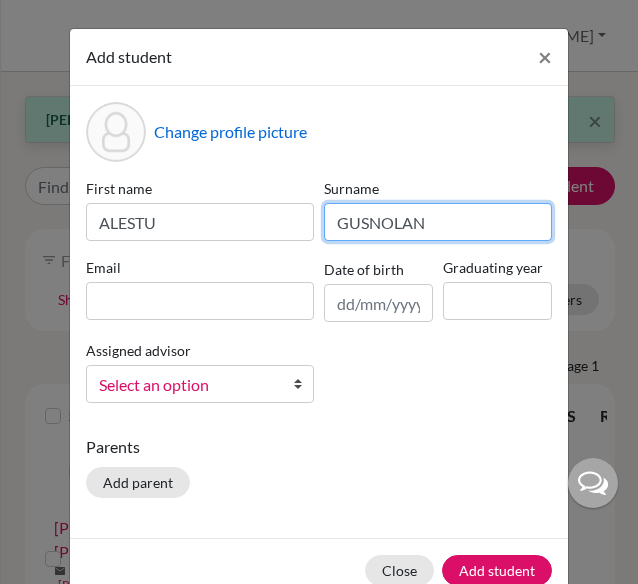type on "GUSNOLAN" 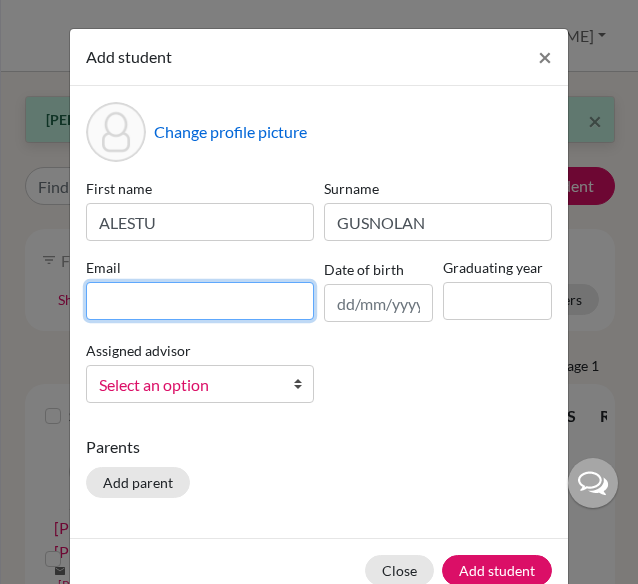 click at bounding box center [200, 301] 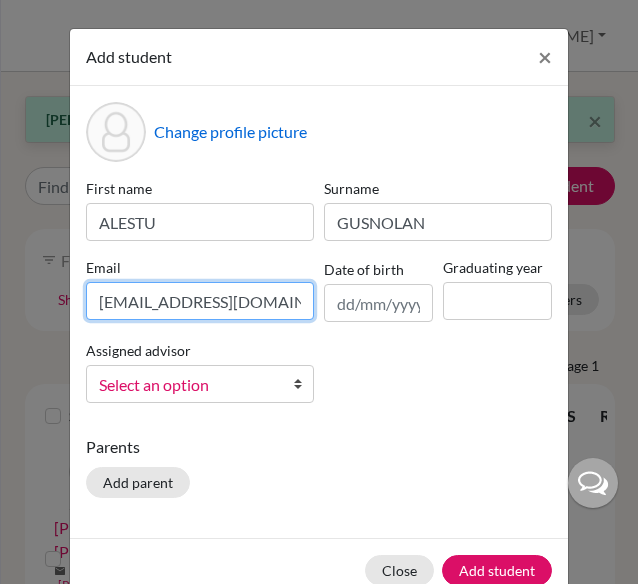 scroll, scrollTop: 0, scrollLeft: 84, axis: horizontal 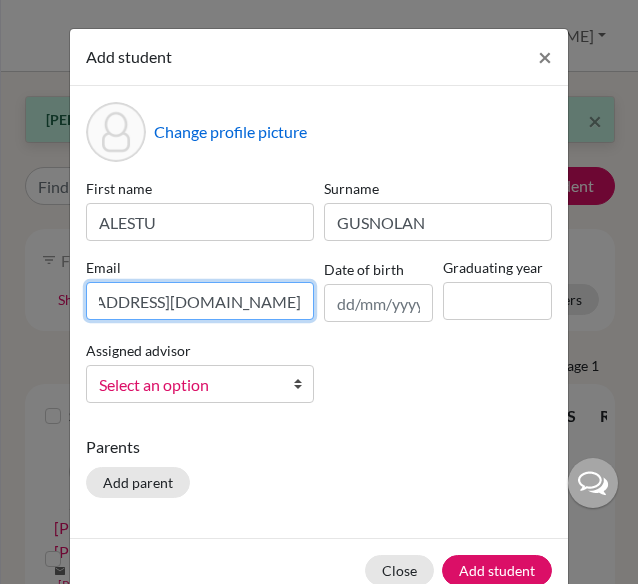 type on "[EMAIL_ADDRESS][DOMAIN_NAME]" 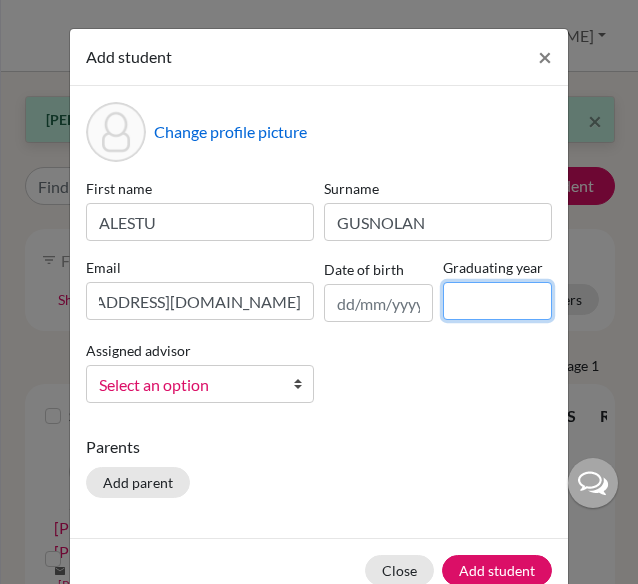 scroll, scrollTop: 0, scrollLeft: 0, axis: both 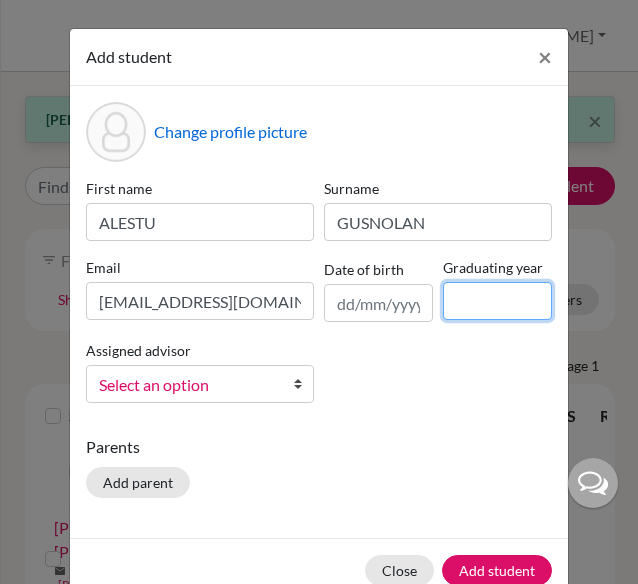 click at bounding box center [497, 301] 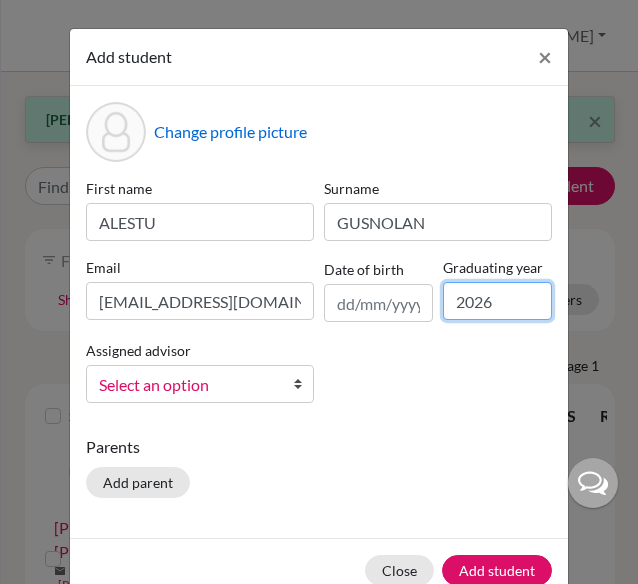 type on "2026" 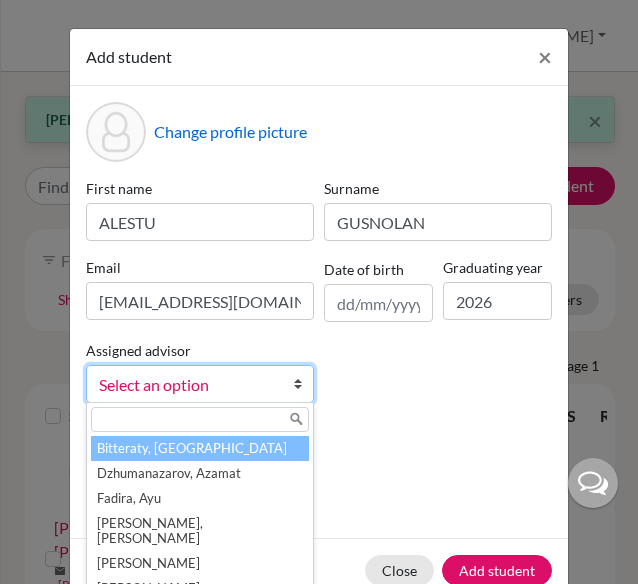 click on "Select an option" at bounding box center (187, 385) 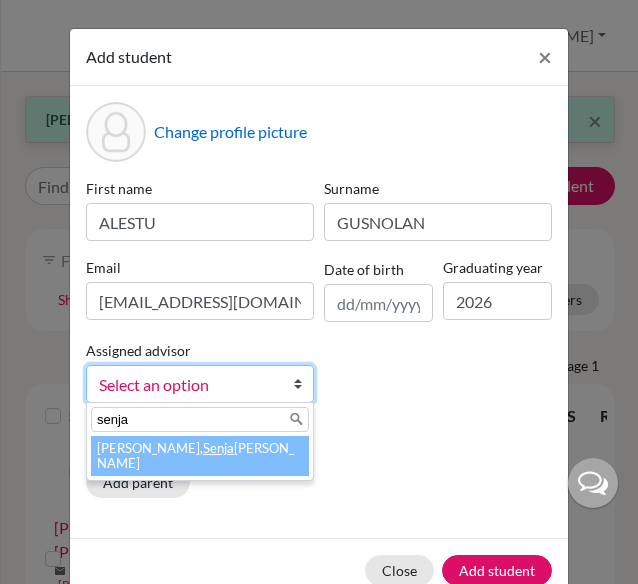type on "senja" 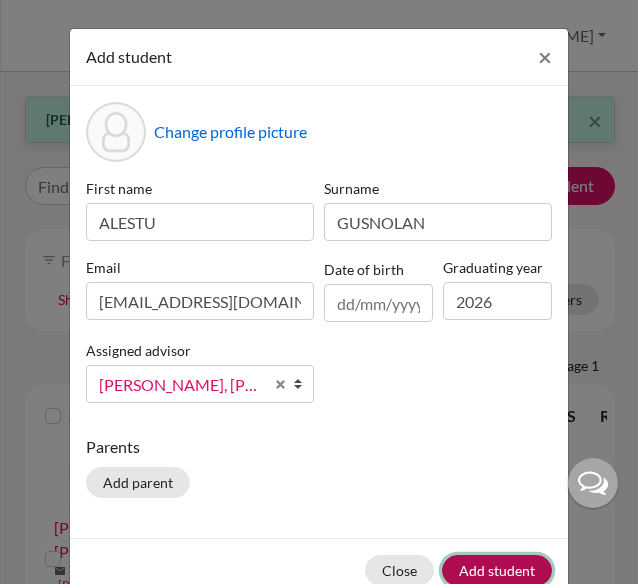 click on "Add student" at bounding box center [497, 570] 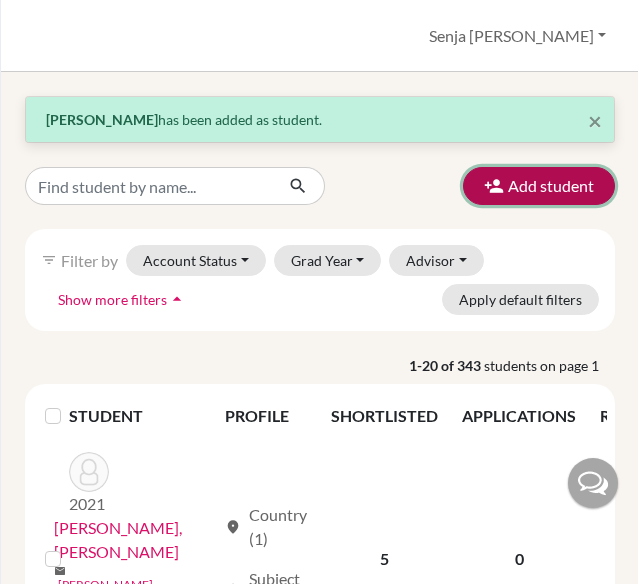 click on "Add student" at bounding box center (539, 186) 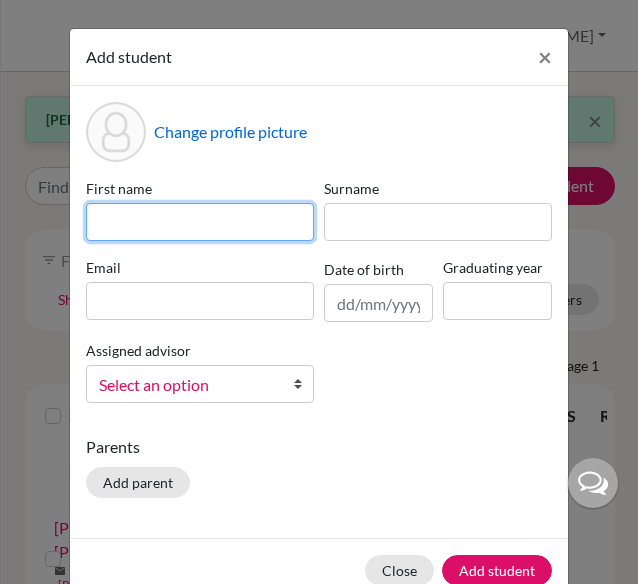 click at bounding box center (200, 222) 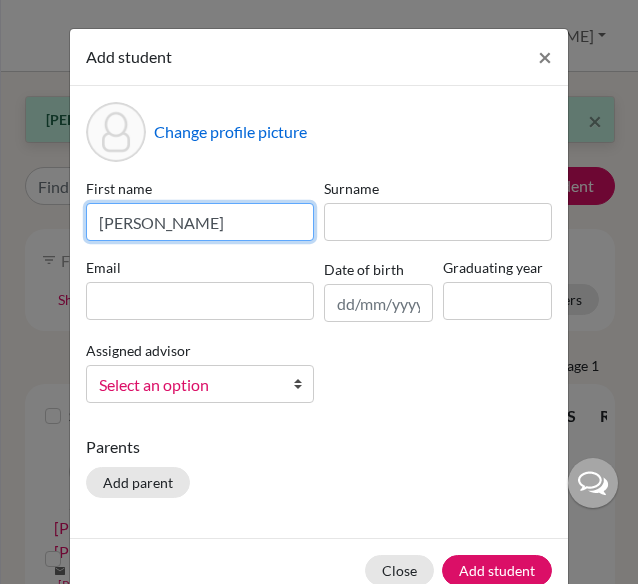 type on "[PERSON_NAME]" 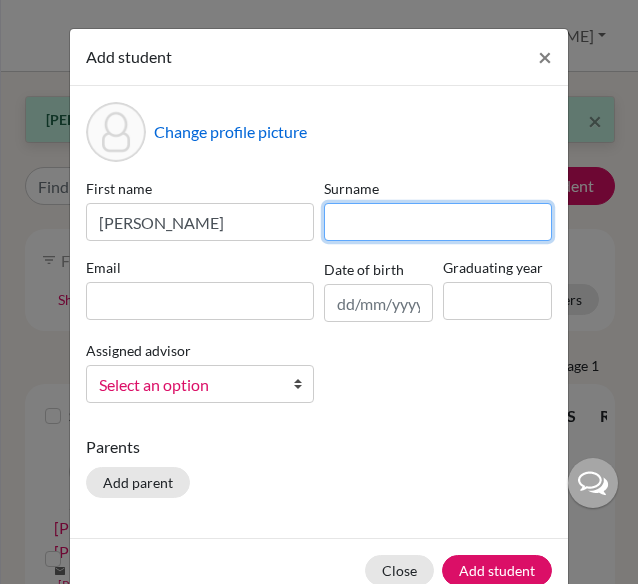click at bounding box center (438, 222) 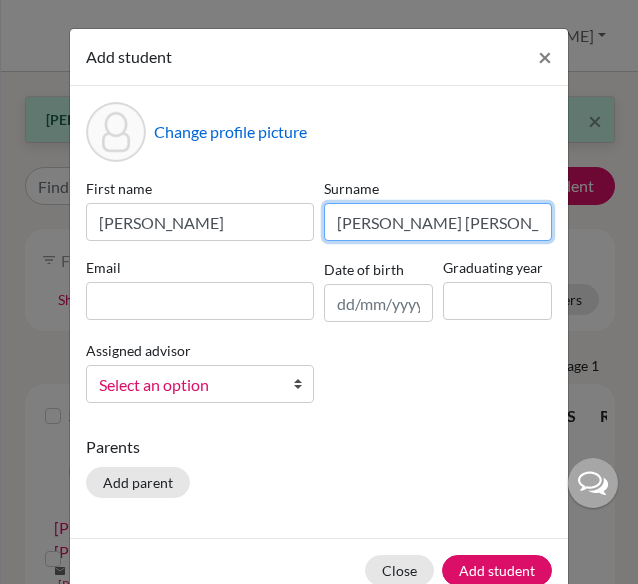type on "[PERSON_NAME] [PERSON_NAME]" 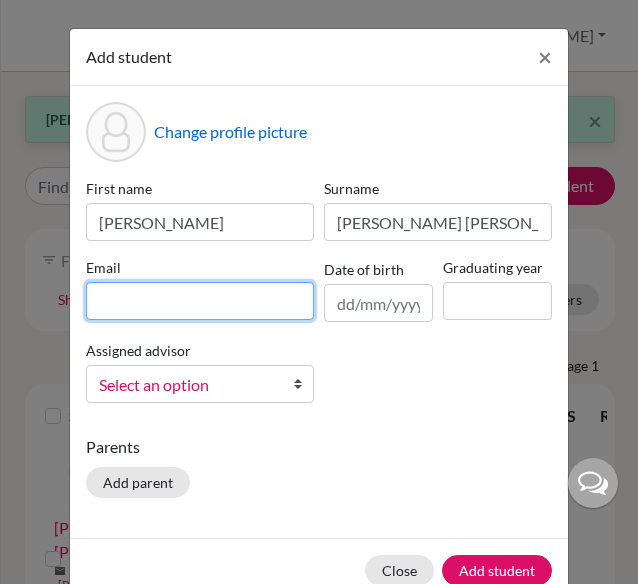 click at bounding box center [200, 301] 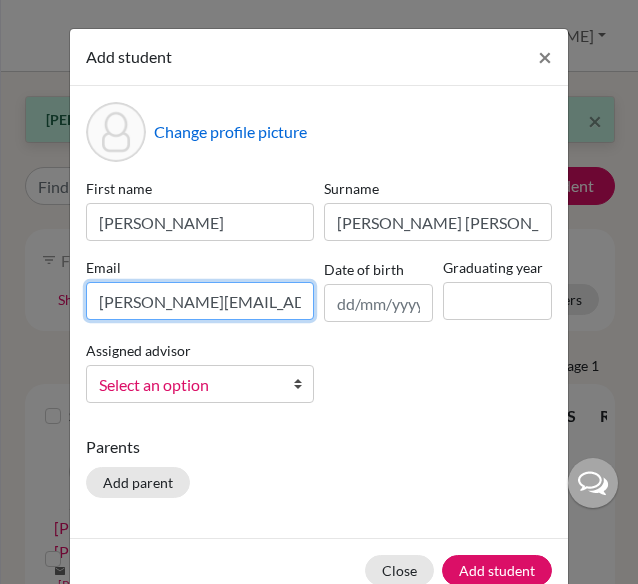 scroll, scrollTop: 0, scrollLeft: 69, axis: horizontal 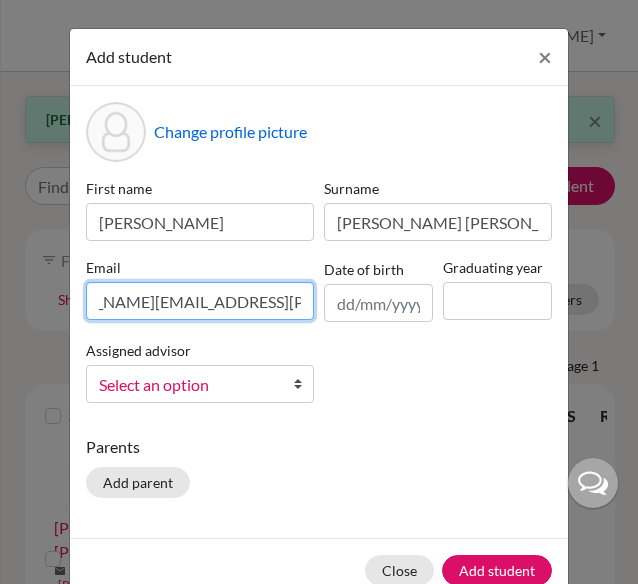 type on "[PERSON_NAME][EMAIL_ADDRESS][PERSON_NAME][DOMAIN_NAME]" 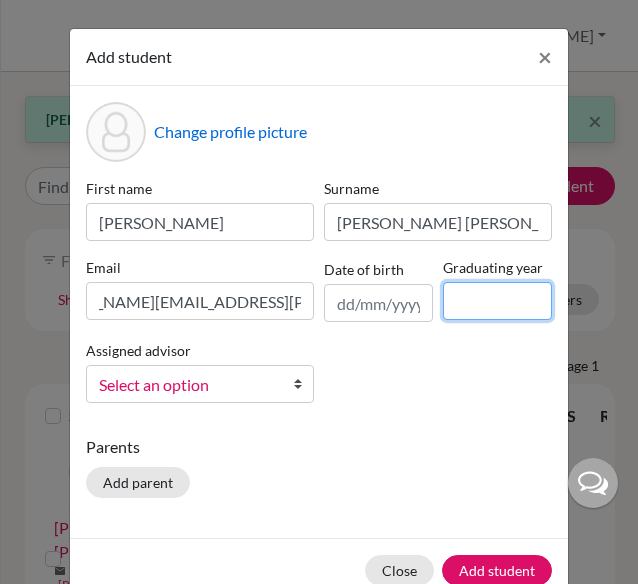 scroll, scrollTop: 0, scrollLeft: 0, axis: both 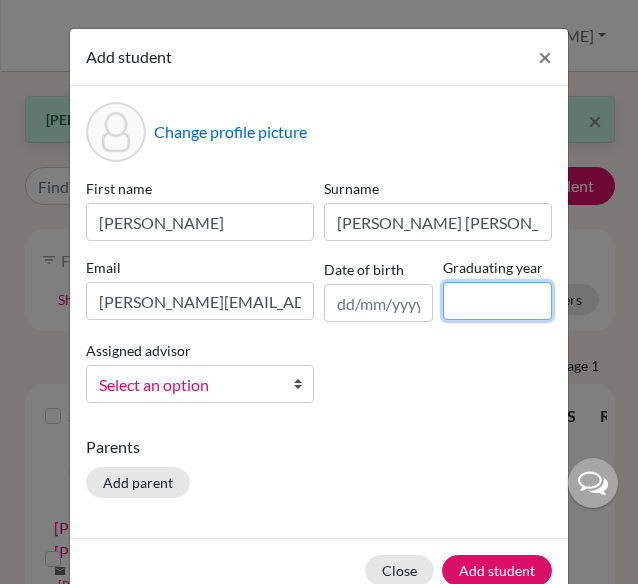 click at bounding box center [497, 301] 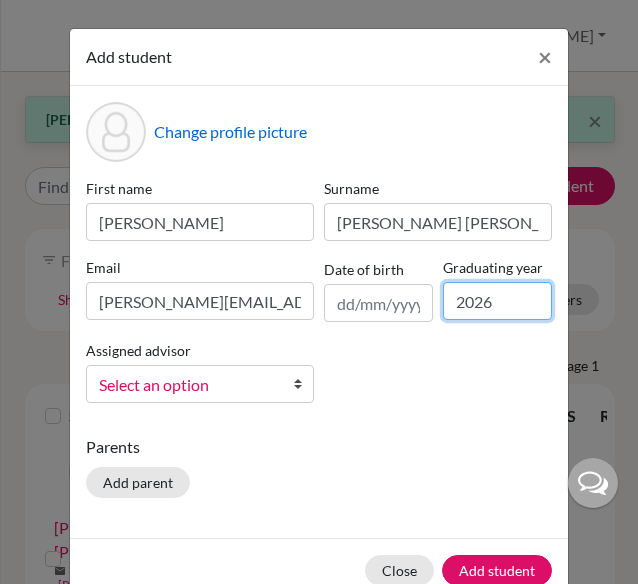 type on "2026" 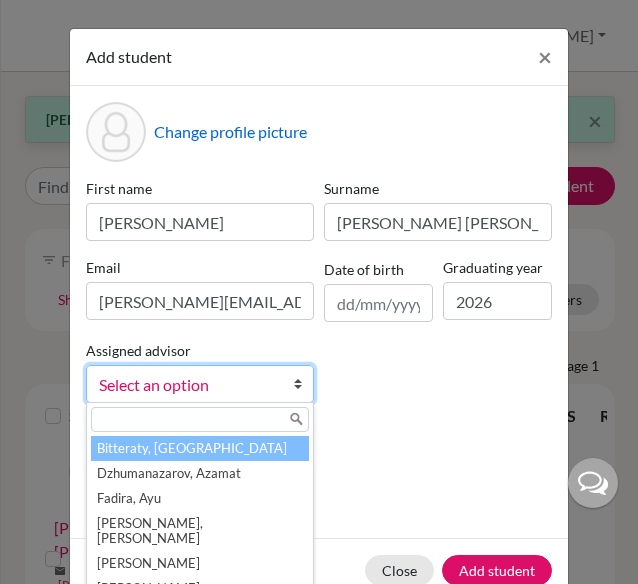 click on "Select an option" at bounding box center (187, 385) 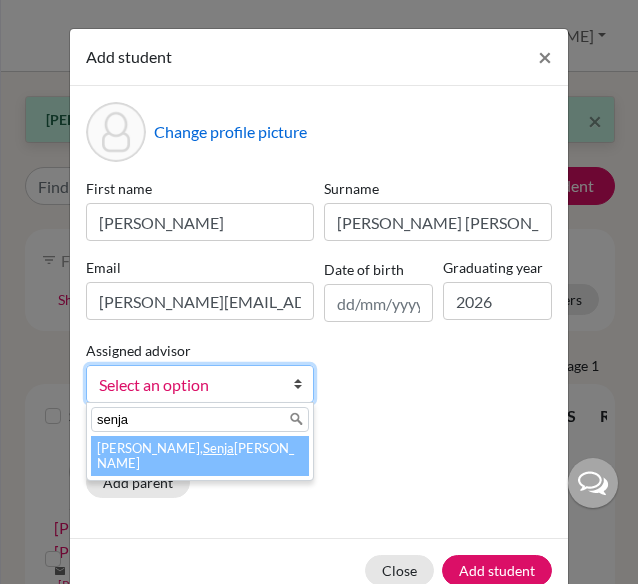 type on "senja" 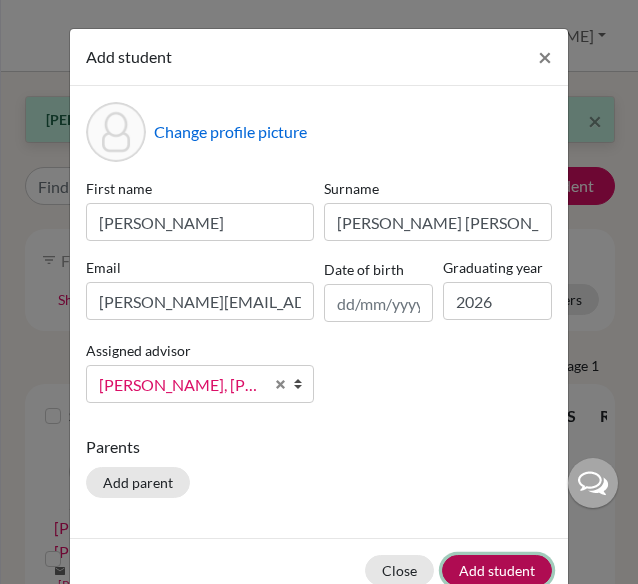 click on "Add student" at bounding box center (497, 570) 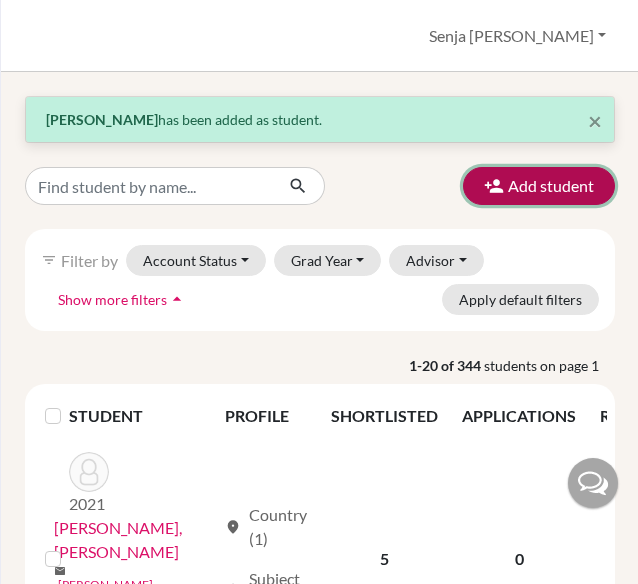 click on "Add student" at bounding box center (539, 186) 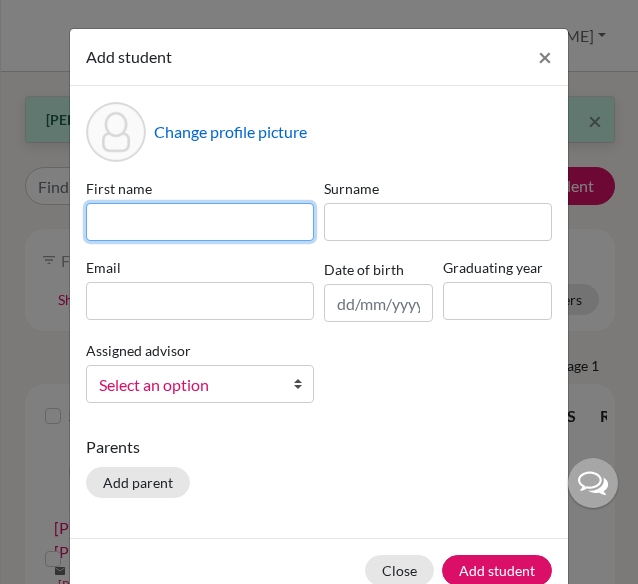 click at bounding box center (200, 222) 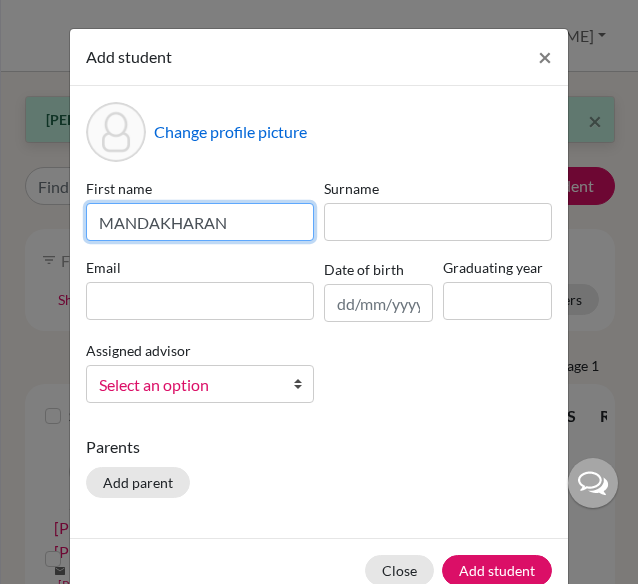 type on "MANDAKHARAN" 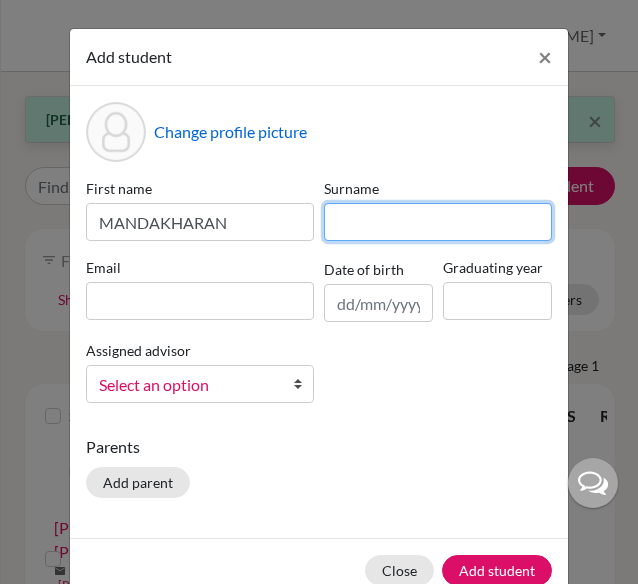 click at bounding box center [438, 222] 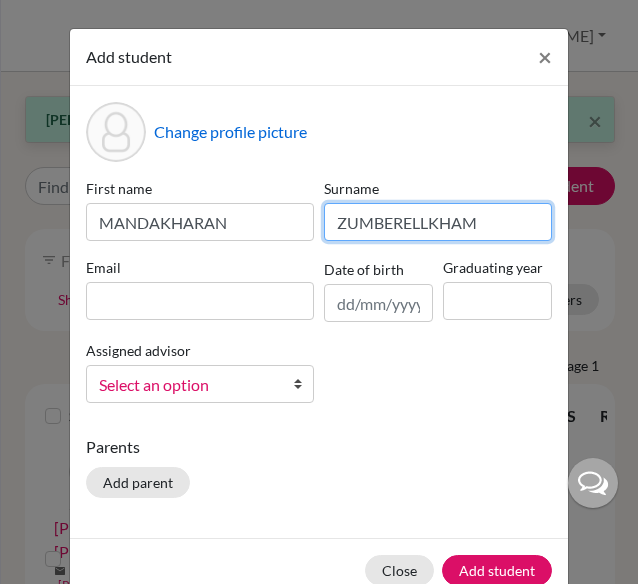 type on "ZUMBERELLKHAM" 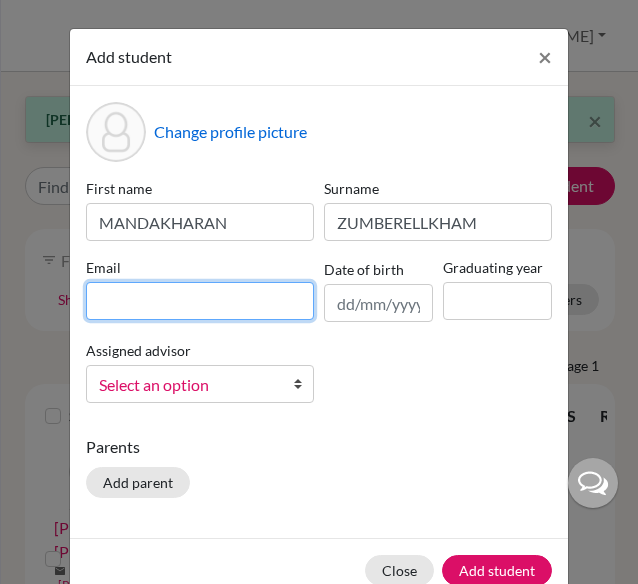 click at bounding box center (200, 301) 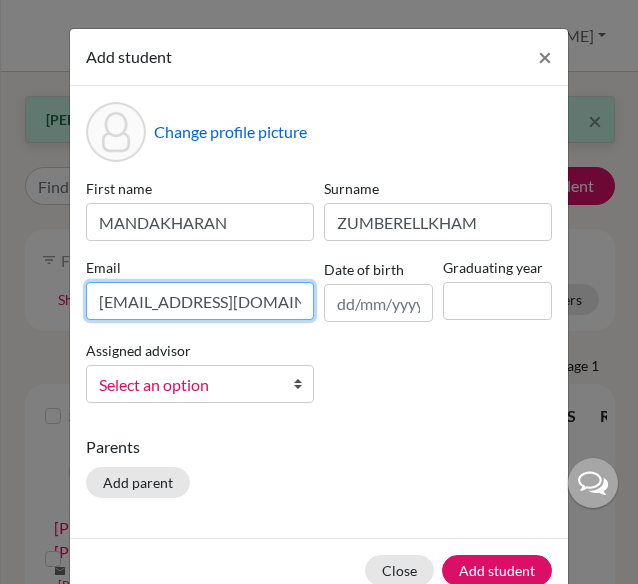 scroll, scrollTop: 0, scrollLeft: 182, axis: horizontal 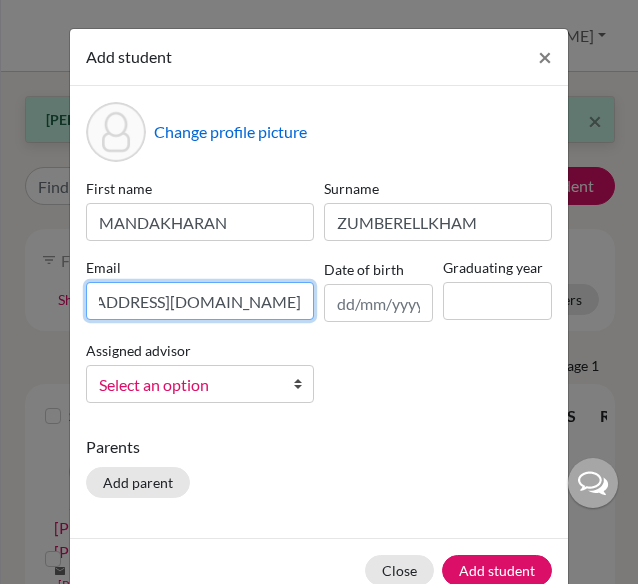 type on "[EMAIL_ADDRESS][DOMAIN_NAME]" 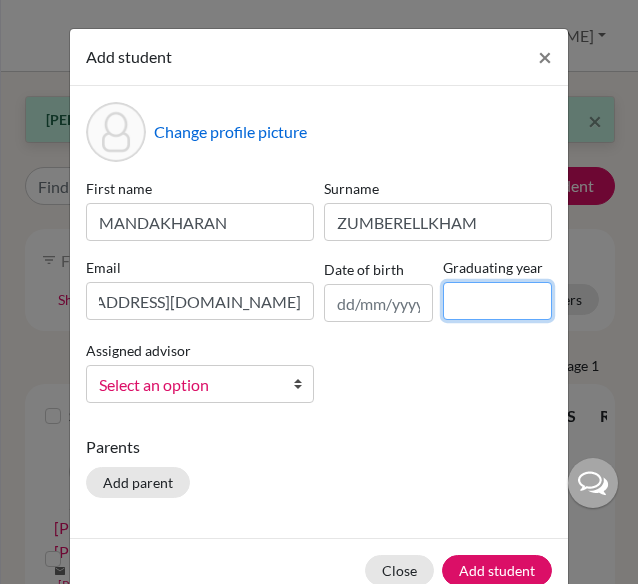 scroll, scrollTop: 0, scrollLeft: 0, axis: both 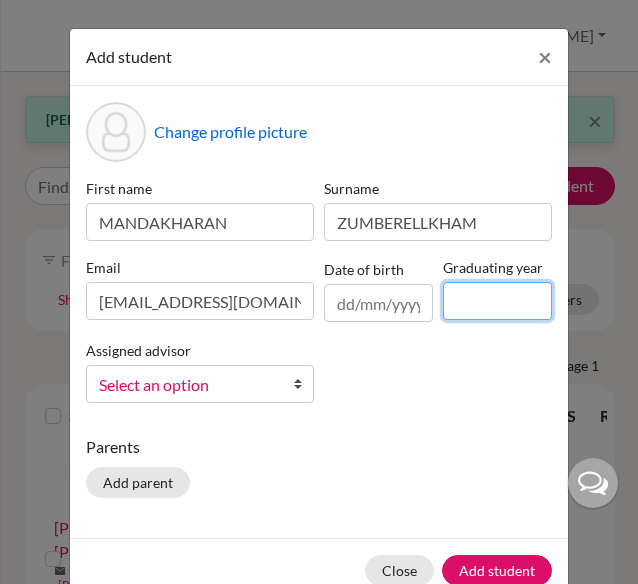 click at bounding box center (497, 301) 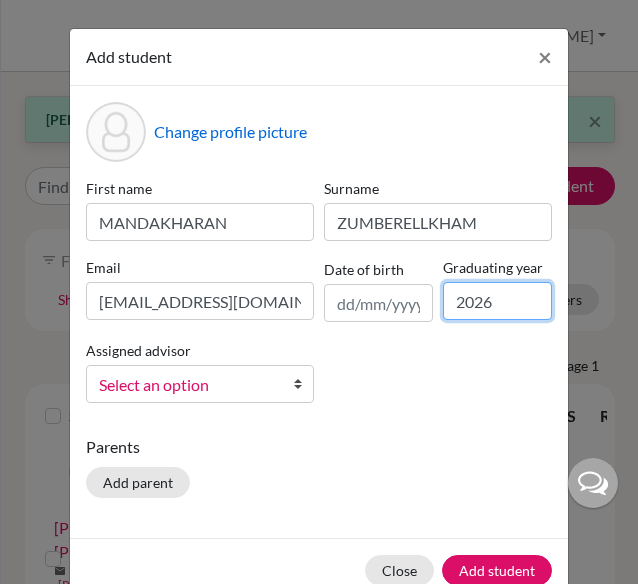 type on "2026" 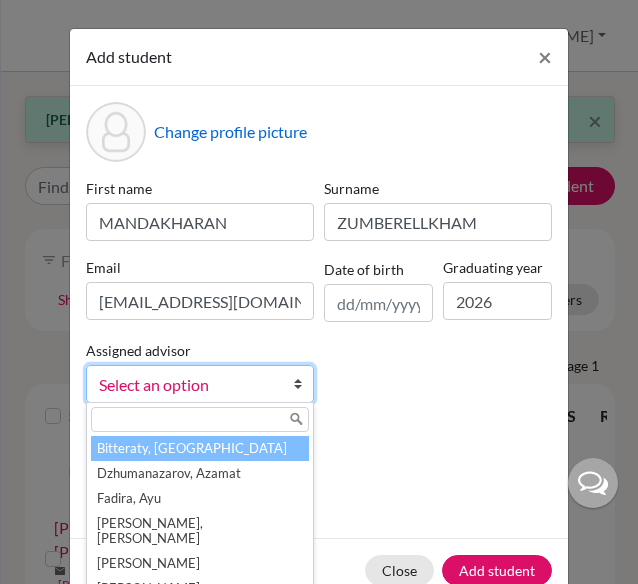 click on "Select an option" at bounding box center [187, 385] 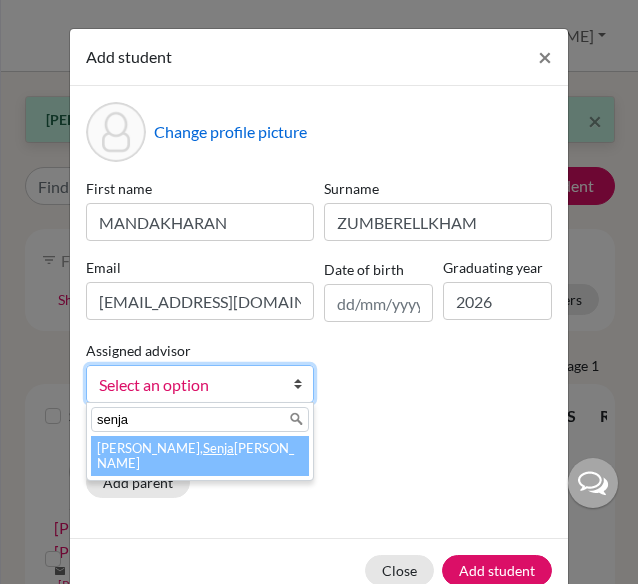 type on "senja" 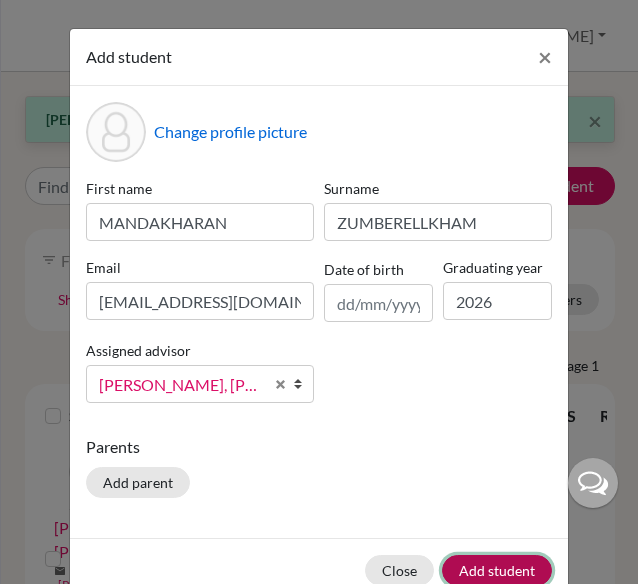 click on "Add student" at bounding box center [497, 570] 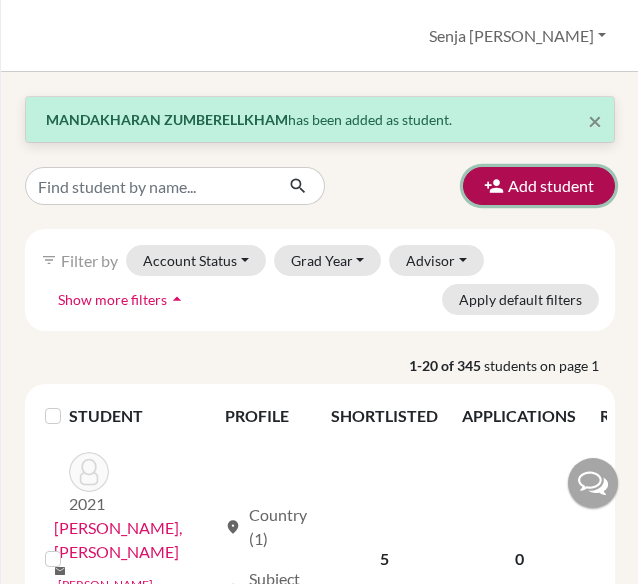 click at bounding box center (494, 186) 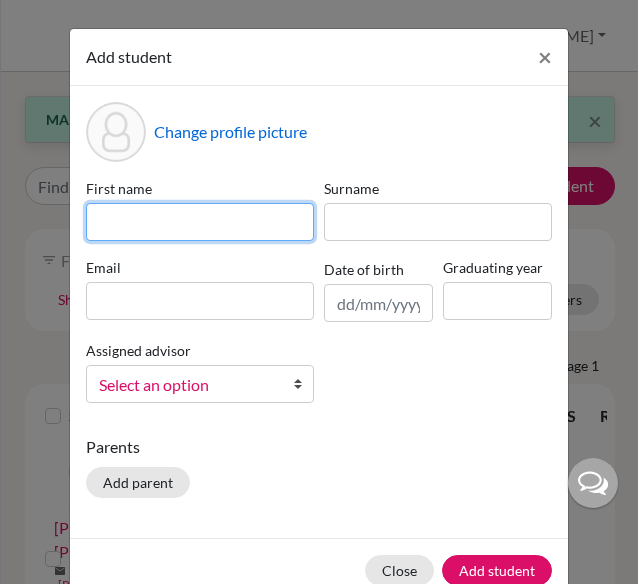 click at bounding box center (200, 222) 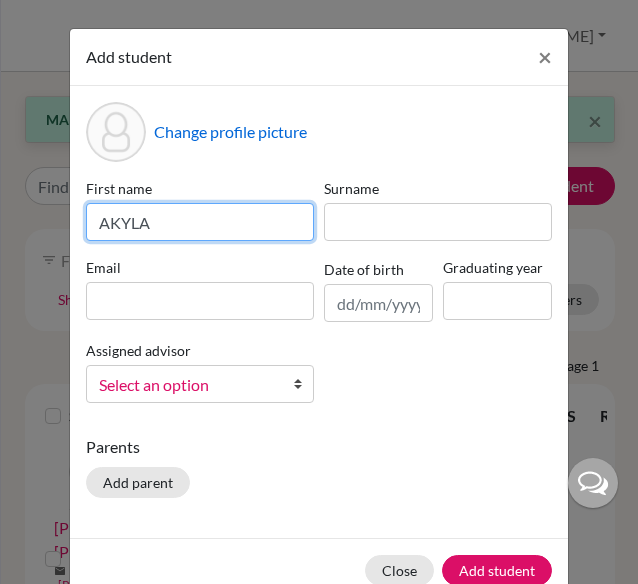 type on "AKYLA" 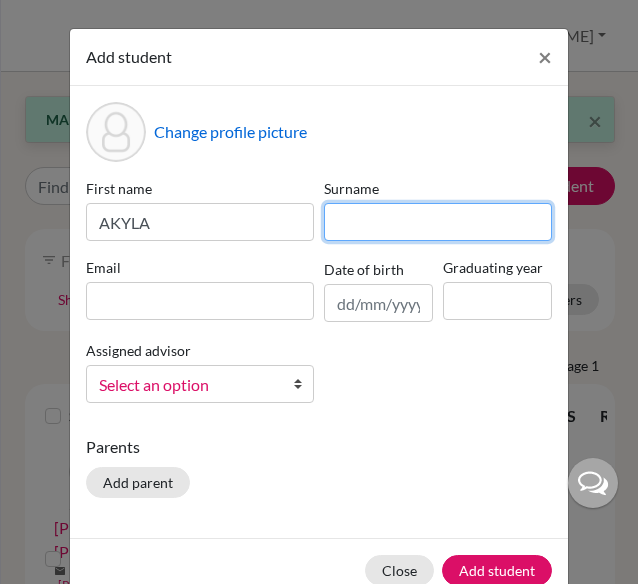 click at bounding box center [438, 222] 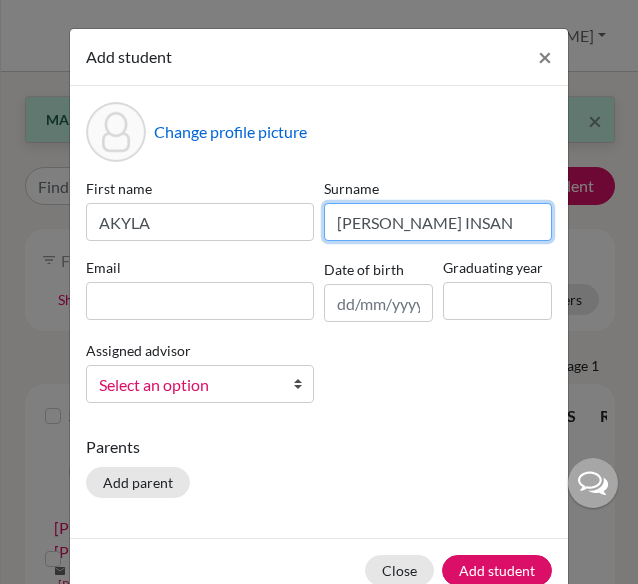 scroll, scrollTop: 0, scrollLeft: 23, axis: horizontal 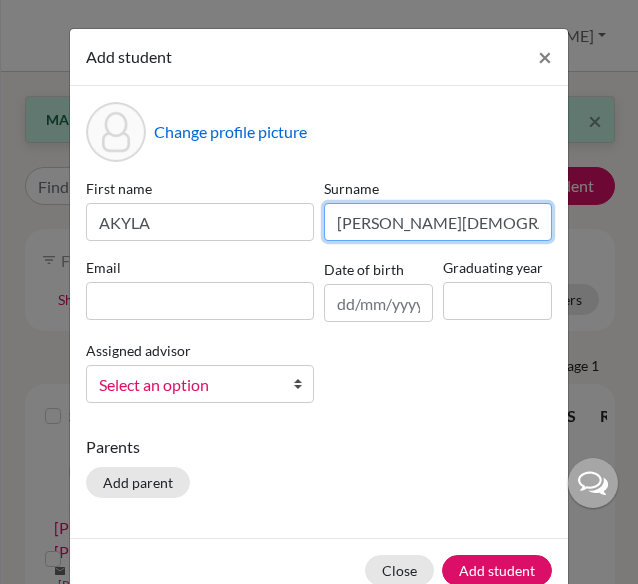 type on "[PERSON_NAME][DEMOGRAPHIC_DATA] INSAN" 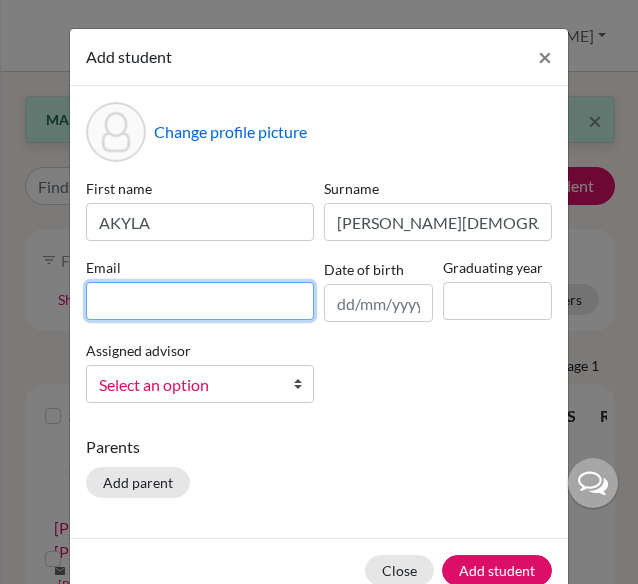 click at bounding box center [200, 301] 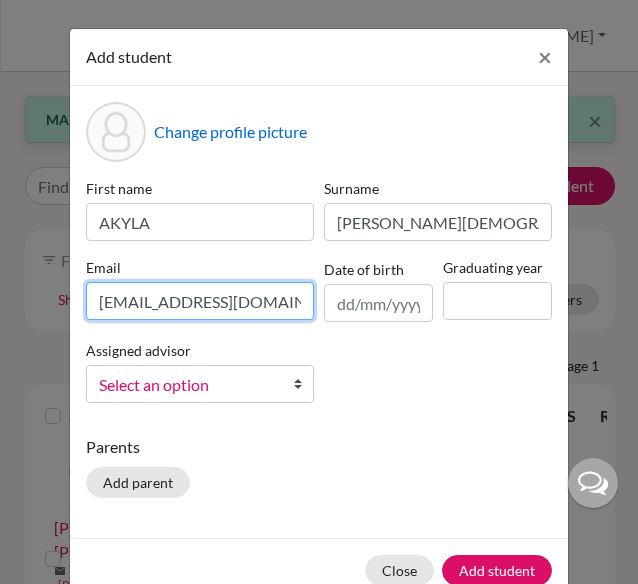 scroll, scrollTop: 0, scrollLeft: 52, axis: horizontal 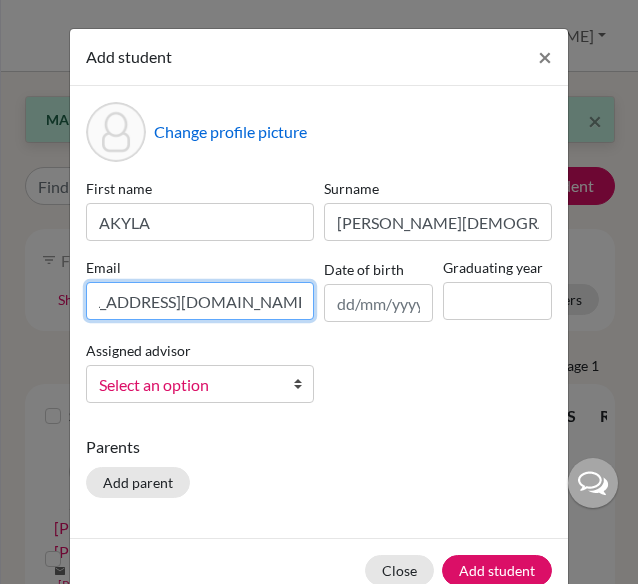 type on "[EMAIL_ADDRESS][DOMAIN_NAME]" 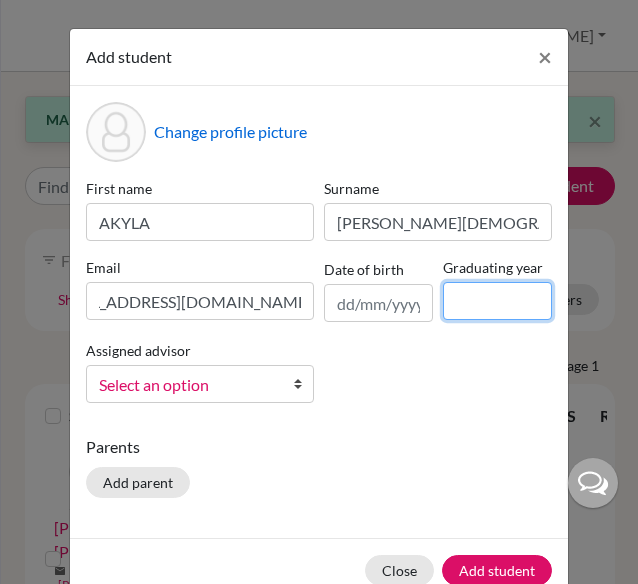 click at bounding box center [497, 301] 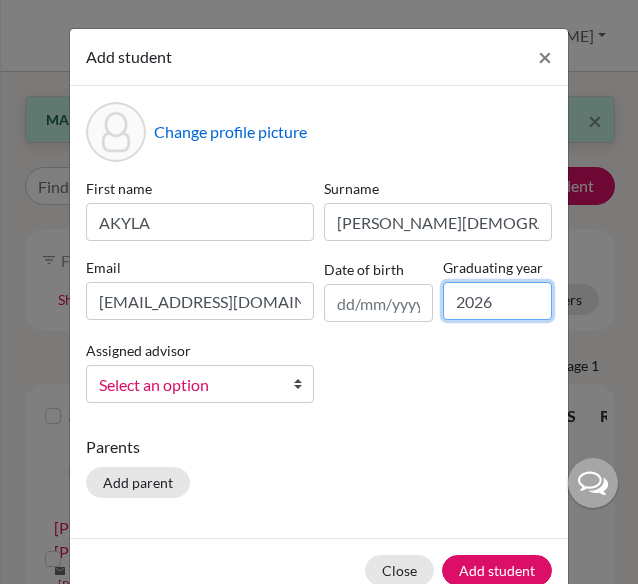 type on "2026" 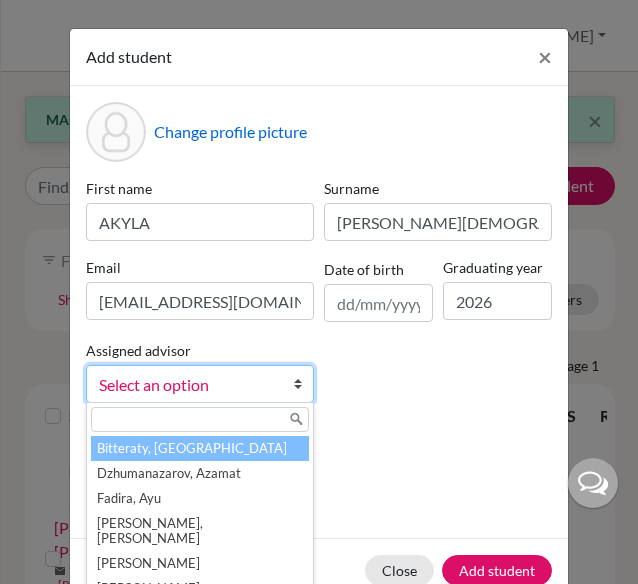 click on "Select an option" at bounding box center [187, 385] 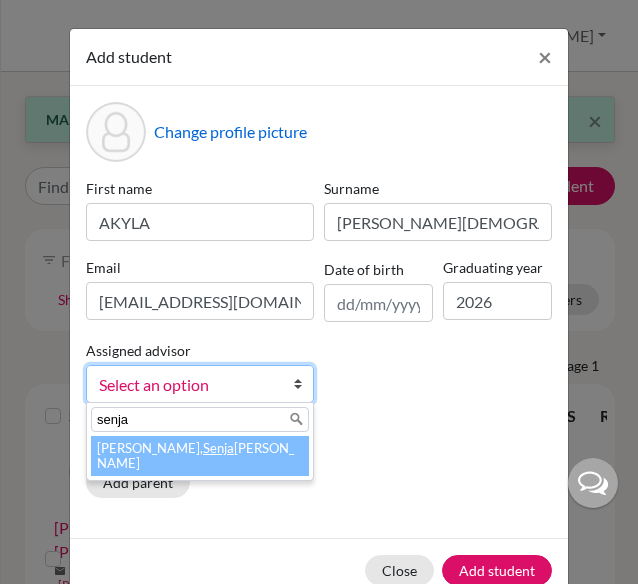 type on "senja" 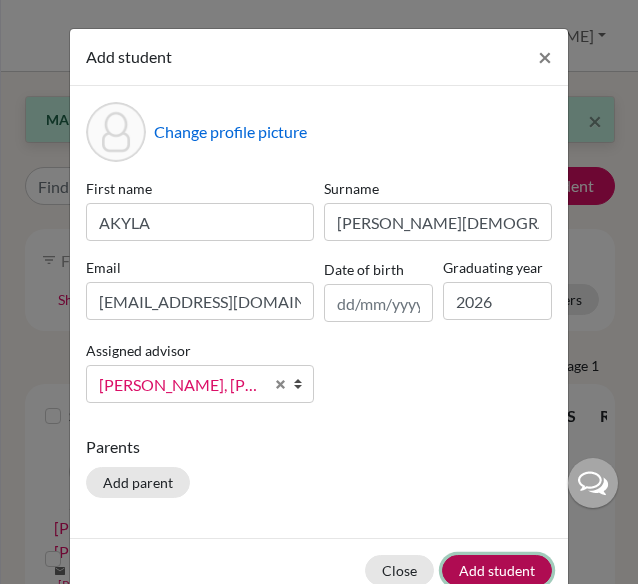 click on "Add student" at bounding box center [497, 570] 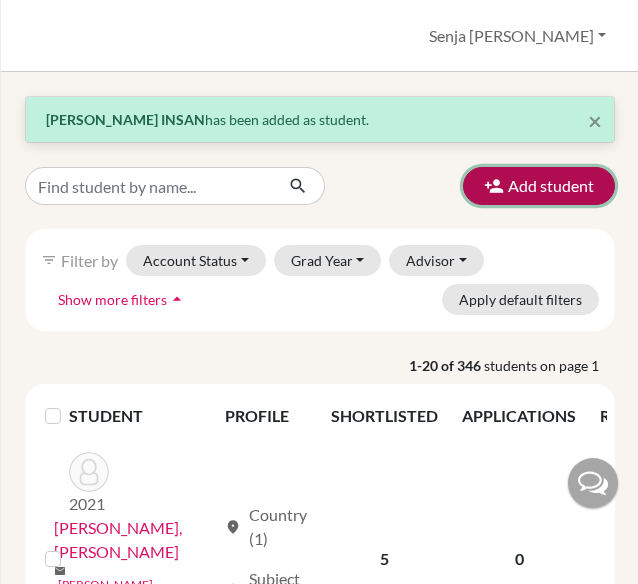 click on "Add student" at bounding box center [539, 186] 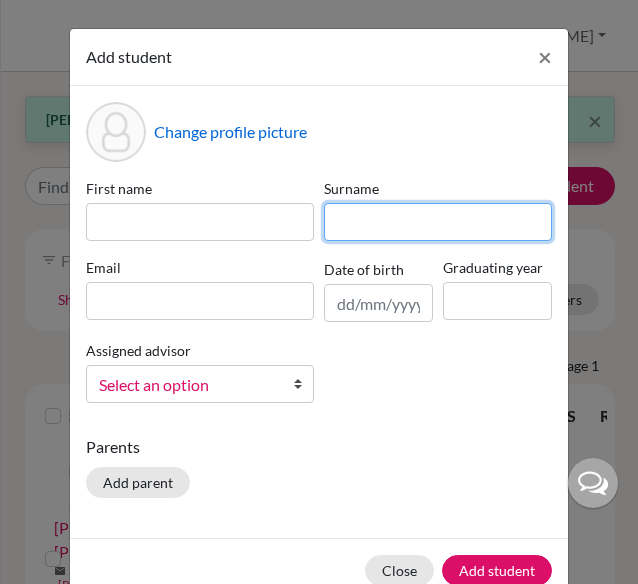 click at bounding box center [438, 222] 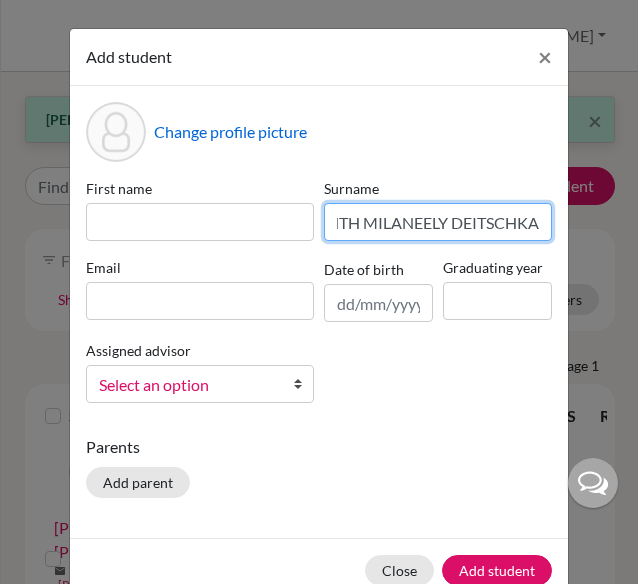 scroll, scrollTop: 0, scrollLeft: 0, axis: both 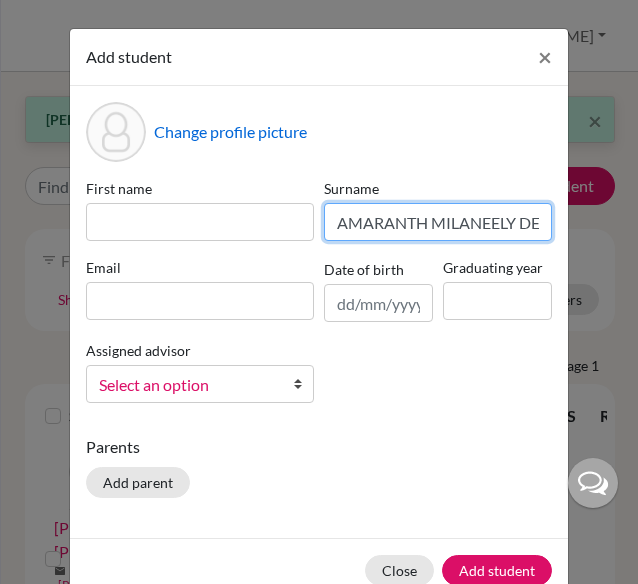 drag, startPoint x: 422, startPoint y: 224, endPoint x: 280, endPoint y: 217, distance: 142.17242 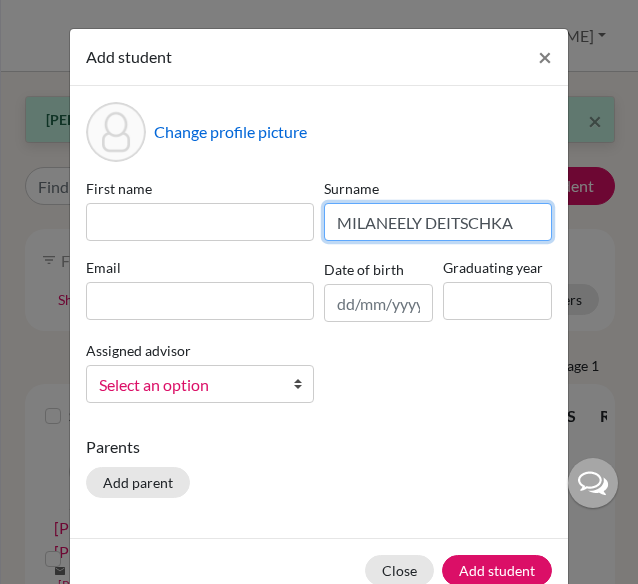type on "MILANEELY DEITSCHKA" 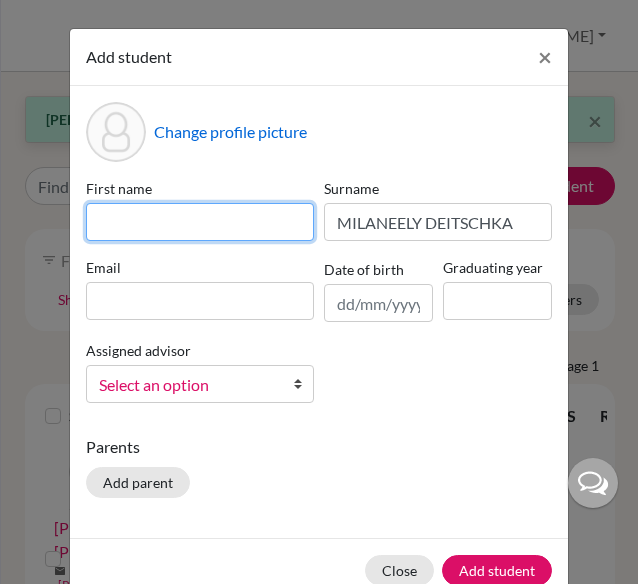 click at bounding box center [200, 222] 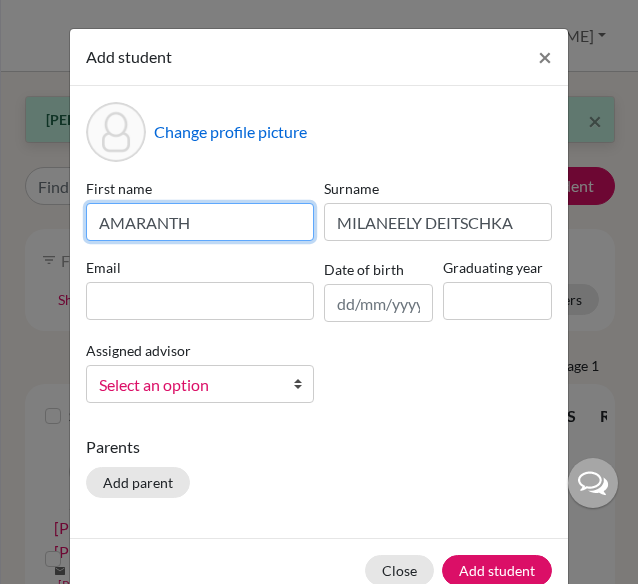 type on "AMARANTH" 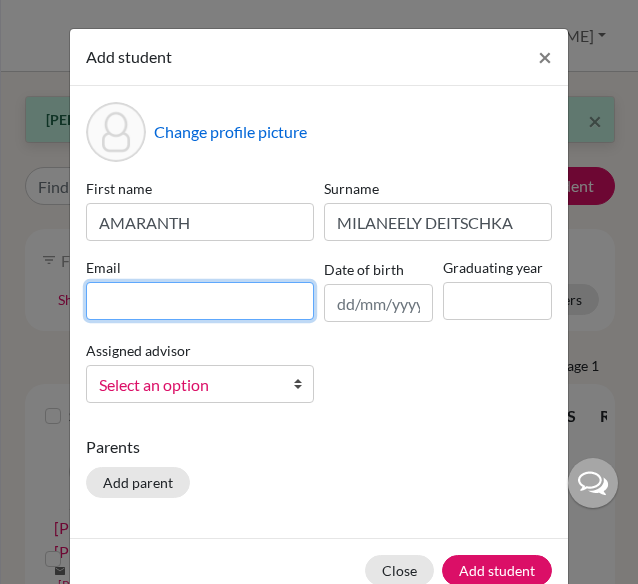 click at bounding box center [200, 301] 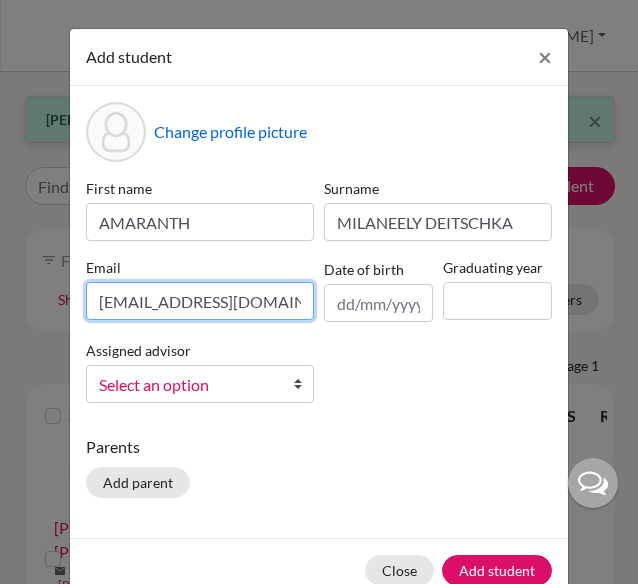 scroll, scrollTop: 0, scrollLeft: 113, axis: horizontal 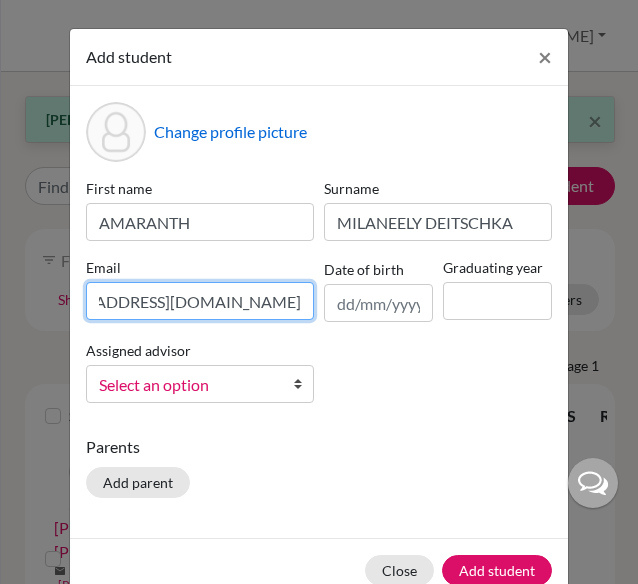 type on "[EMAIL_ADDRESS][DOMAIN_NAME]" 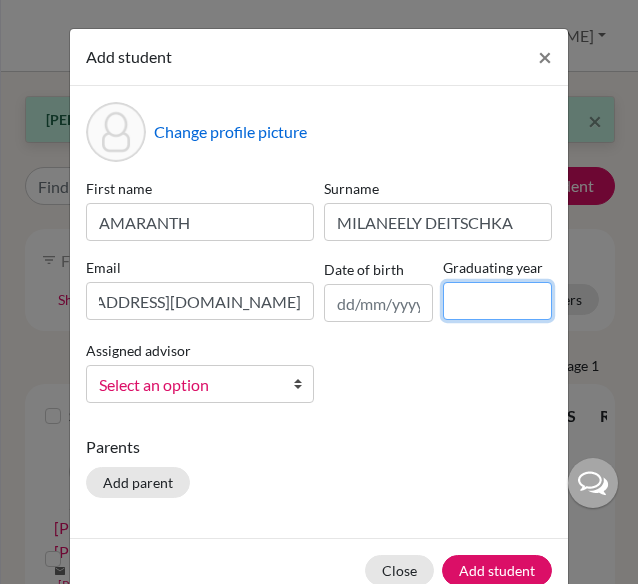 scroll, scrollTop: 0, scrollLeft: 0, axis: both 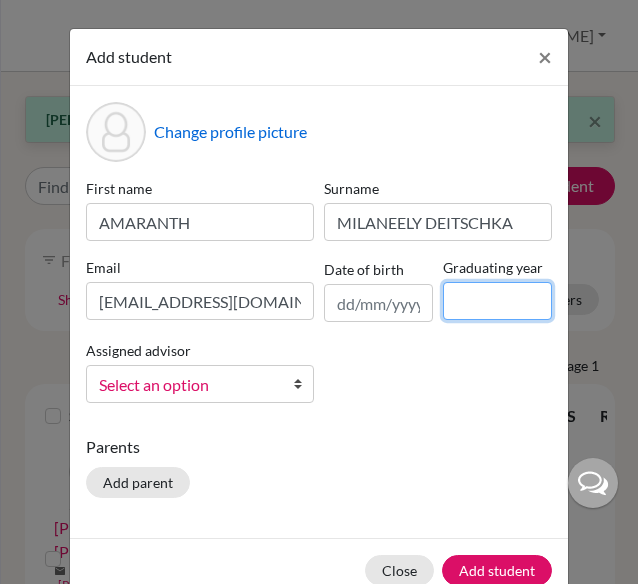 click at bounding box center [497, 301] 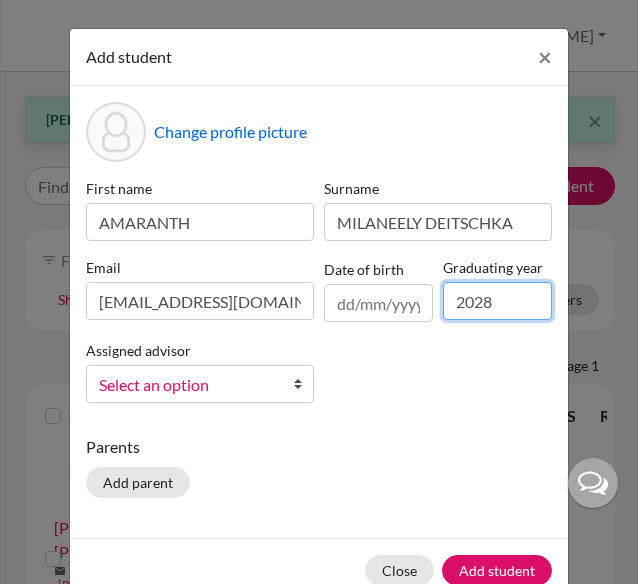 type on "2028" 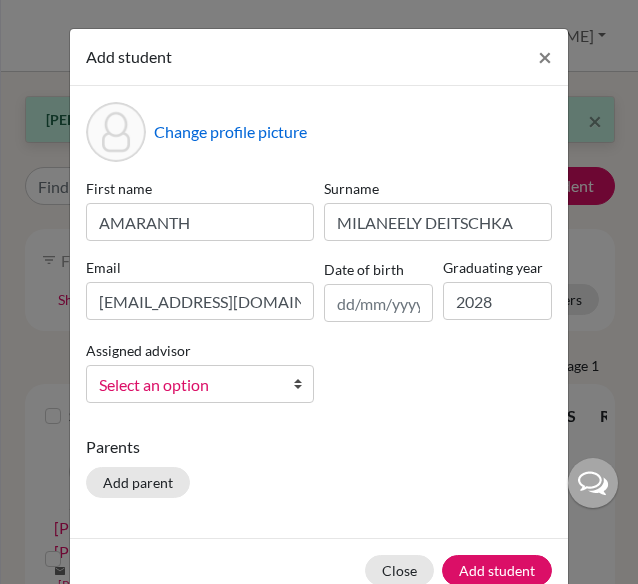click on "Select an option" at bounding box center [187, 385] 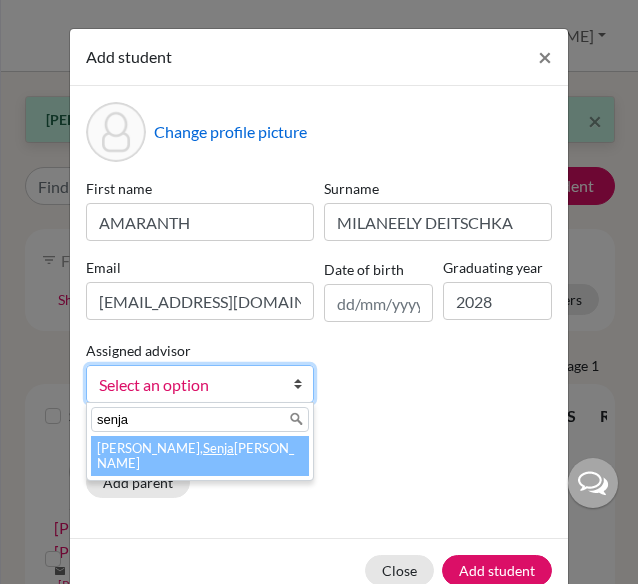 type on "senja" 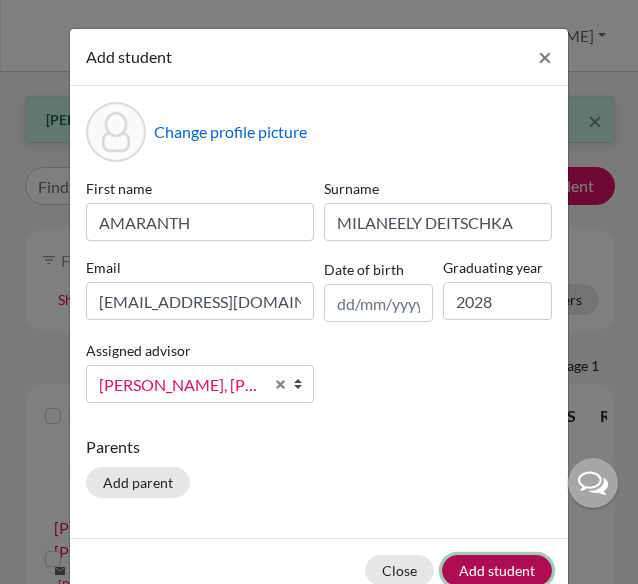 click on "Add student" at bounding box center (497, 570) 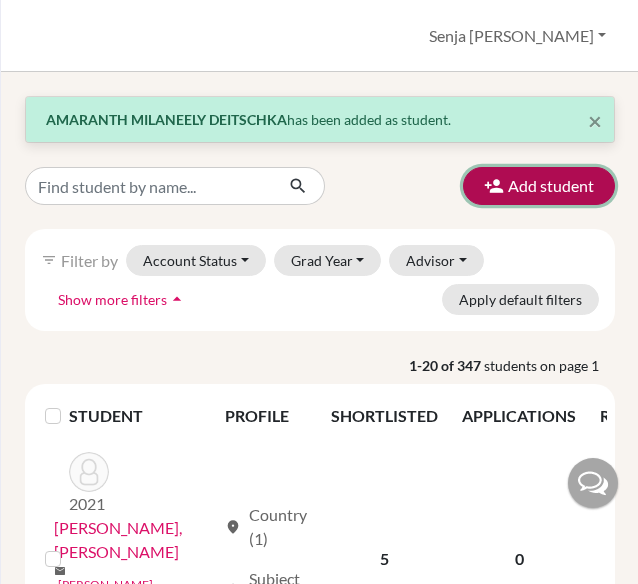 click at bounding box center [494, 186] 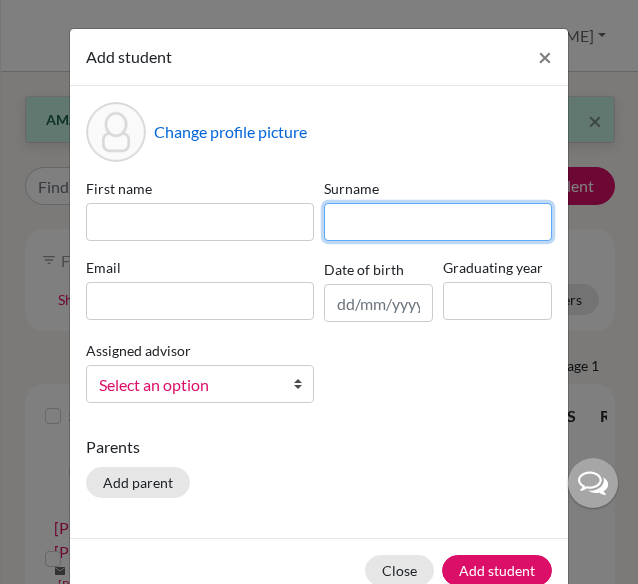 click at bounding box center [438, 222] 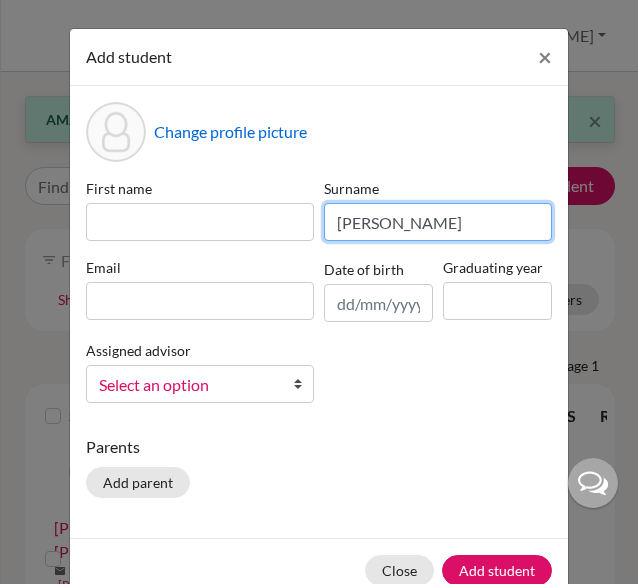 drag, startPoint x: 395, startPoint y: 223, endPoint x: 246, endPoint y: 221, distance: 149.01343 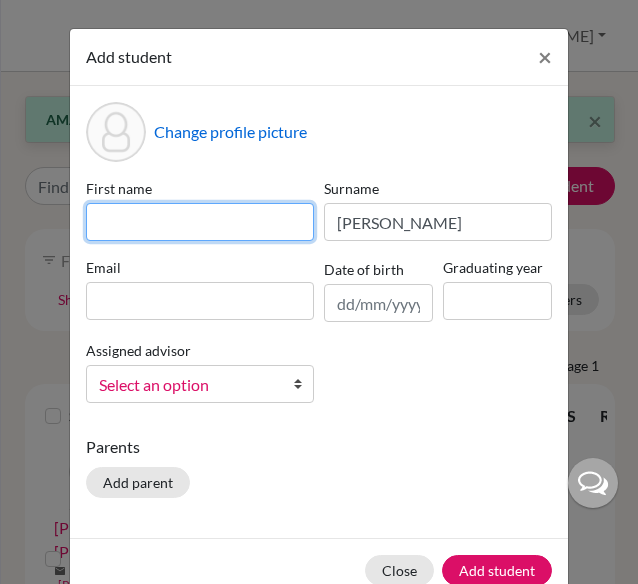 click at bounding box center (200, 222) 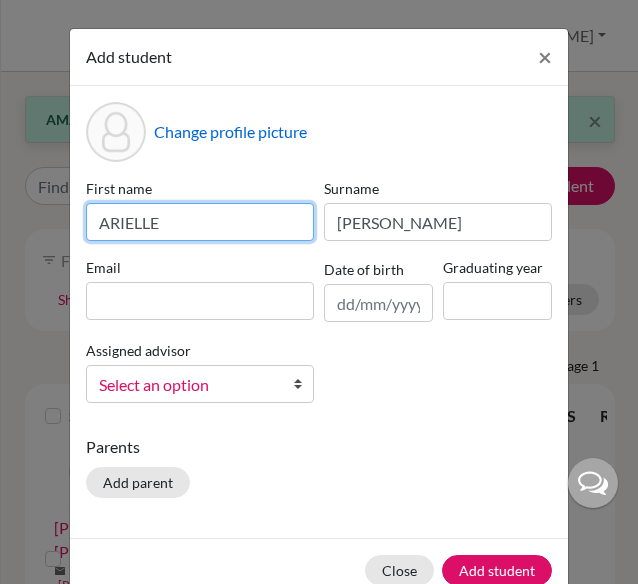 type on "ARIELLE" 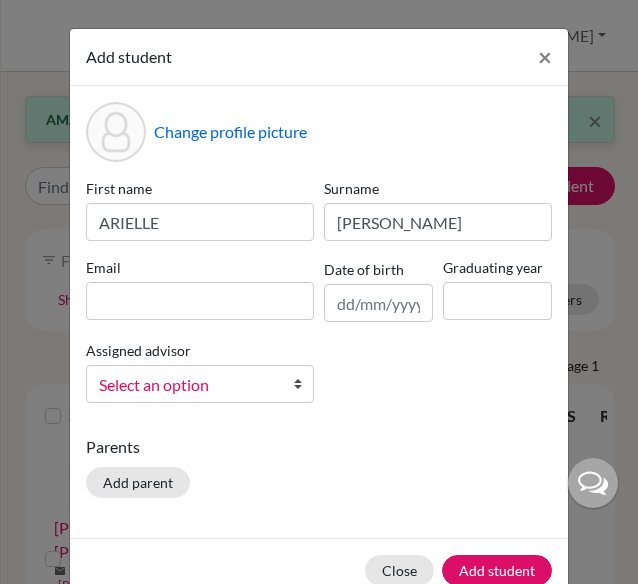 click on "Email" at bounding box center [200, 289] 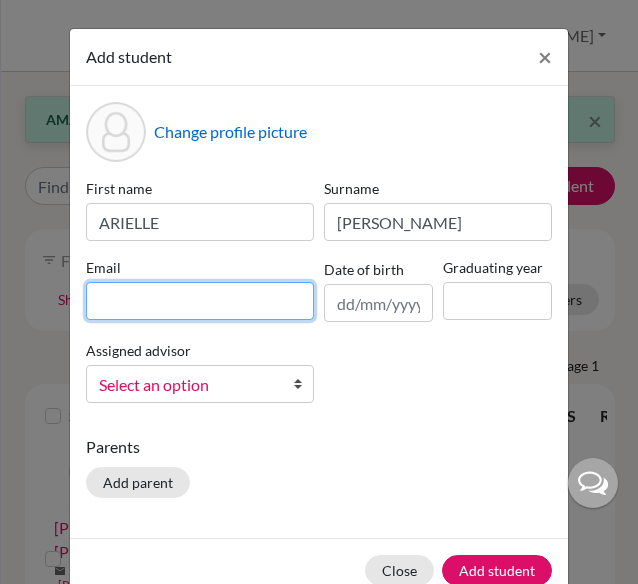 click at bounding box center (200, 301) 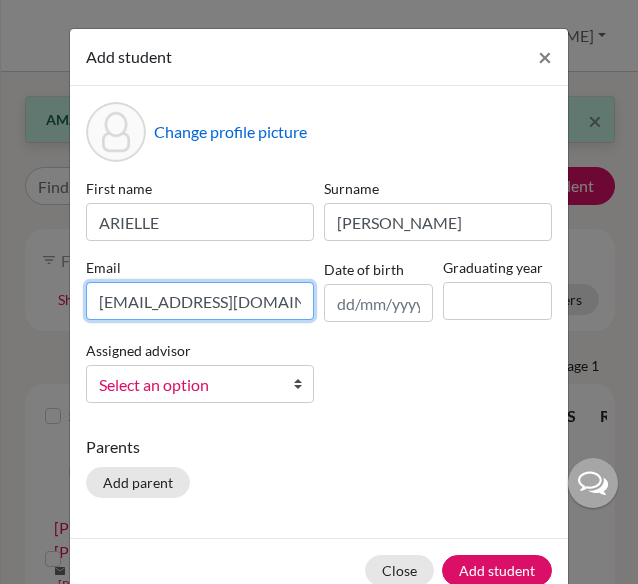 scroll, scrollTop: 0, scrollLeft: 64, axis: horizontal 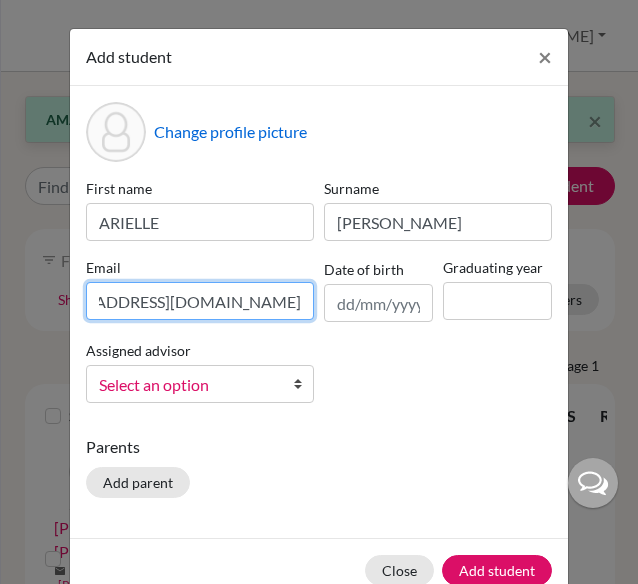 type on "[EMAIL_ADDRESS][DOMAIN_NAME]" 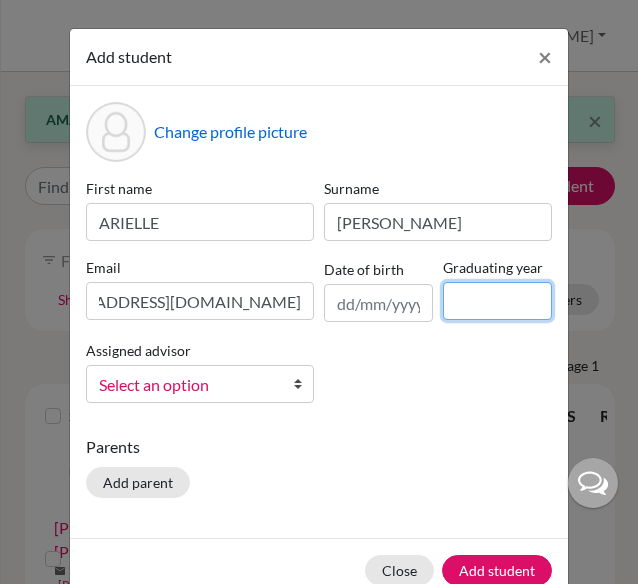 click at bounding box center (497, 301) 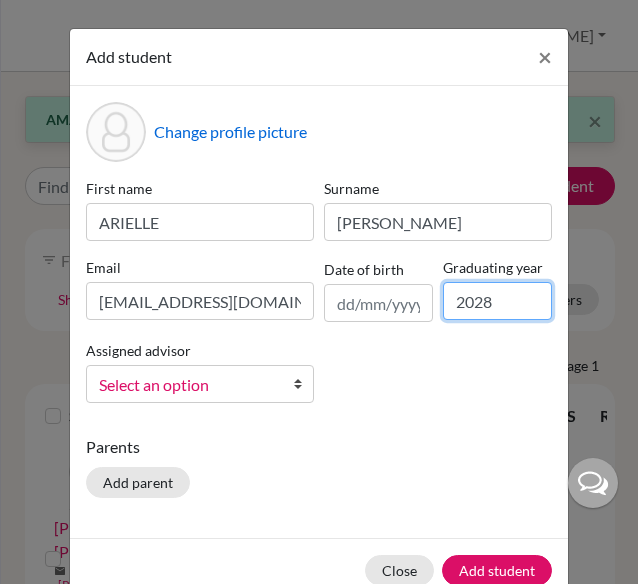type on "2028" 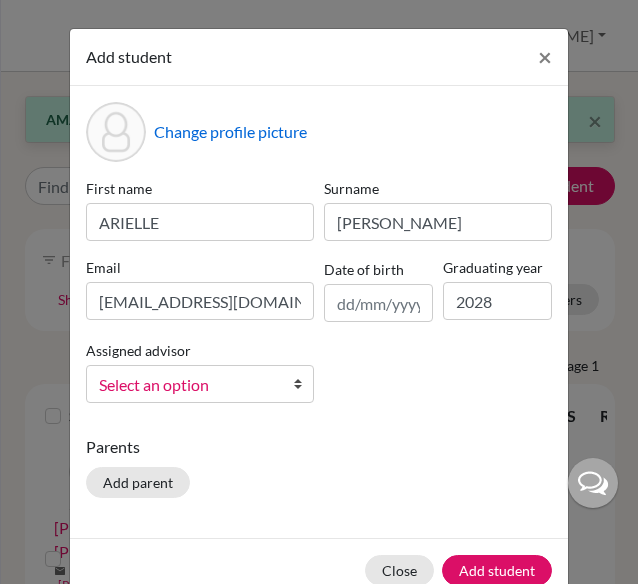 click on "Select an option" at bounding box center (187, 385) 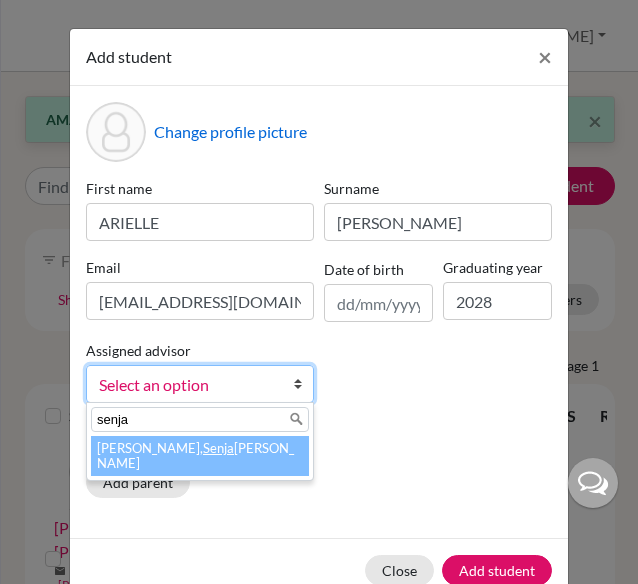 type on "senja" 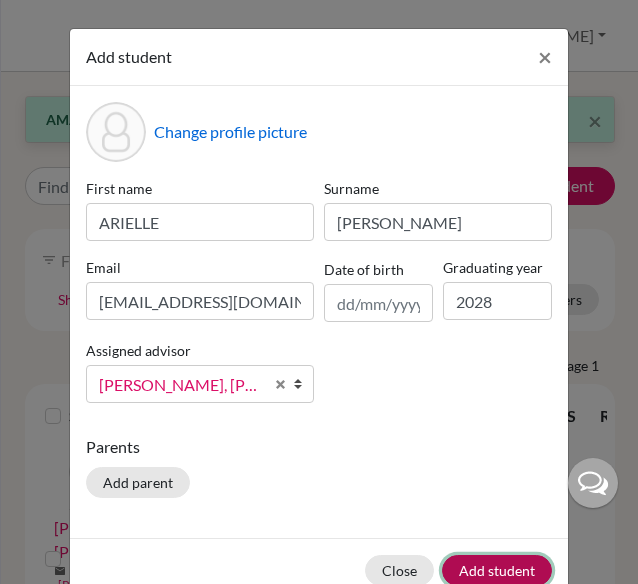 click on "Add student" at bounding box center (497, 570) 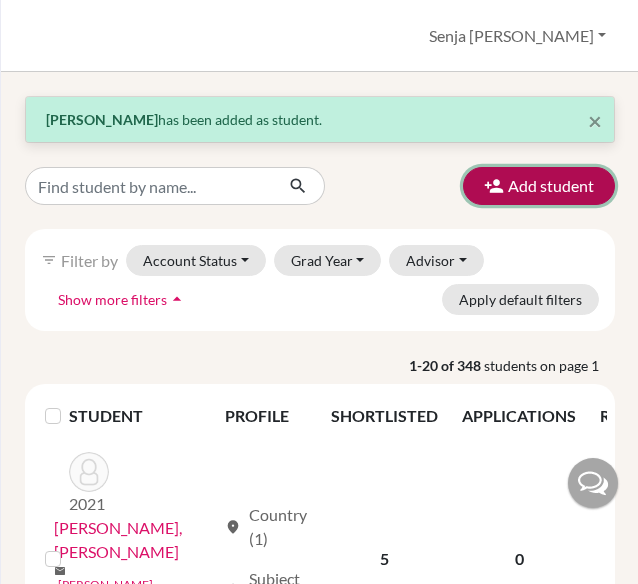 click on "Add student" at bounding box center (539, 186) 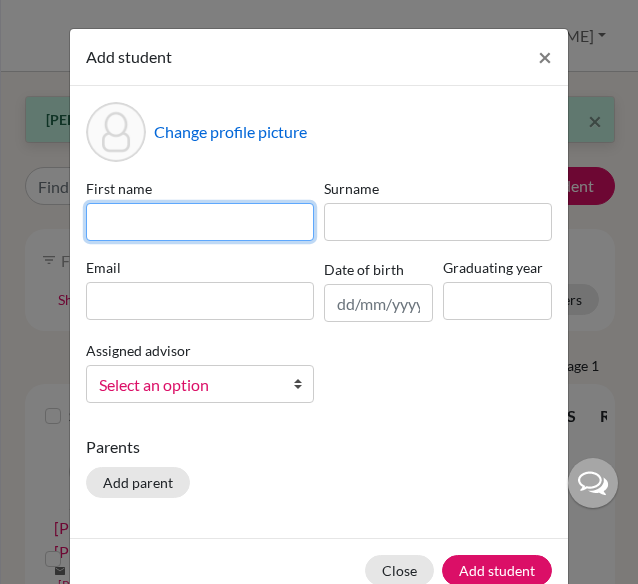 click at bounding box center [200, 222] 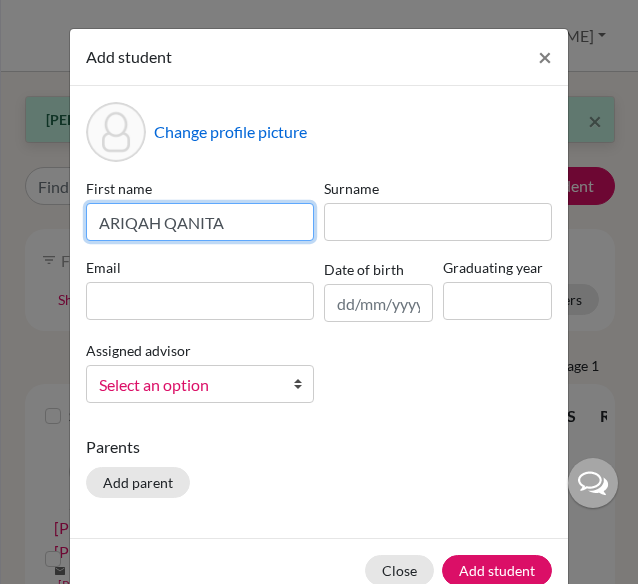 drag, startPoint x: 220, startPoint y: 223, endPoint x: 154, endPoint y: 221, distance: 66.0303 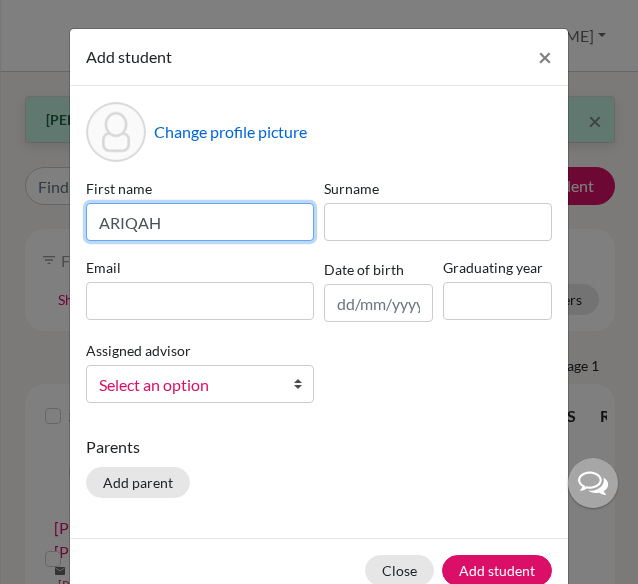 type on "ARIQAH" 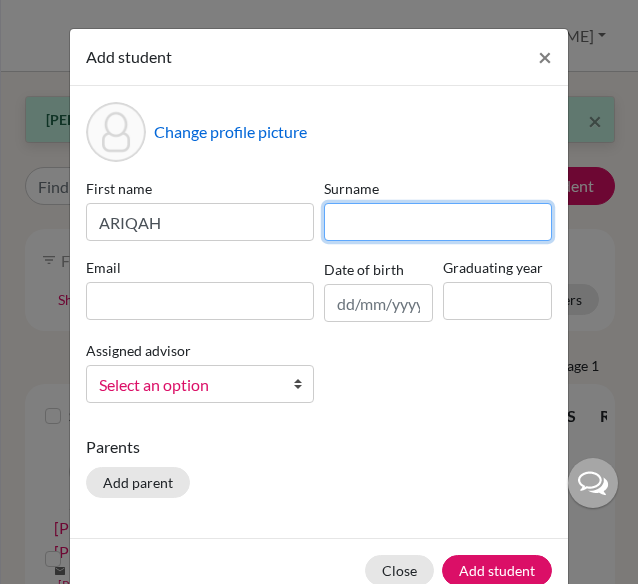 click at bounding box center (438, 222) 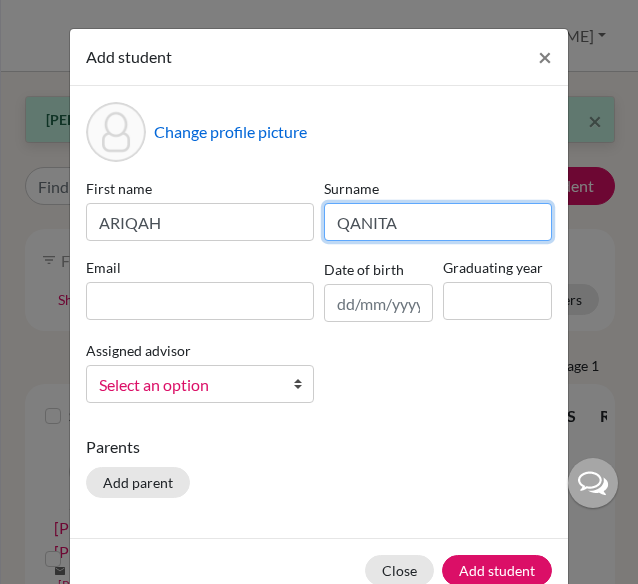 type on "QANITA" 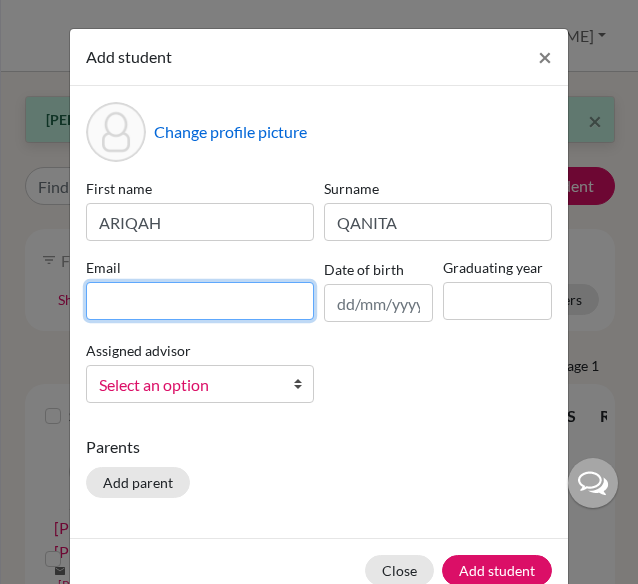 click at bounding box center [200, 301] 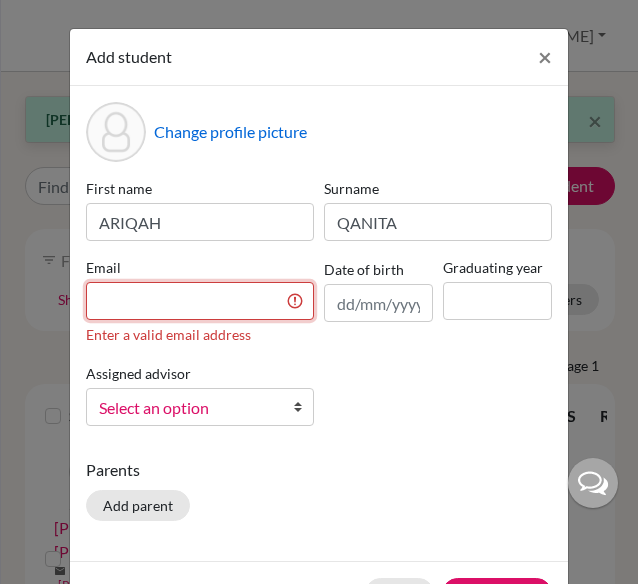 click at bounding box center [200, 301] 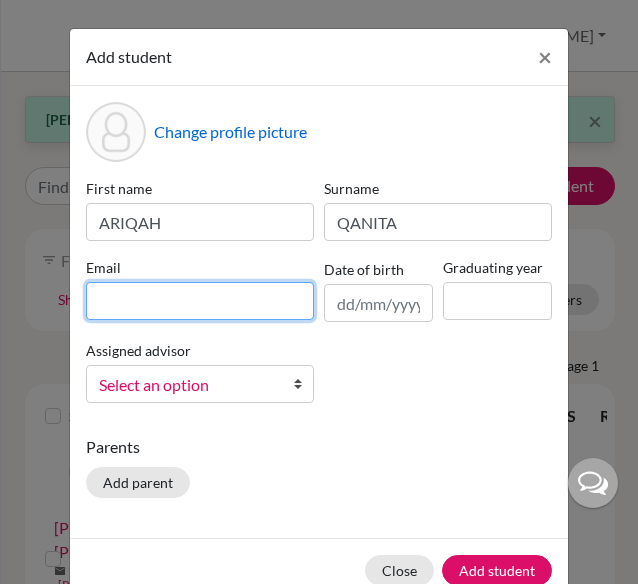 paste on "[EMAIL_ADDRESS][DOMAIN_NAME]" 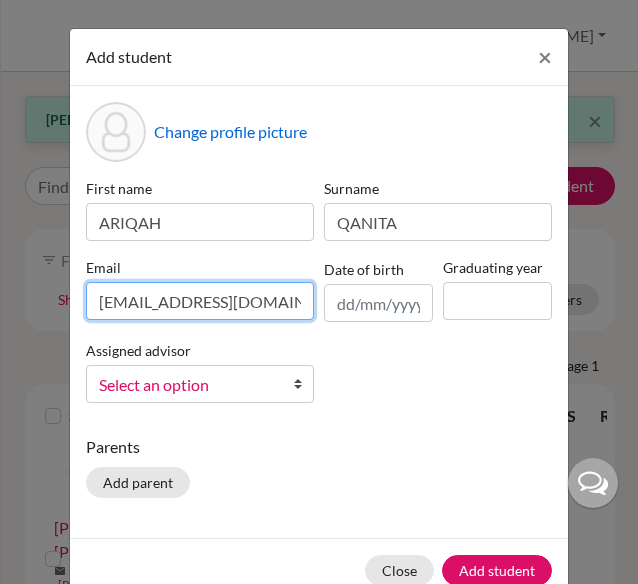 scroll, scrollTop: 0, scrollLeft: 67, axis: horizontal 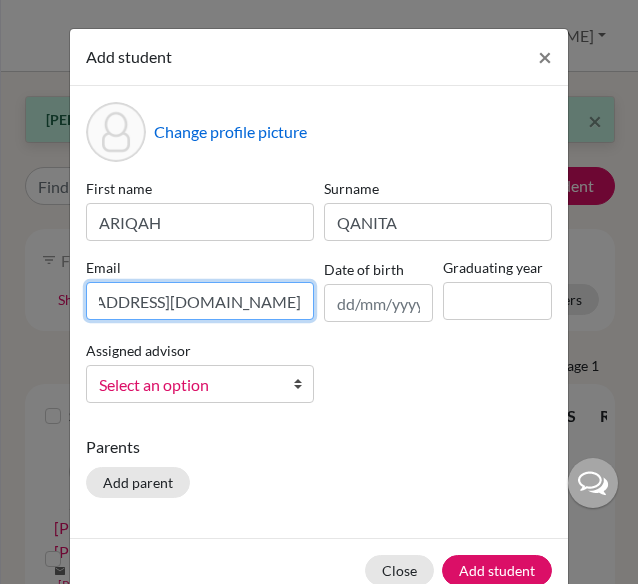 type on "[EMAIL_ADDRESS][DOMAIN_NAME]" 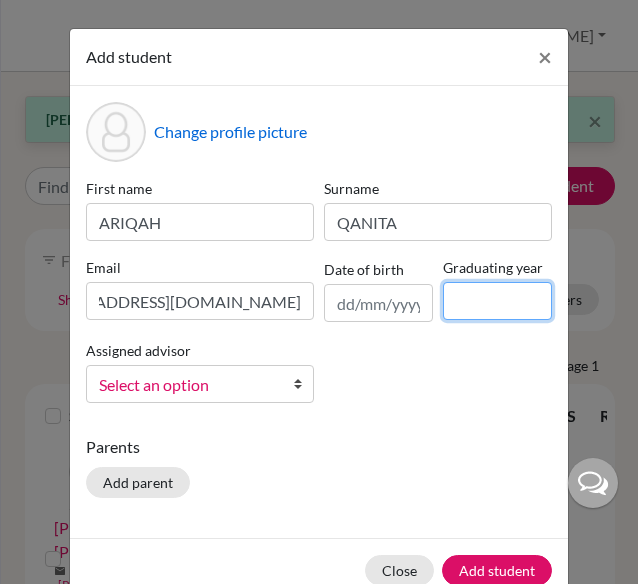 click at bounding box center [497, 301] 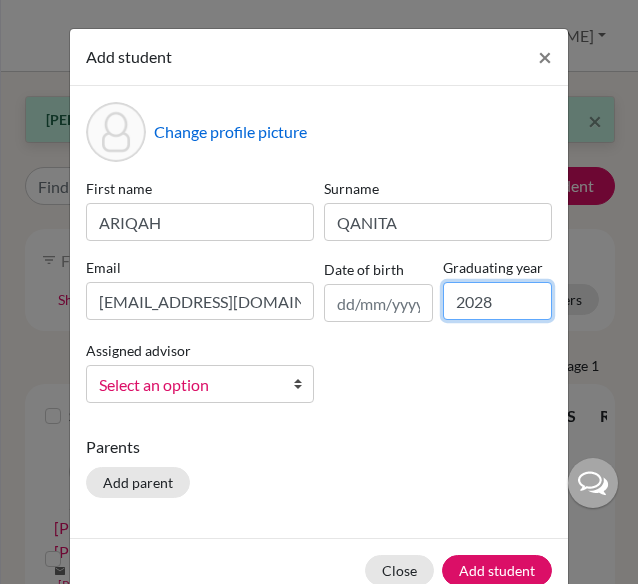 type on "2028" 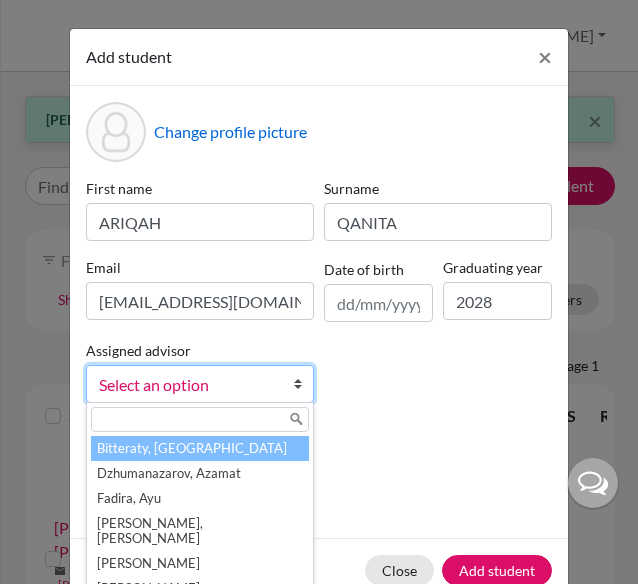 click on "Select an option" at bounding box center [187, 385] 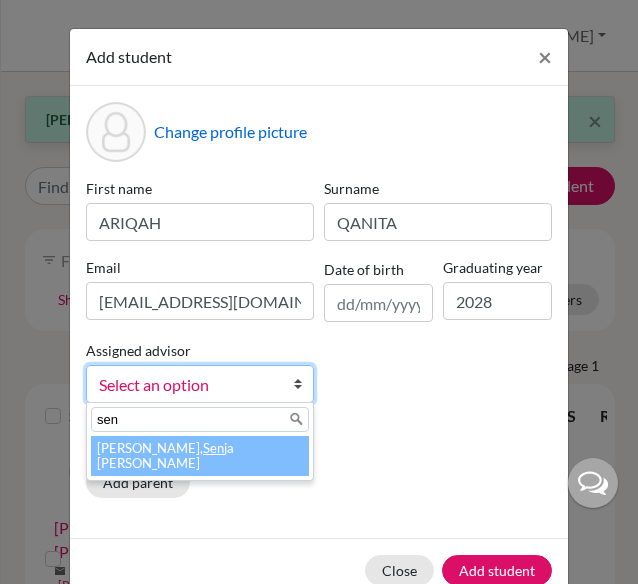 type on "sen" 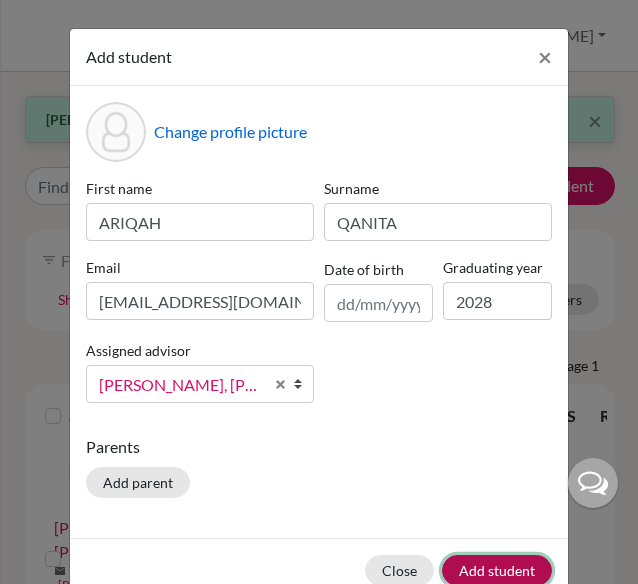 click on "Add student" at bounding box center [497, 570] 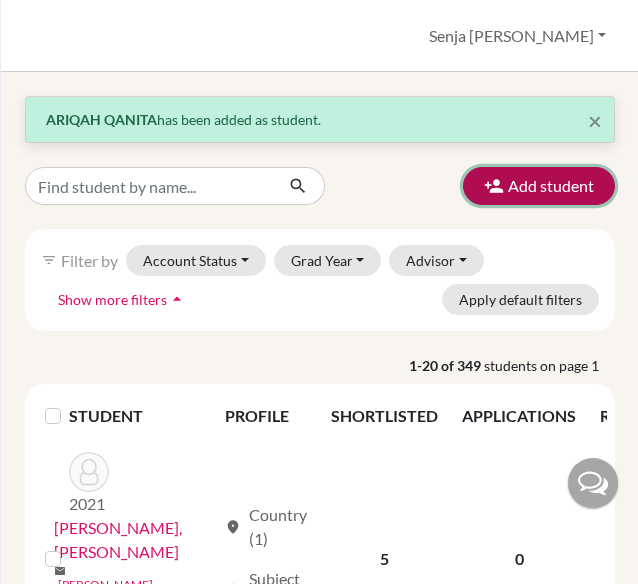 click on "Add student" at bounding box center (539, 186) 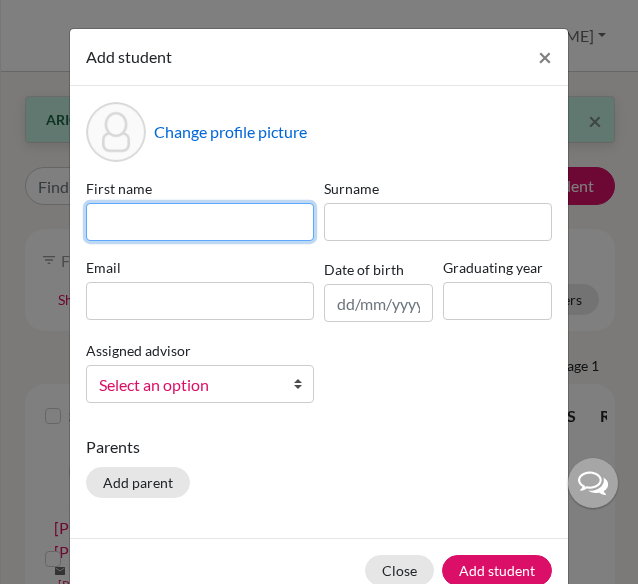 click at bounding box center [200, 222] 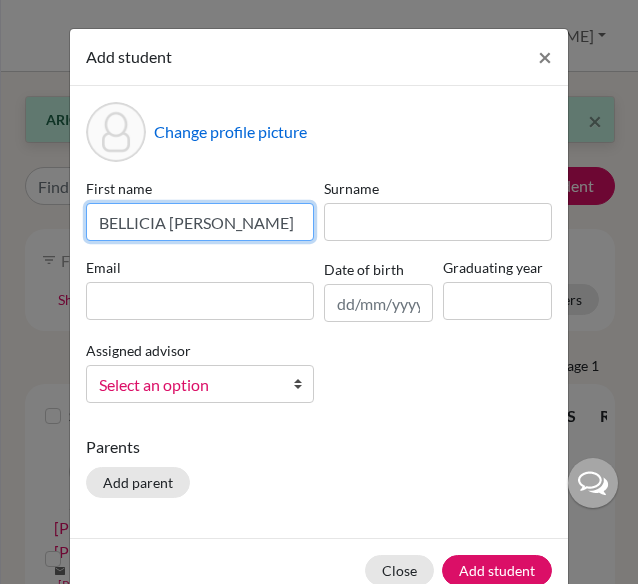 drag, startPoint x: 280, startPoint y: 222, endPoint x: 163, endPoint y: 219, distance: 117.03845 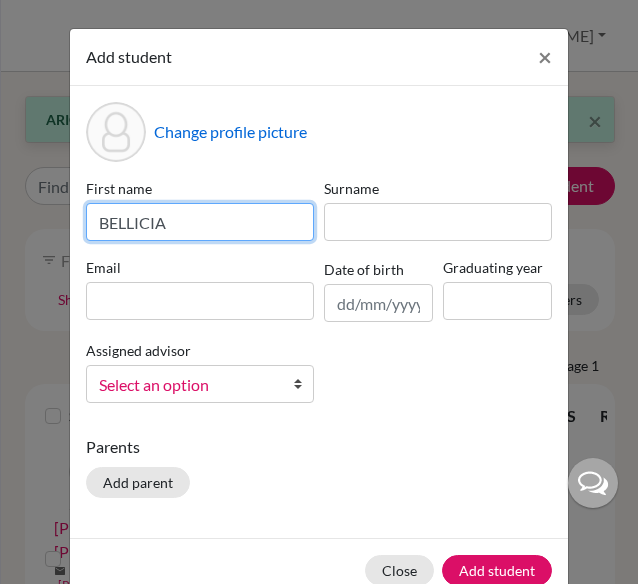type on "BELLICIA" 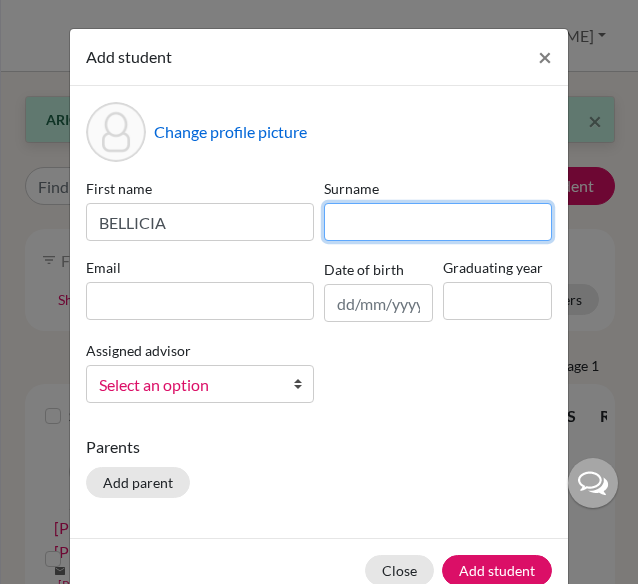 click at bounding box center (438, 222) 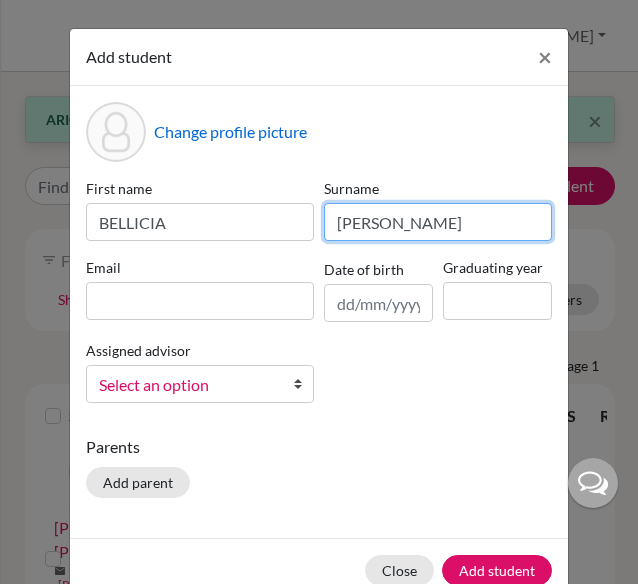 type on "[PERSON_NAME]" 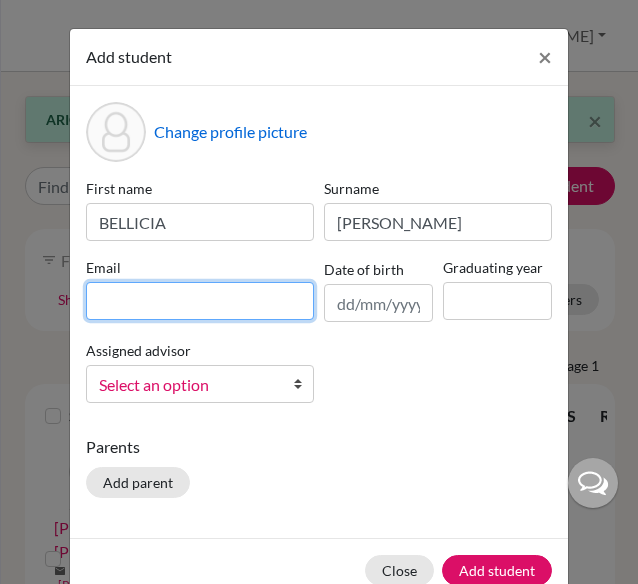 click at bounding box center (200, 301) 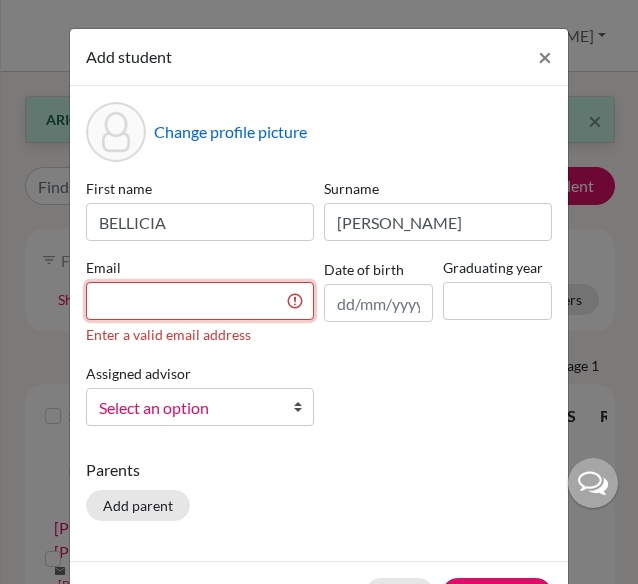 click at bounding box center (200, 301) 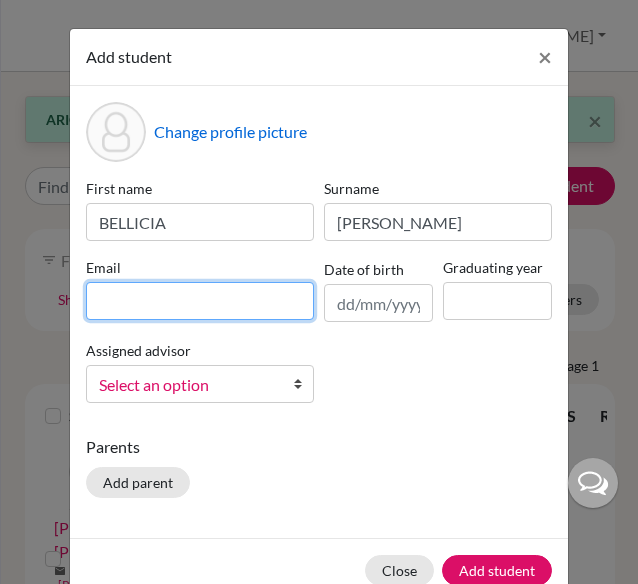 paste on "[EMAIL_ADDRESS][PERSON_NAME][DOMAIN_NAME]" 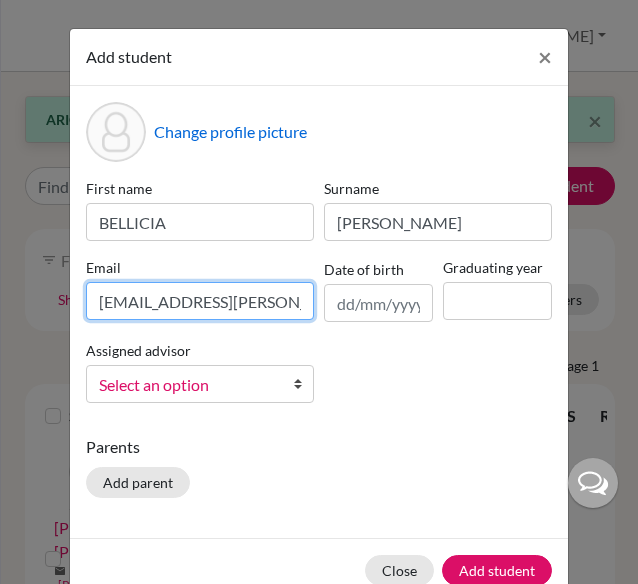 scroll, scrollTop: 0, scrollLeft: 78, axis: horizontal 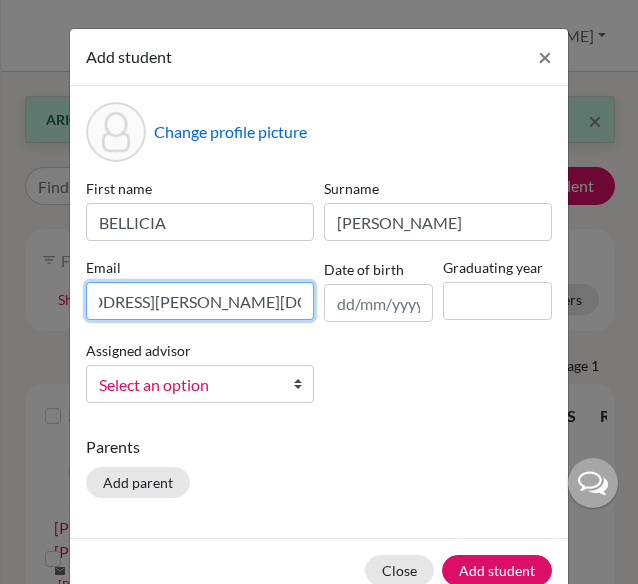 type on "[EMAIL_ADDRESS][PERSON_NAME][DOMAIN_NAME]" 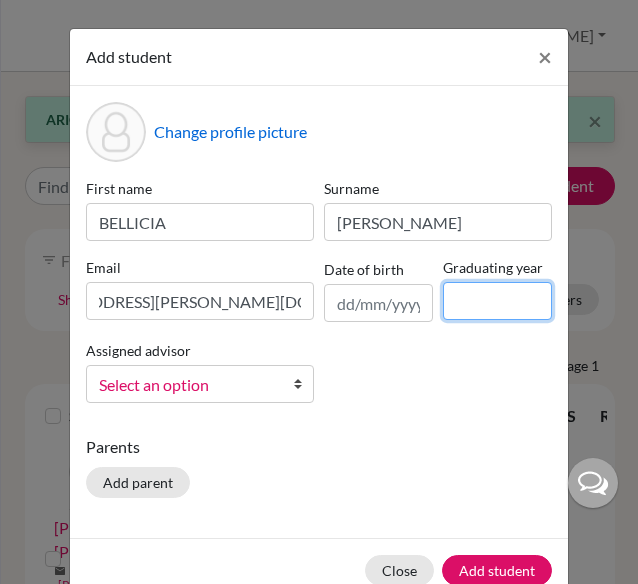 click at bounding box center [497, 301] 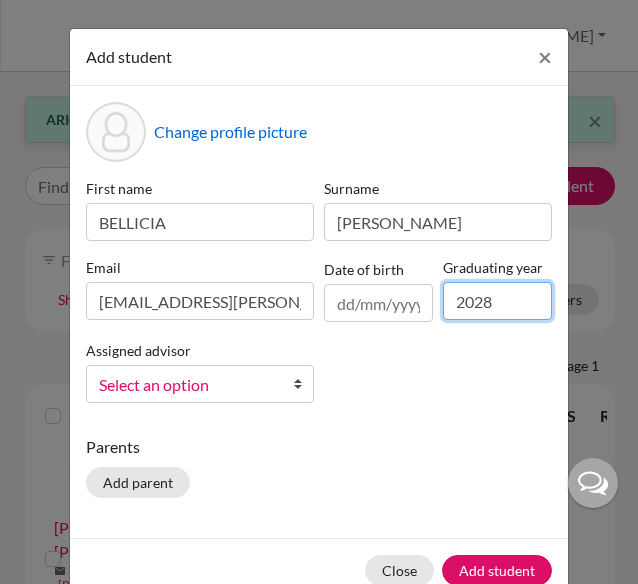type on "2028" 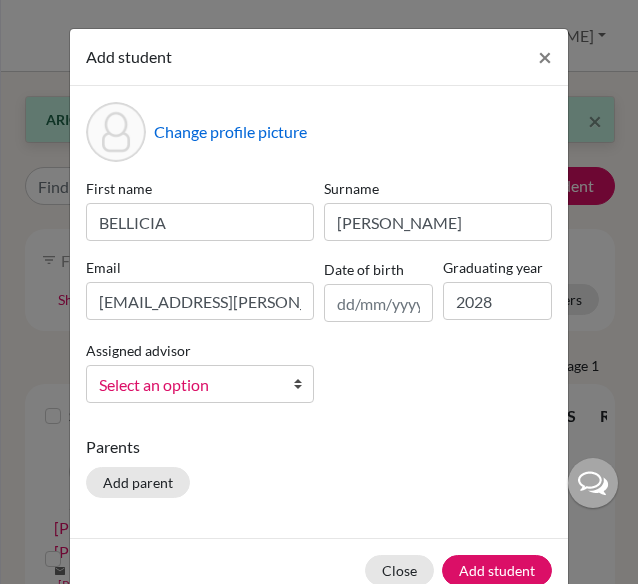 click on "Select an option" at bounding box center (187, 385) 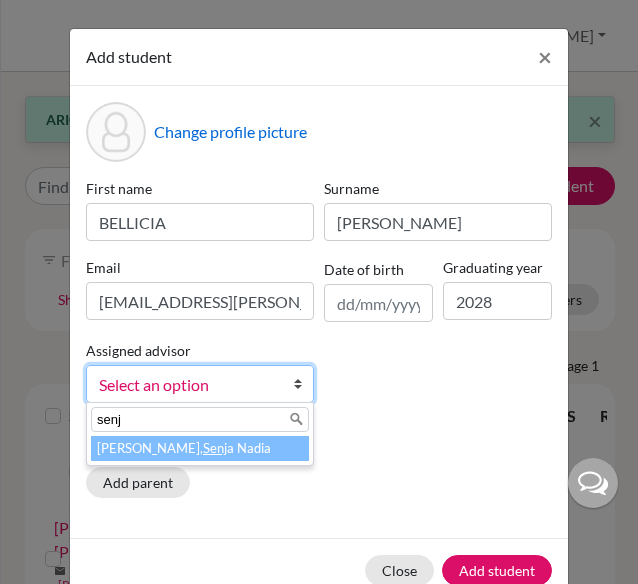 type on "senj" 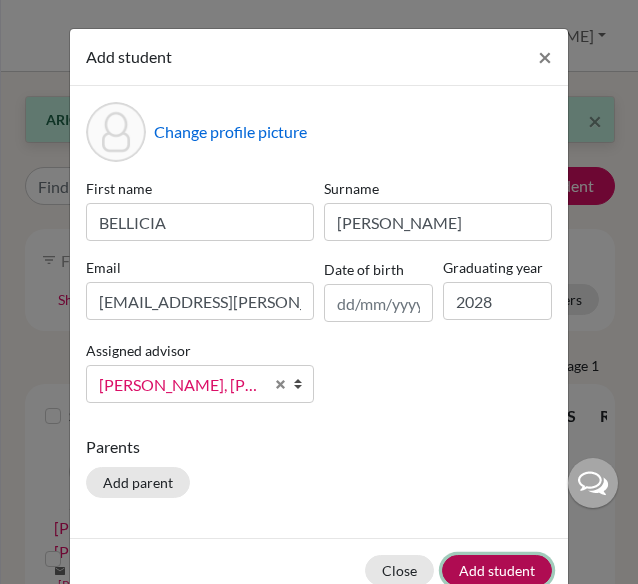 click on "Add student" at bounding box center (497, 570) 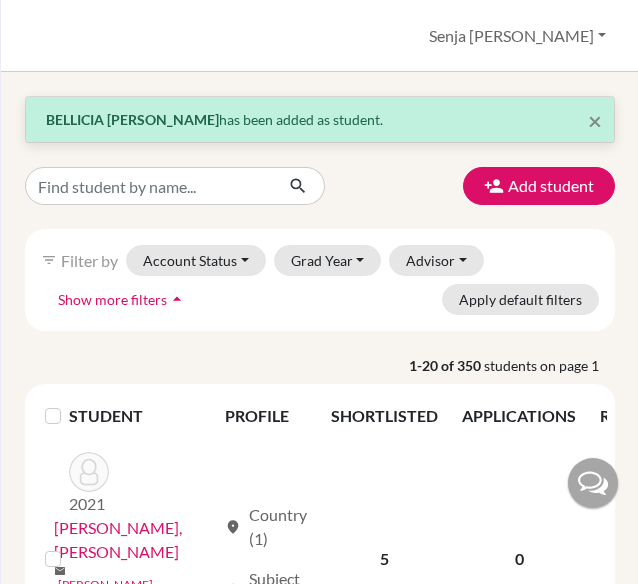 click on "× BELLICIA  [PERSON_NAME]  has been added as student. Add student filter_list Filter by Account Status Active accounts Archived accounts Registered Unregistered Grad Year [DATE] 2027 2026 2025 2024 2023 2022 2021 2020 2016 2015 2014 Advisor My students Without advisor Bitteraty, [PERSON_NAME], [PERSON_NAME], [PERSON_NAME] [PERSON_NAME]  S, [PERSON_NAME], [PERSON_NAME]  Show more filters arrow_drop_up Apply default filters 1-20 of 350  students on page 1 STUDENT PROFILE SHORTLISTED APPLICATIONS RECOMMENDATIONS SEE MORE 2021 [PERSON_NAME], [PERSON_NAME] mail [PERSON_NAME][EMAIL_ADDRESS][PERSON_NAME][DOMAIN_NAME] inventory_2 Archived account location_on Country (1) local_library Subject (5) 5 0 0 See more Edit student Send Message Reset Password [SECURITY_DATA] error_outline [PERSON_NAME], [PERSON_NAME] [PERSON_NAME][EMAIL_ADDRESS][PERSON_NAME][DOMAIN_NAME] account_circle No interest 0 0 0 See more Edit student Send Message Resend invite email 2022 error_outline [PERSON_NAME] [PERSON_NAME][EMAIL_ADDRESS][DOMAIN_NAME] inventory_2 Archived account 0 0 0" at bounding box center [320, 2183] 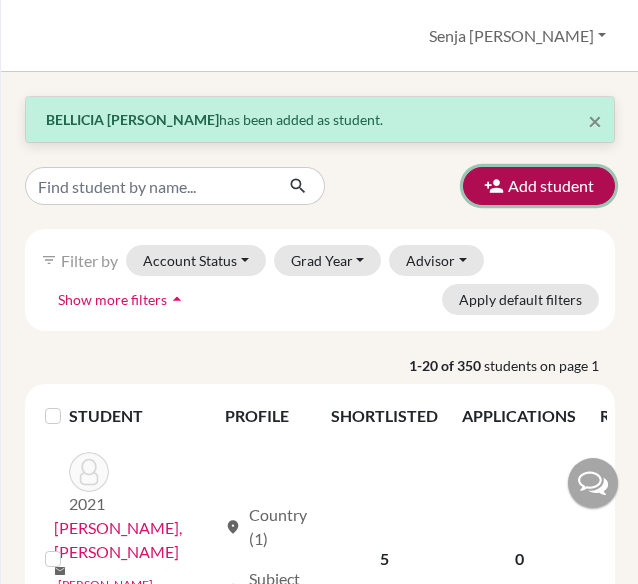 click on "Add student" at bounding box center (539, 186) 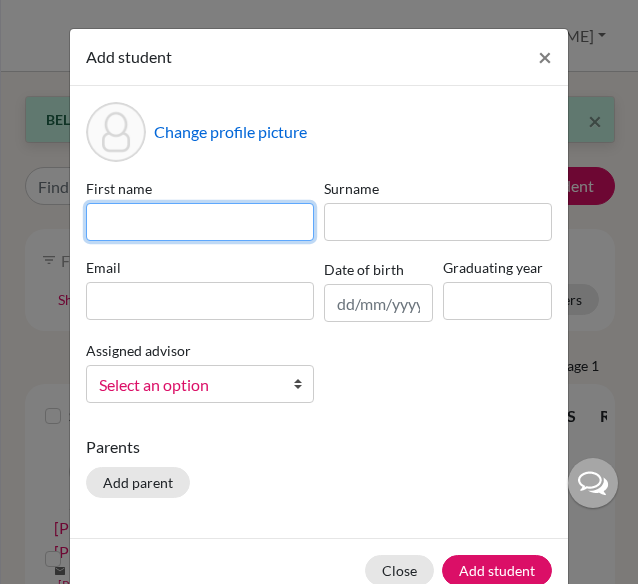click at bounding box center [200, 222] 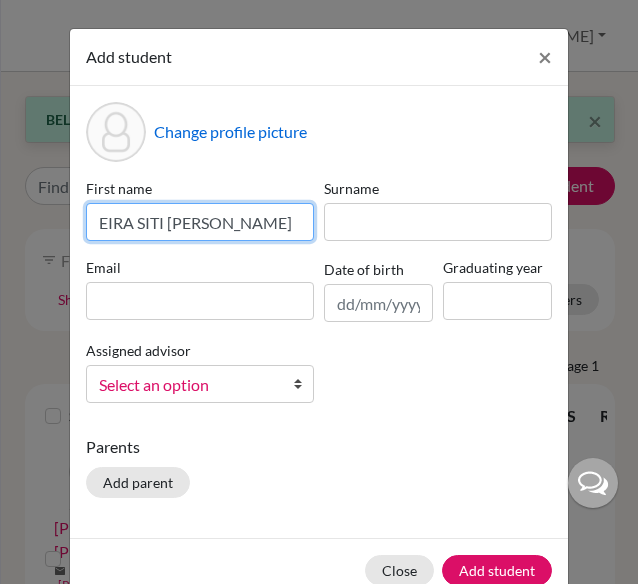 scroll, scrollTop: 0, scrollLeft: 0, axis: both 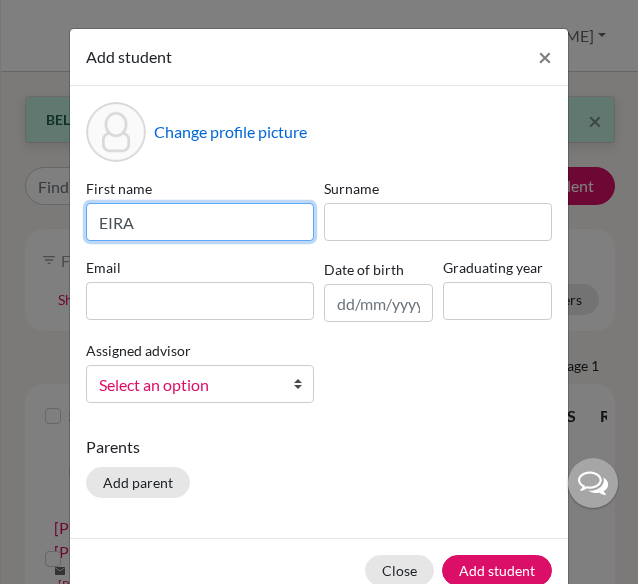 type on "EIRA" 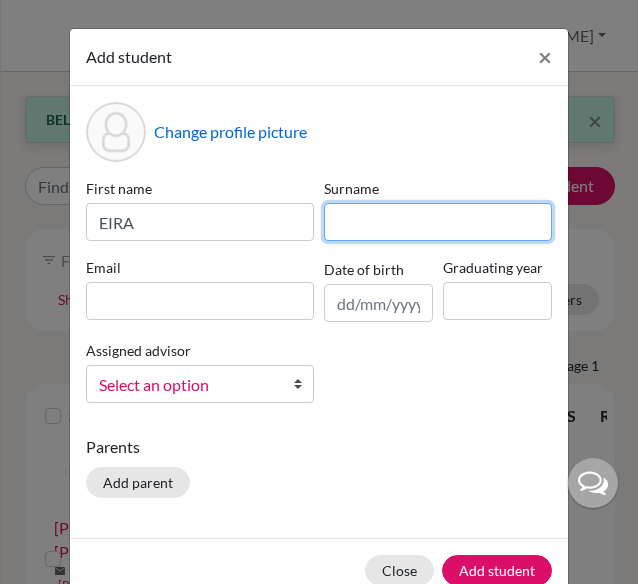 click at bounding box center (438, 222) 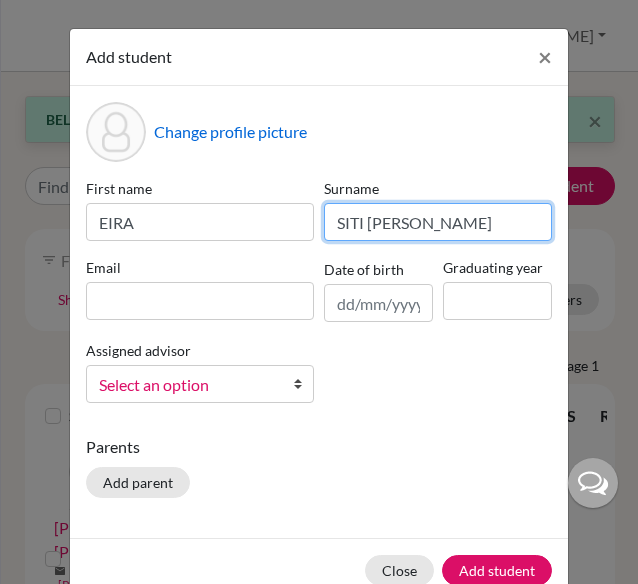 scroll, scrollTop: 0, scrollLeft: 14, axis: horizontal 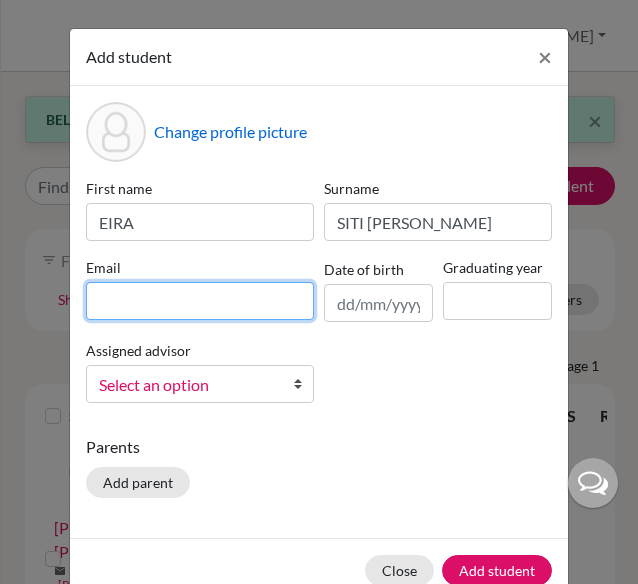 click at bounding box center (200, 301) 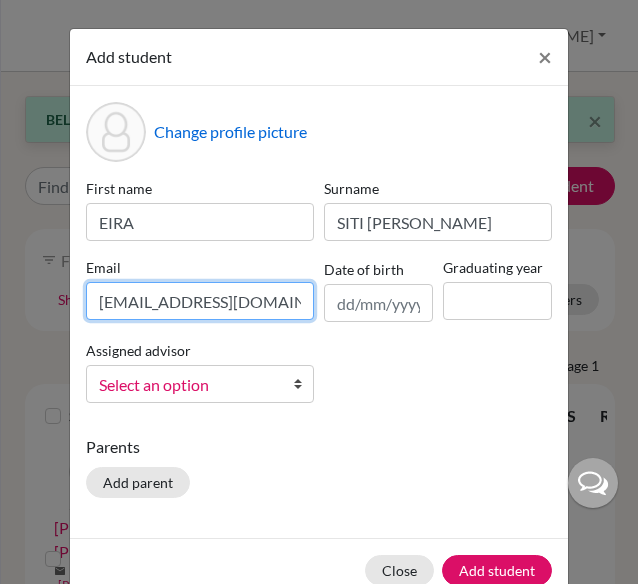 scroll, scrollTop: 0, scrollLeft: 78, axis: horizontal 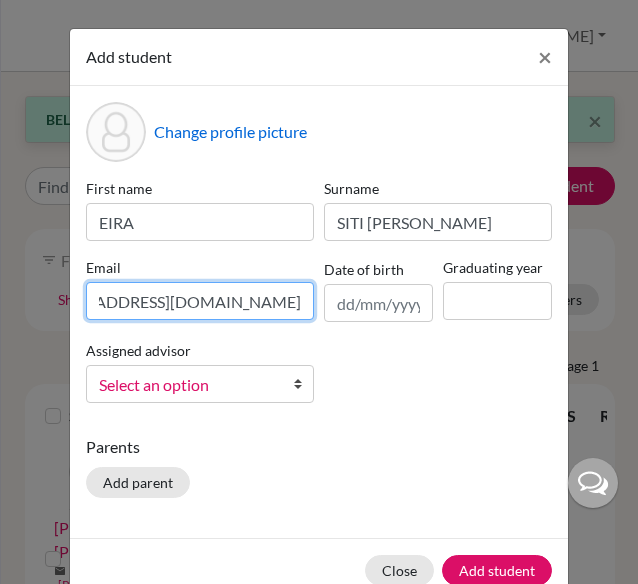 type on "[EMAIL_ADDRESS][DOMAIN_NAME]" 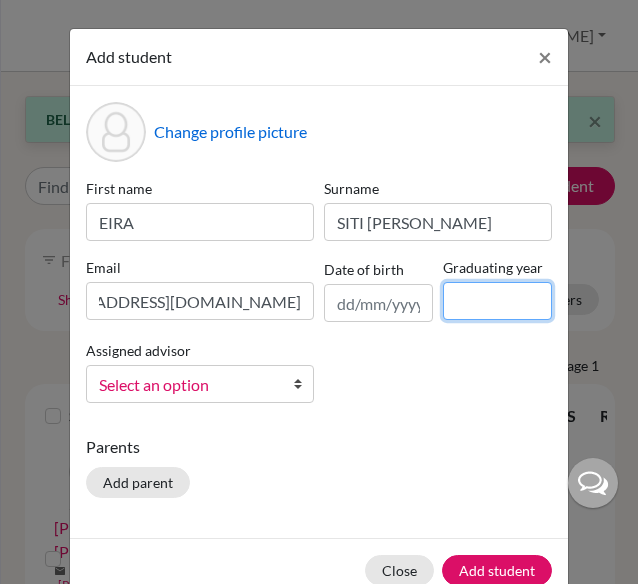 click at bounding box center [497, 301] 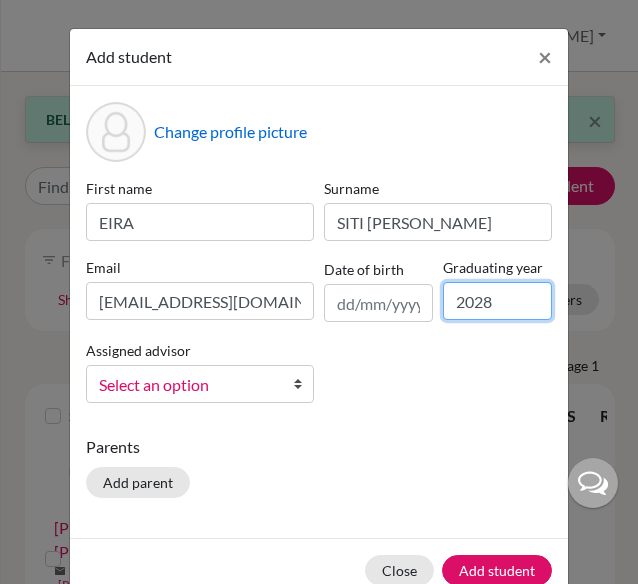 type on "2028" 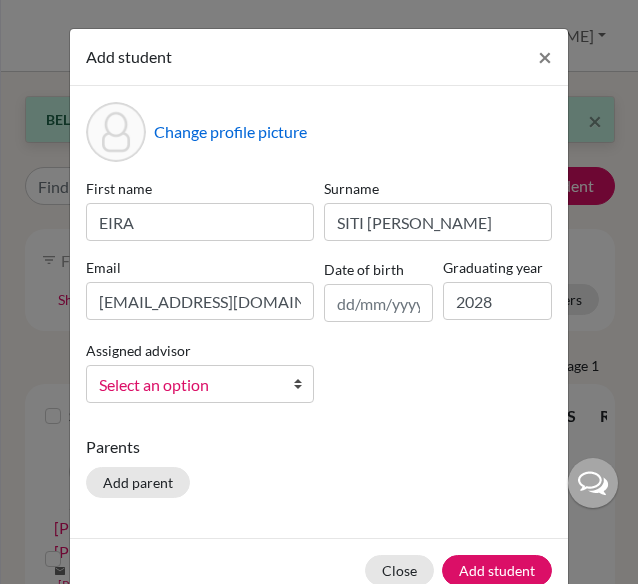 click on "Select an option" at bounding box center (187, 385) 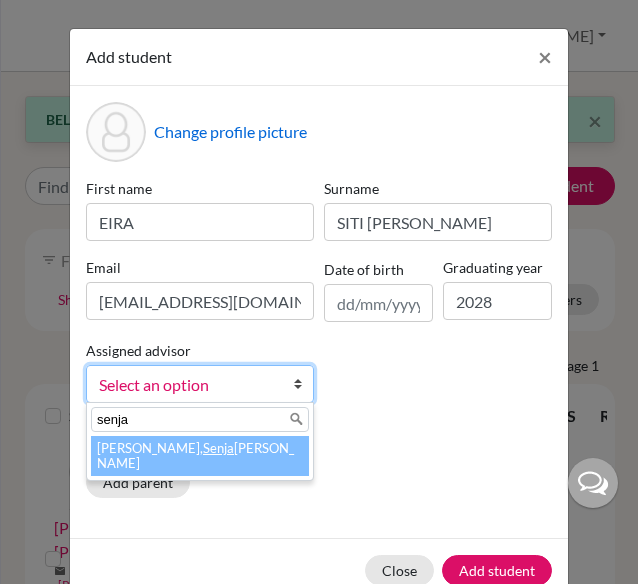 type on "senja" 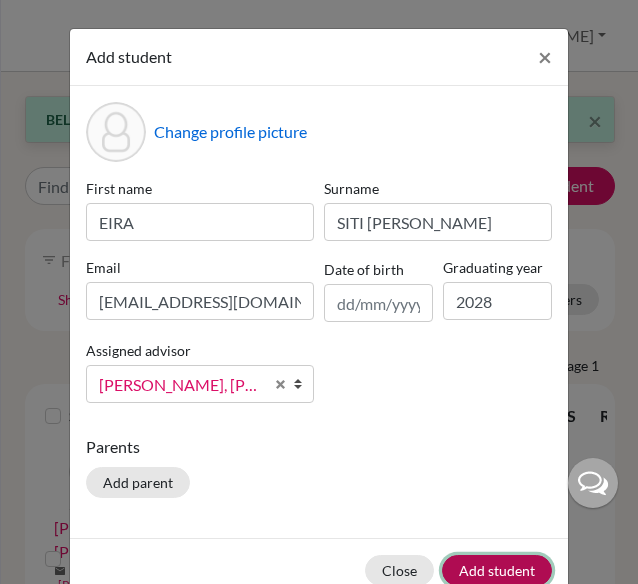 click on "Add student" at bounding box center (497, 570) 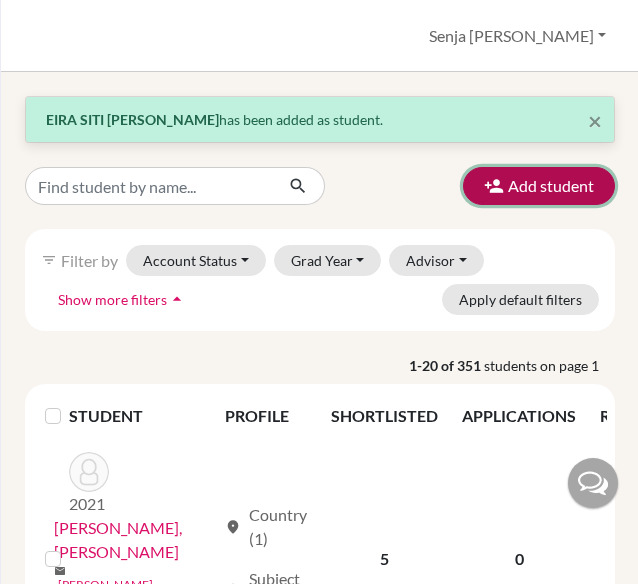 click at bounding box center [494, 186] 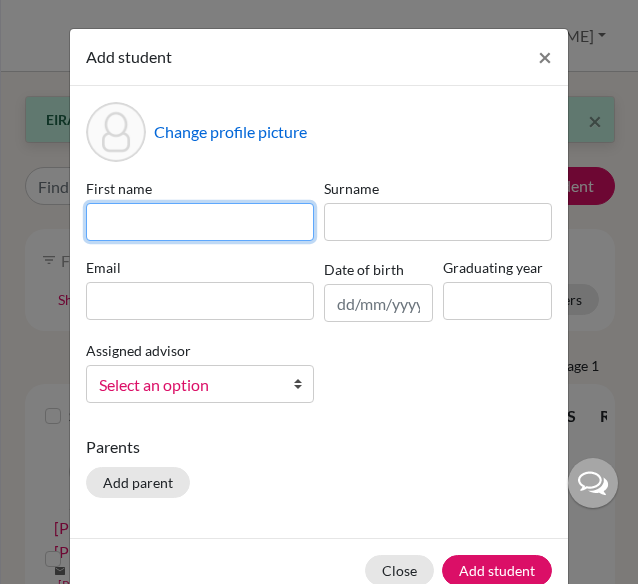 click at bounding box center (200, 222) 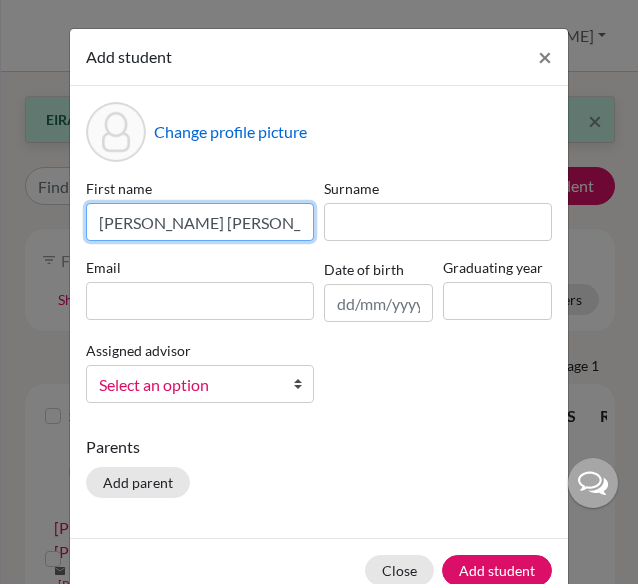 drag, startPoint x: 254, startPoint y: 221, endPoint x: 158, endPoint y: 223, distance: 96.02083 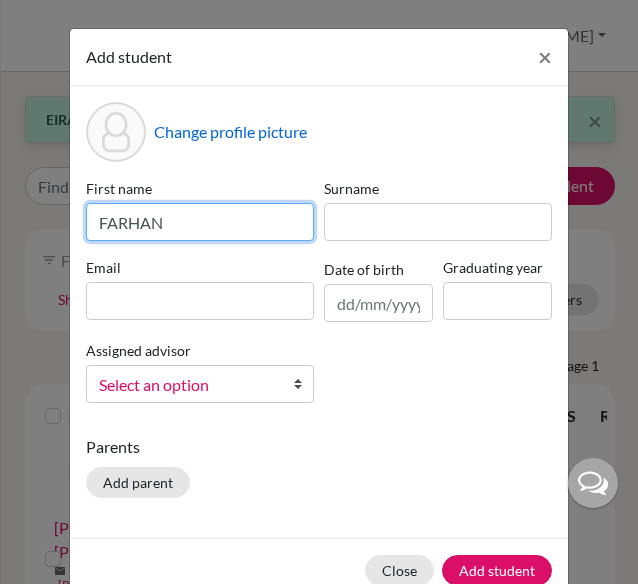 type on "FARHAN" 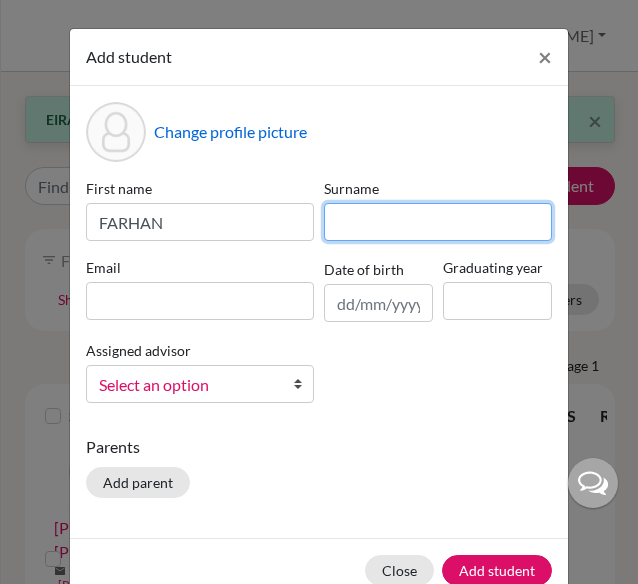 click at bounding box center [438, 222] 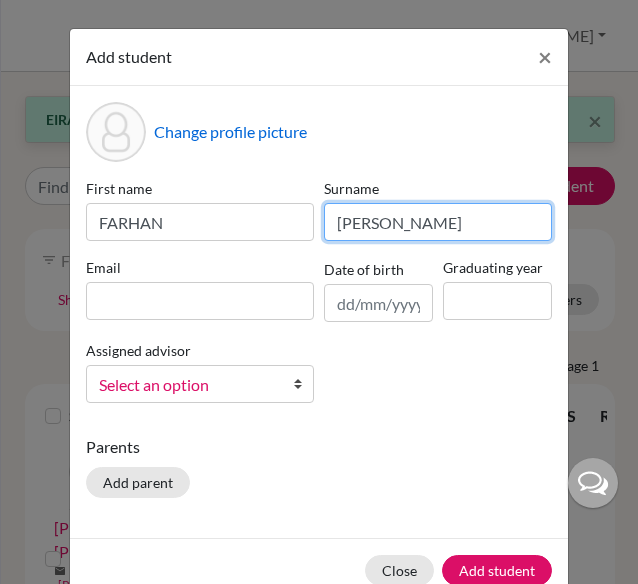 type on "[PERSON_NAME]" 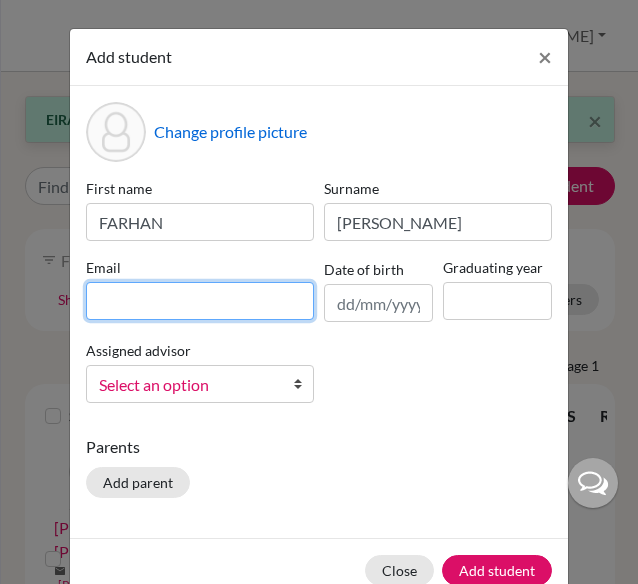 click at bounding box center [200, 301] 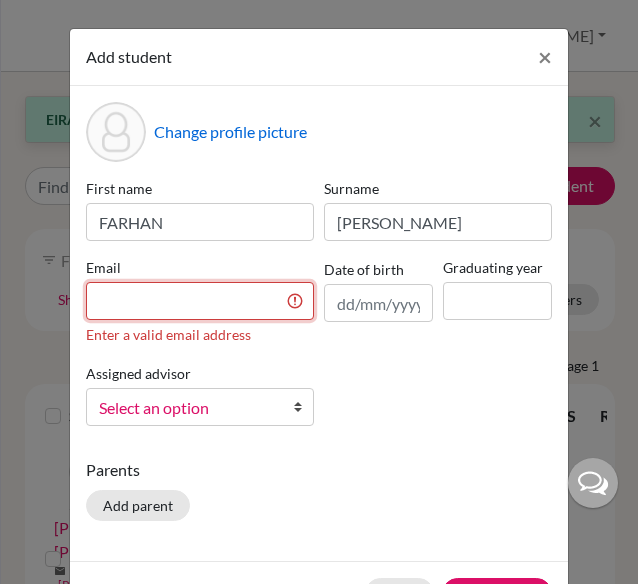 click at bounding box center [200, 301] 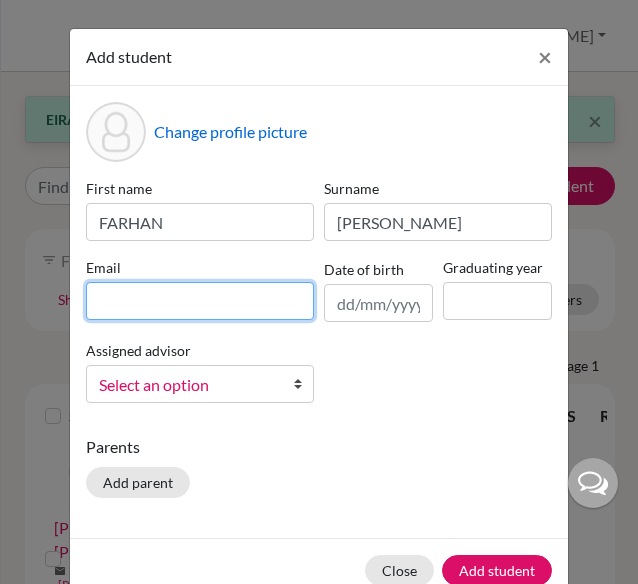 paste on "[EMAIL_ADDRESS][DOMAIN_NAME]" 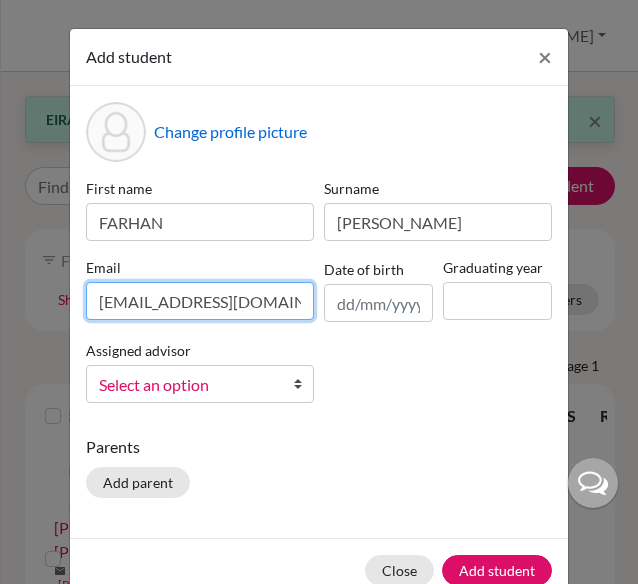 scroll, scrollTop: 0, scrollLeft: 64, axis: horizontal 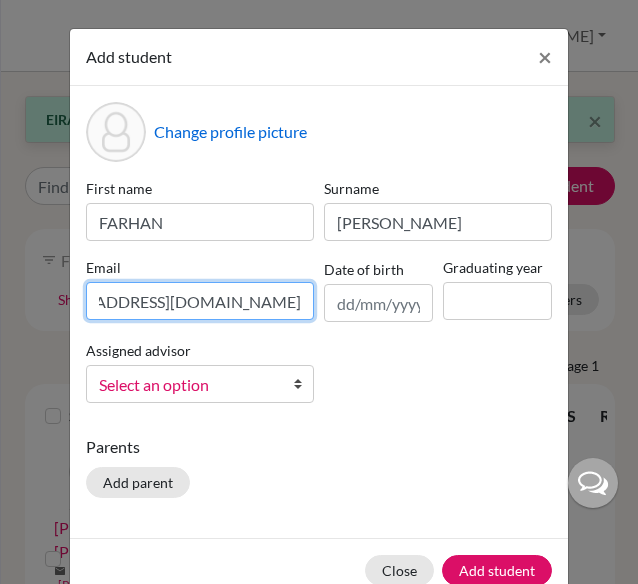 type on "[EMAIL_ADDRESS][DOMAIN_NAME]" 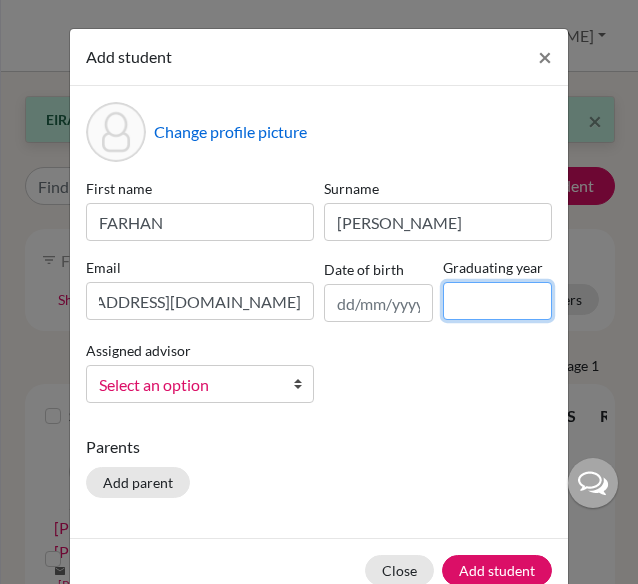 click at bounding box center (497, 301) 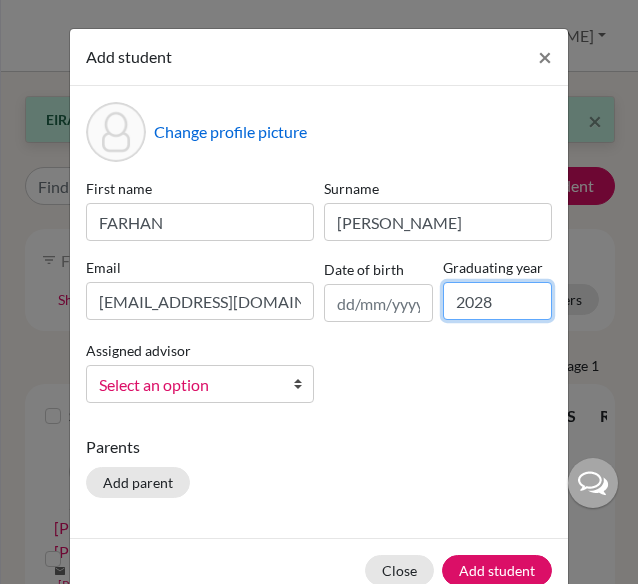 type on "2028" 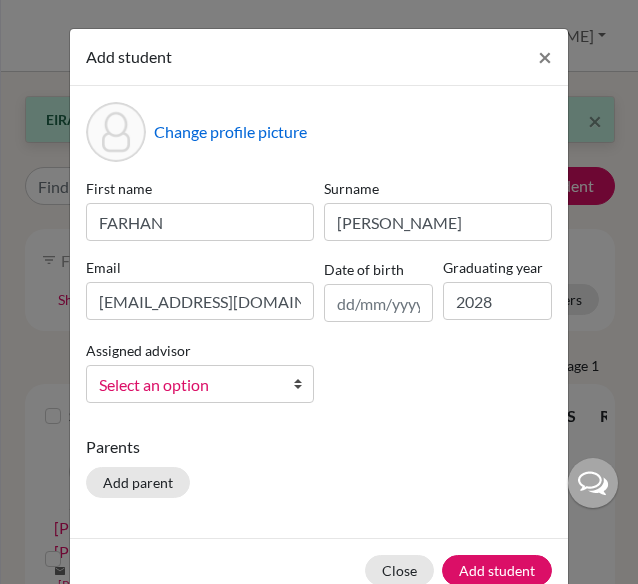 click on "Select an option" at bounding box center (187, 385) 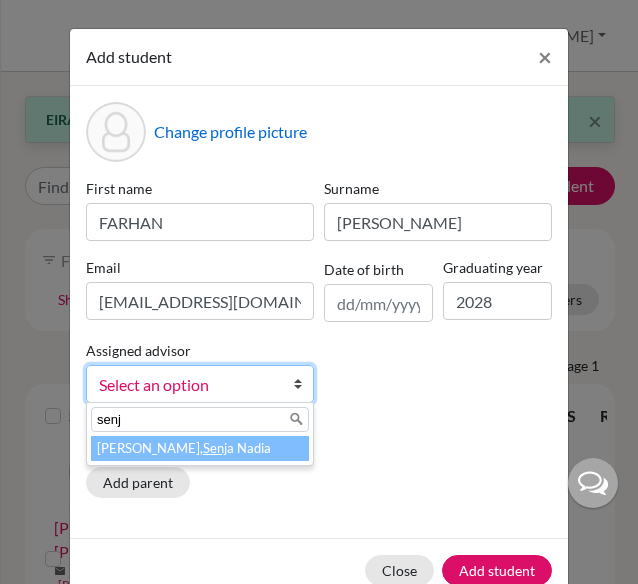 type on "senj" 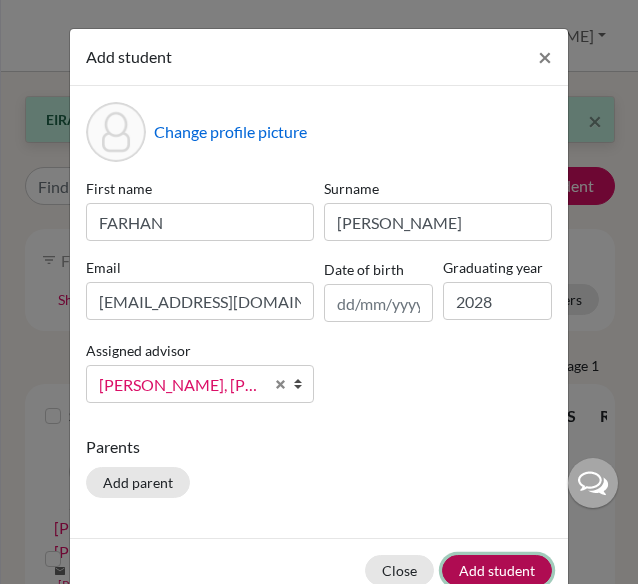 click on "Add student" at bounding box center [497, 570] 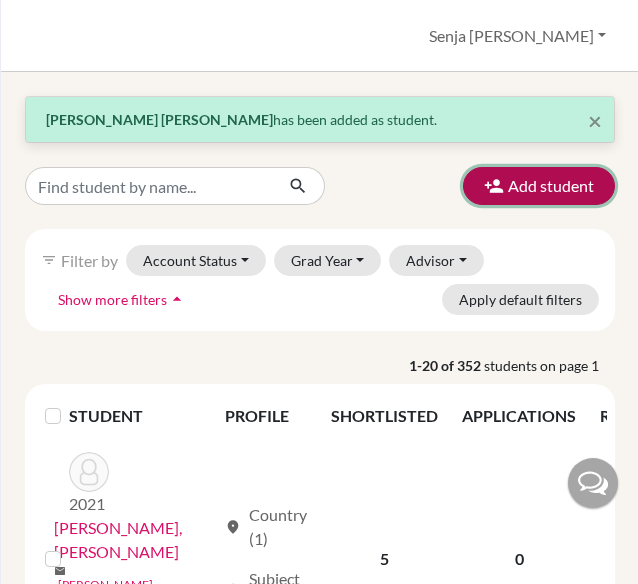 click on "Add student" at bounding box center (539, 186) 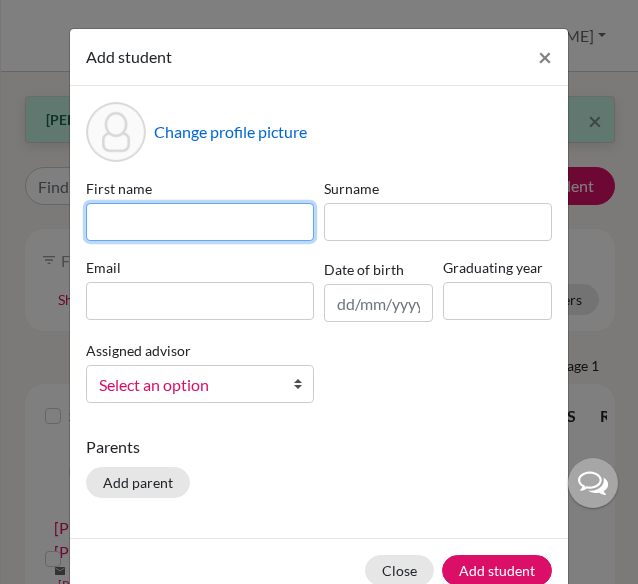 click at bounding box center (200, 222) 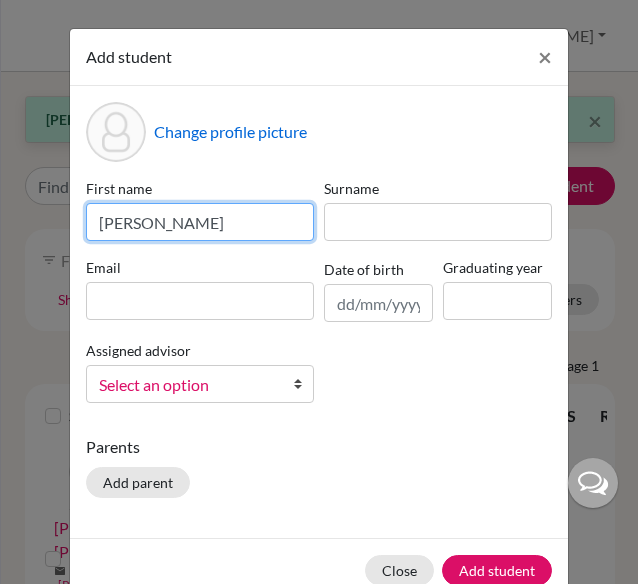scroll, scrollTop: 0, scrollLeft: 14, axis: horizontal 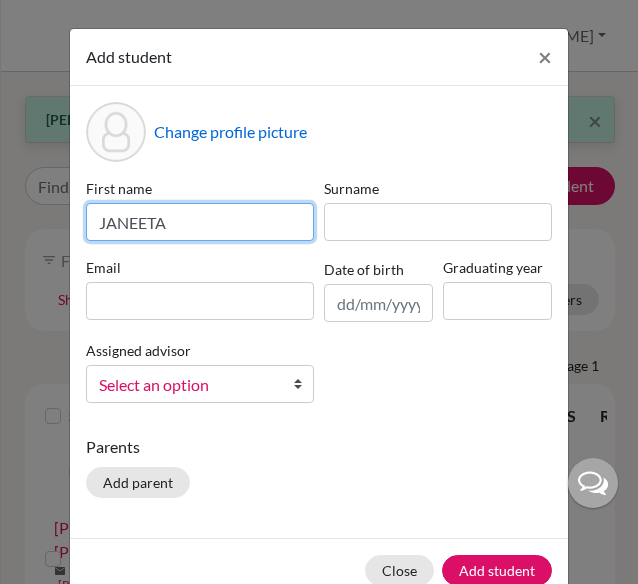 type on "JANEETA" 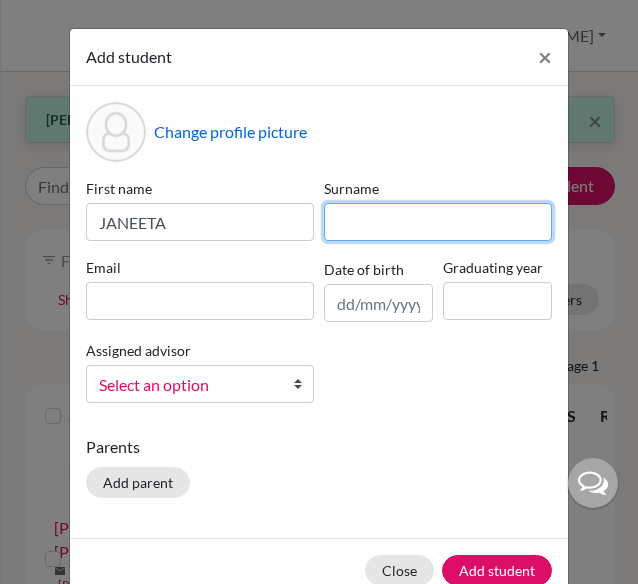 click at bounding box center [438, 222] 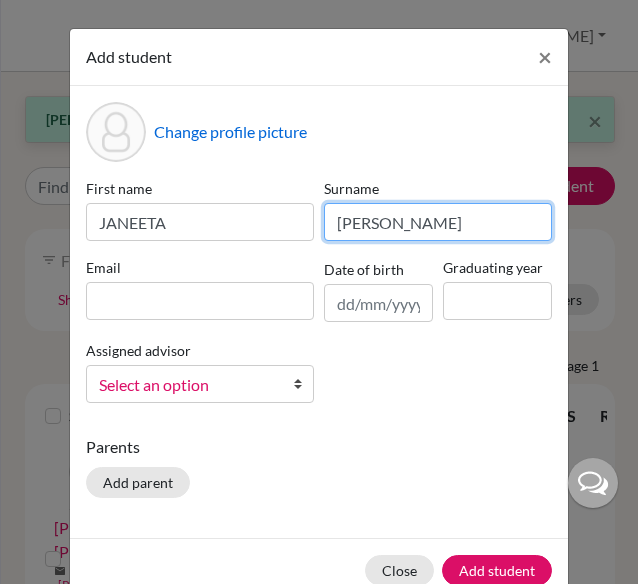 type on "[PERSON_NAME]" 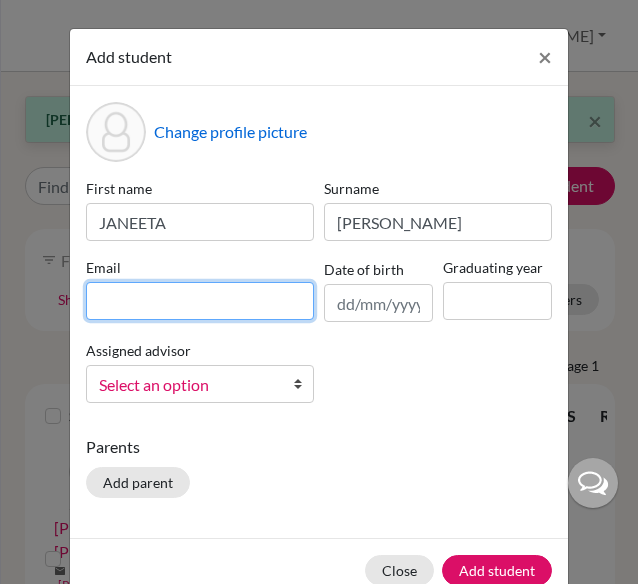 click at bounding box center (200, 301) 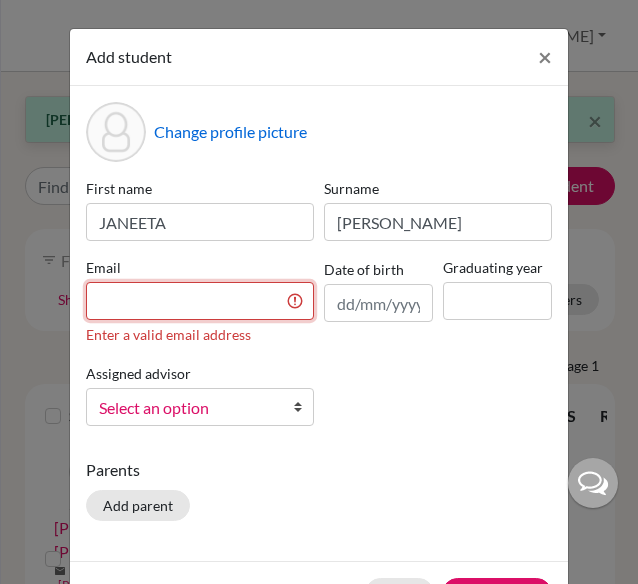 click at bounding box center (200, 301) 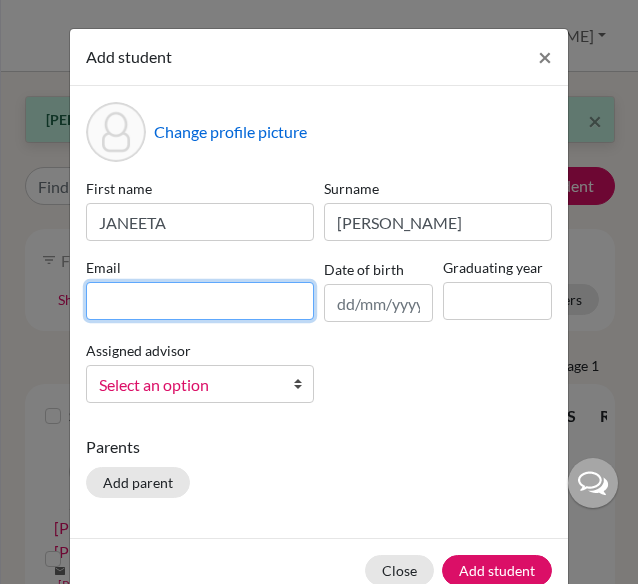 paste on "[EMAIL_ADDRESS][PERSON_NAME][DOMAIN_NAME]" 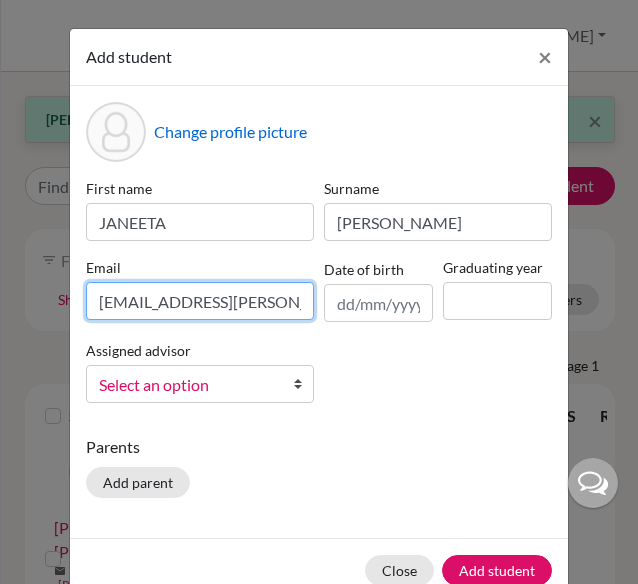 scroll, scrollTop: 0, scrollLeft: 84, axis: horizontal 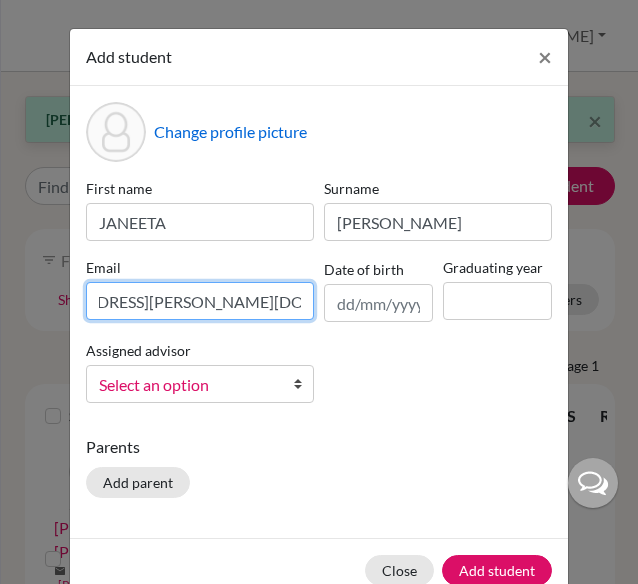 type on "[EMAIL_ADDRESS][PERSON_NAME][DOMAIN_NAME]" 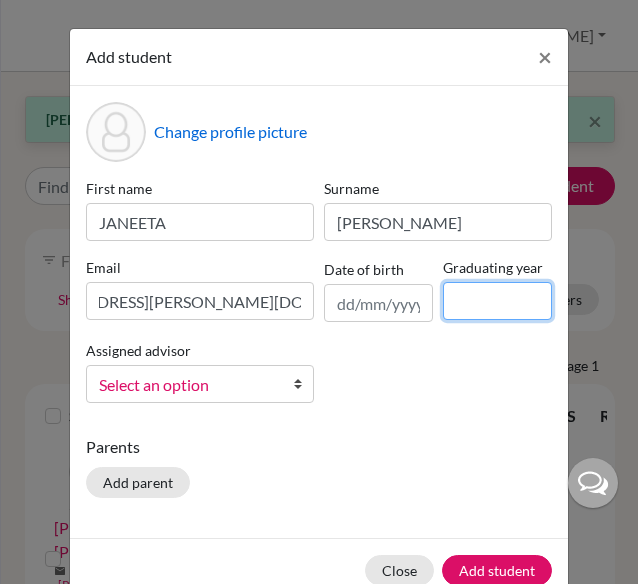 click at bounding box center [497, 301] 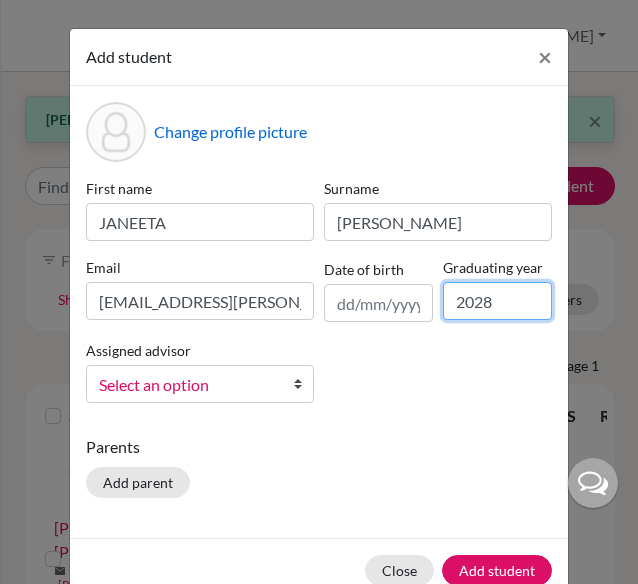 type on "2028" 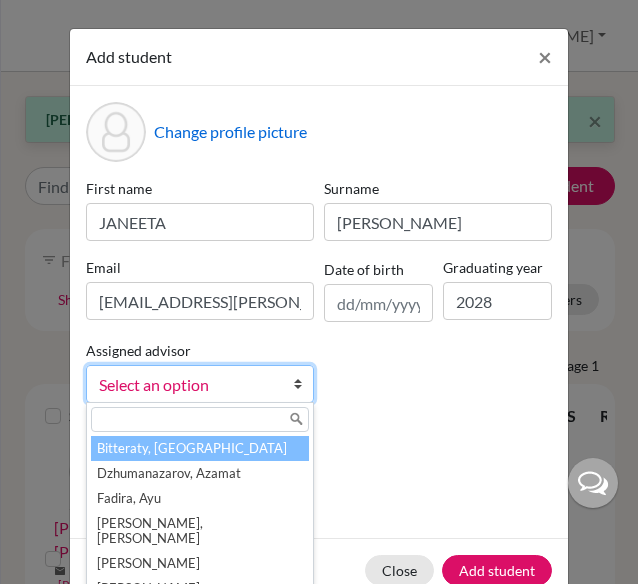 click on "Select an option" at bounding box center (187, 385) 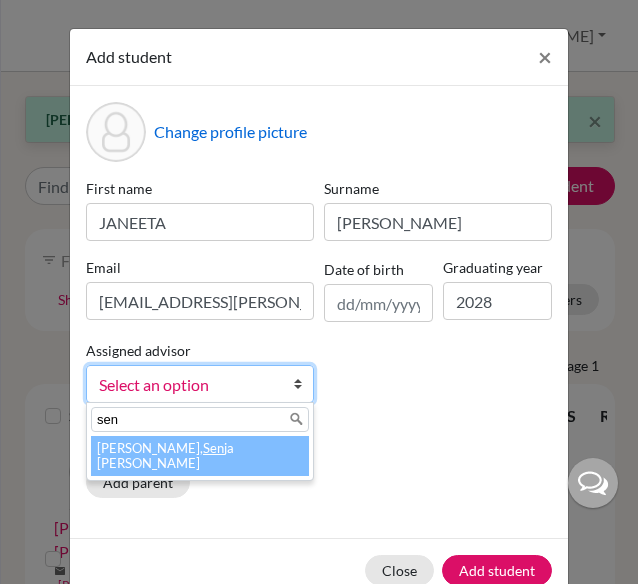 type on "sen" 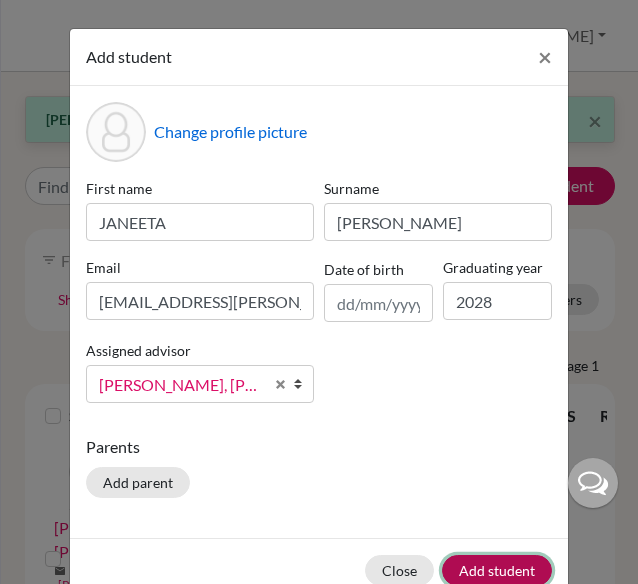 click on "Add student" at bounding box center (497, 570) 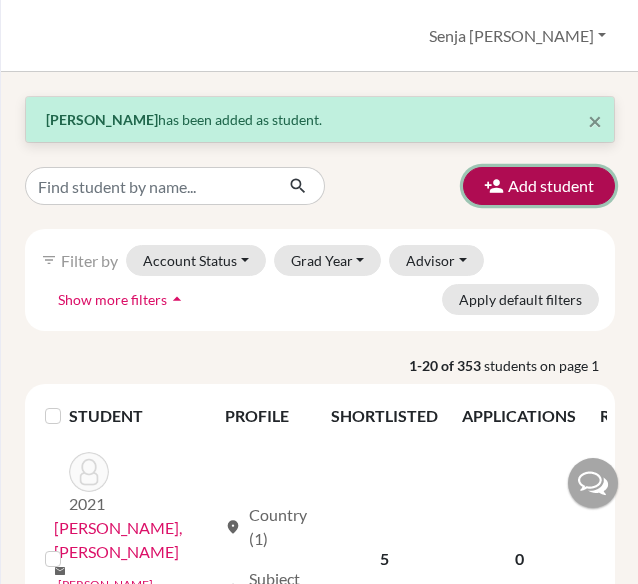 click on "Add student" at bounding box center (539, 186) 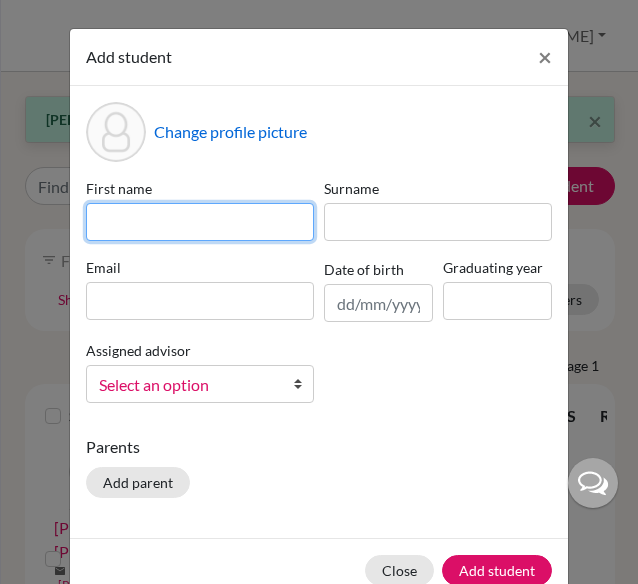 click at bounding box center (200, 222) 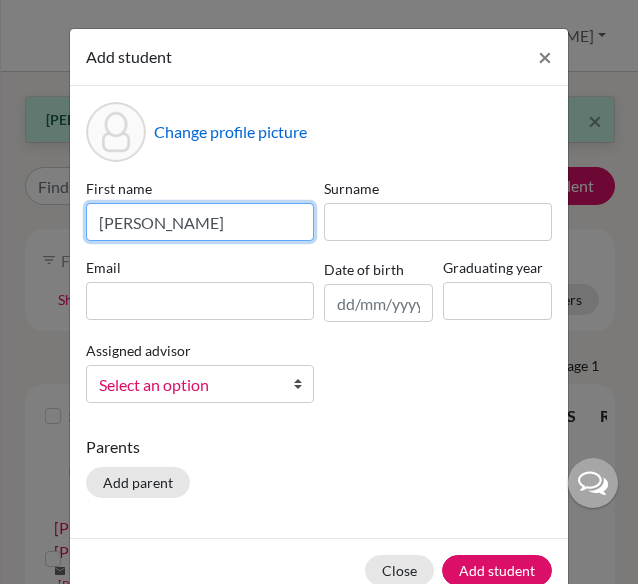 drag, startPoint x: 260, startPoint y: 221, endPoint x: 164, endPoint y: 225, distance: 96.0833 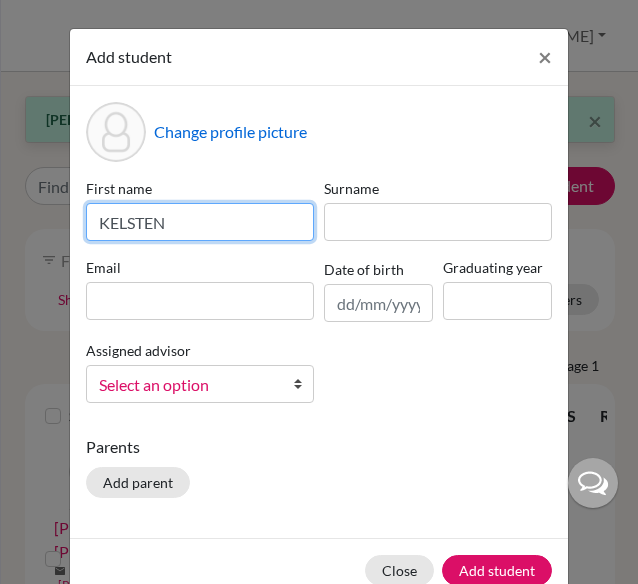 type on "KELSTEN" 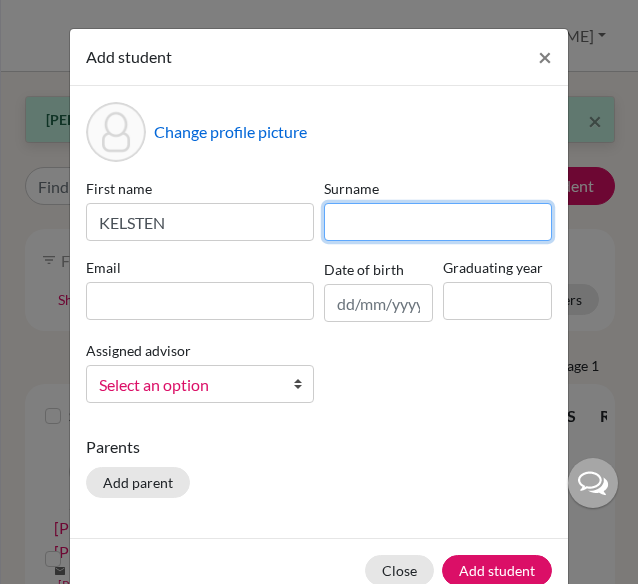click at bounding box center [438, 222] 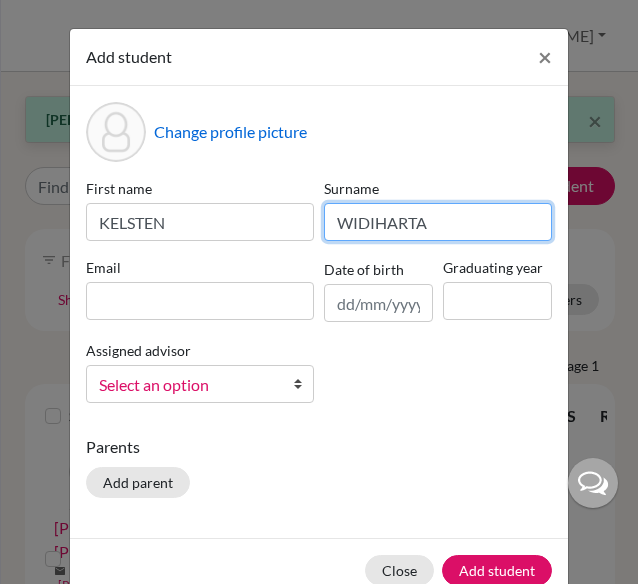 type on "WIDIHARTA" 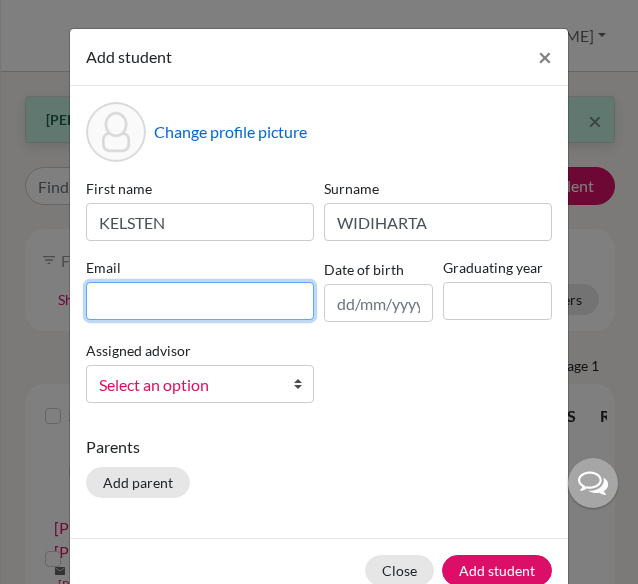 click at bounding box center (200, 301) 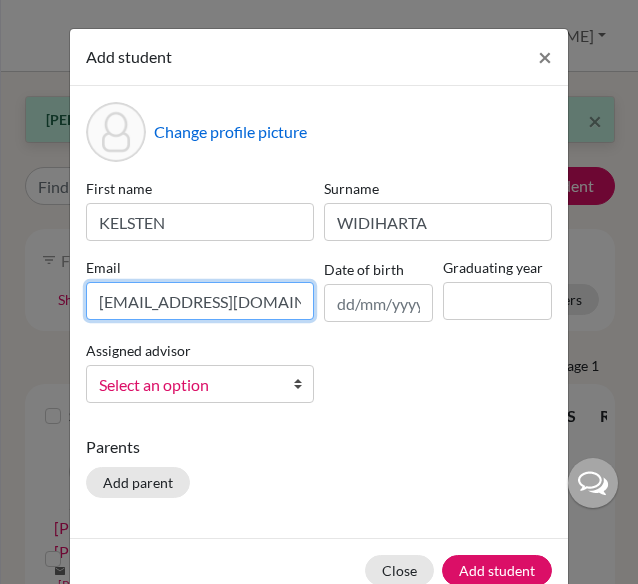scroll, scrollTop: 0, scrollLeft: 96, axis: horizontal 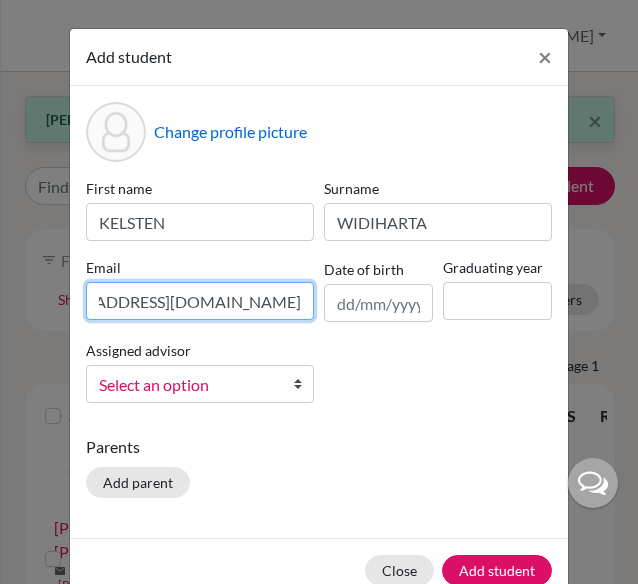 type on "[EMAIL_ADDRESS][DOMAIN_NAME]" 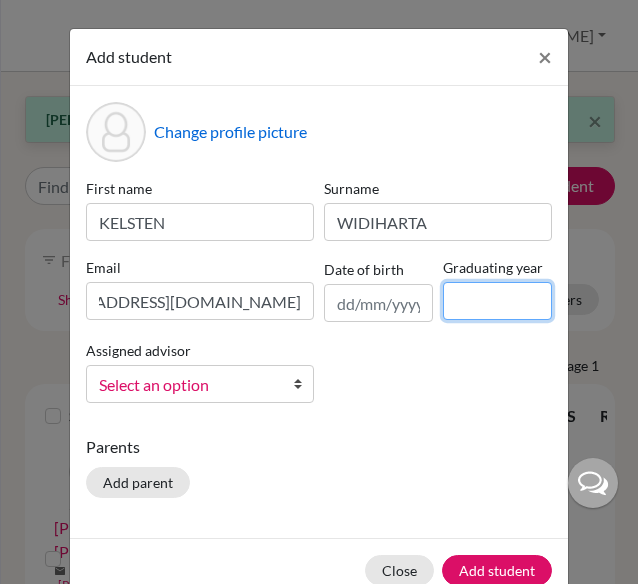click at bounding box center [497, 301] 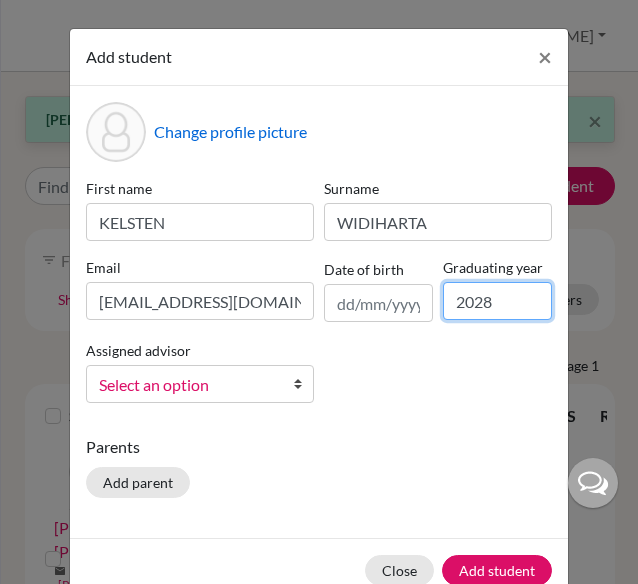 type on "2028" 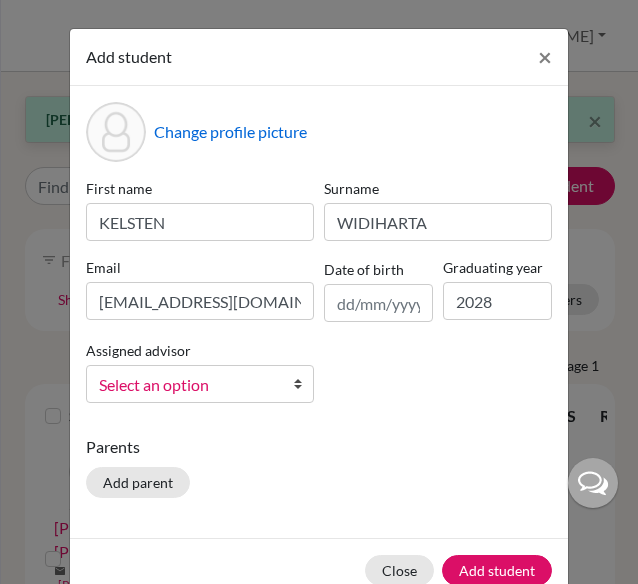 click on "Select an option" at bounding box center (187, 385) 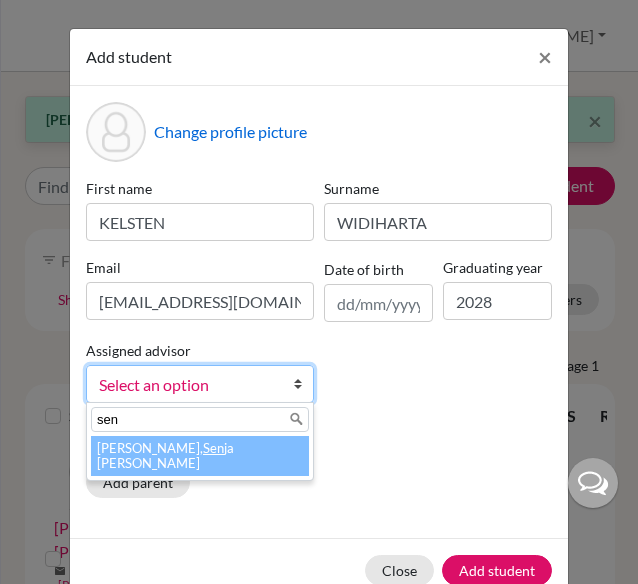 type on "sen" 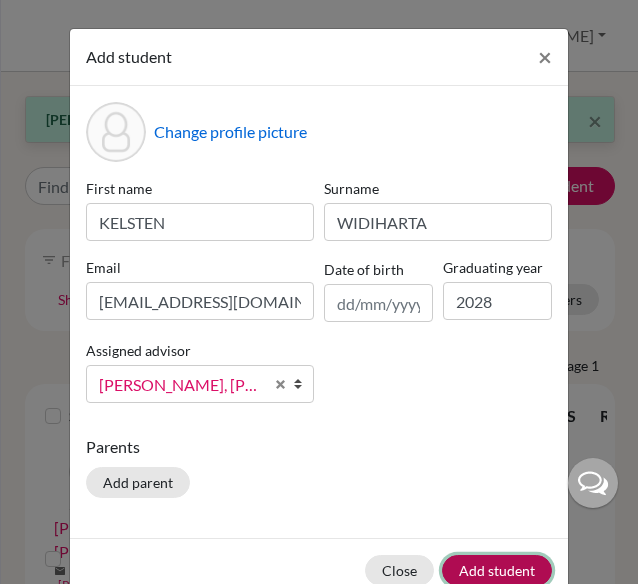 click on "Add student" at bounding box center [497, 570] 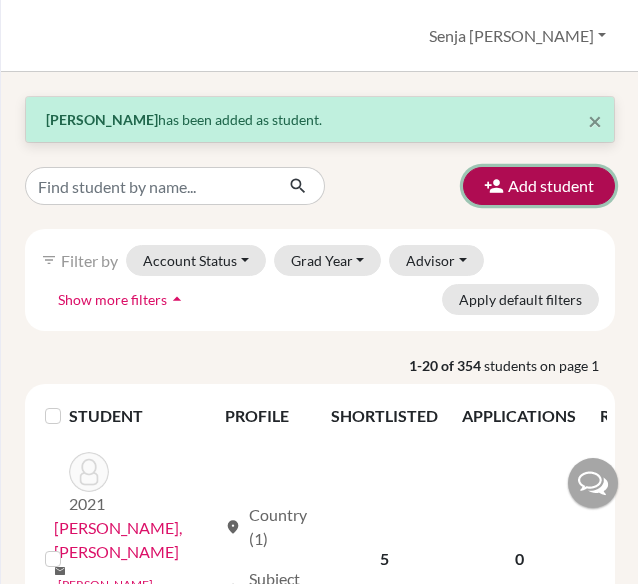 click on "Add student" at bounding box center (539, 186) 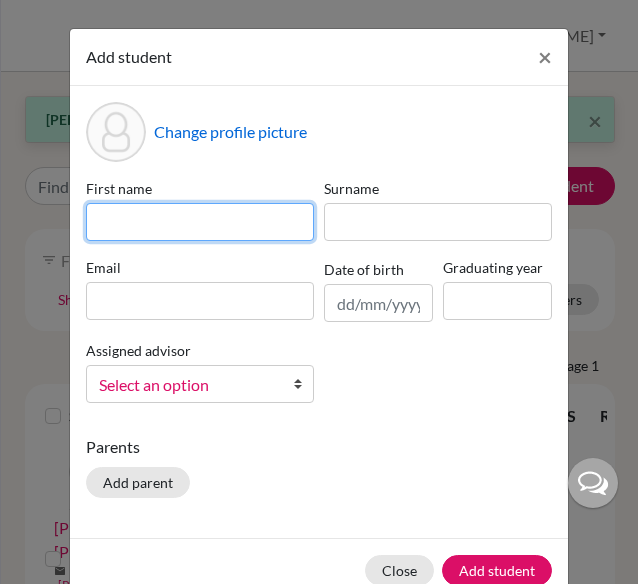 click at bounding box center [200, 222] 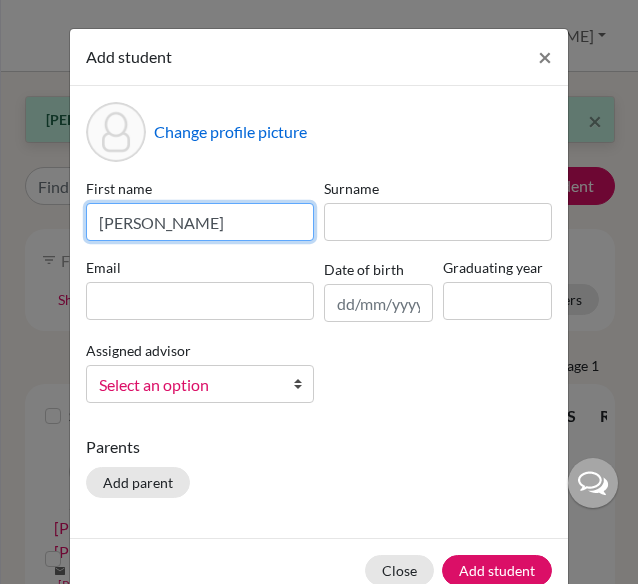 drag, startPoint x: 287, startPoint y: 221, endPoint x: 170, endPoint y: 224, distance: 117.03845 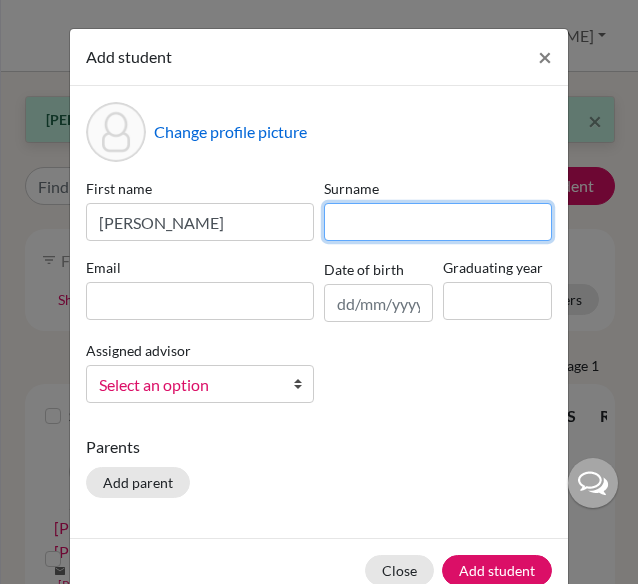 click at bounding box center (438, 222) 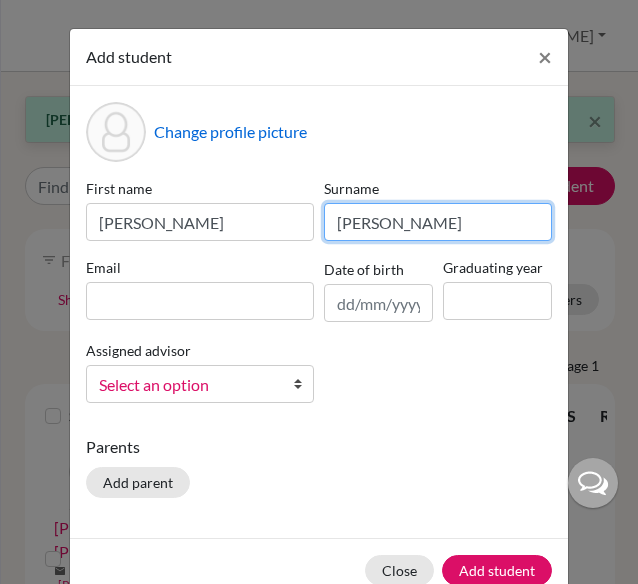type on "[PERSON_NAME]" 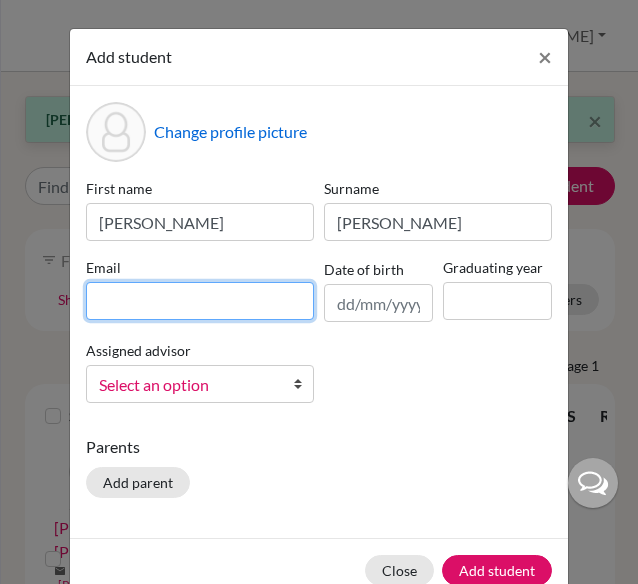 click at bounding box center (200, 301) 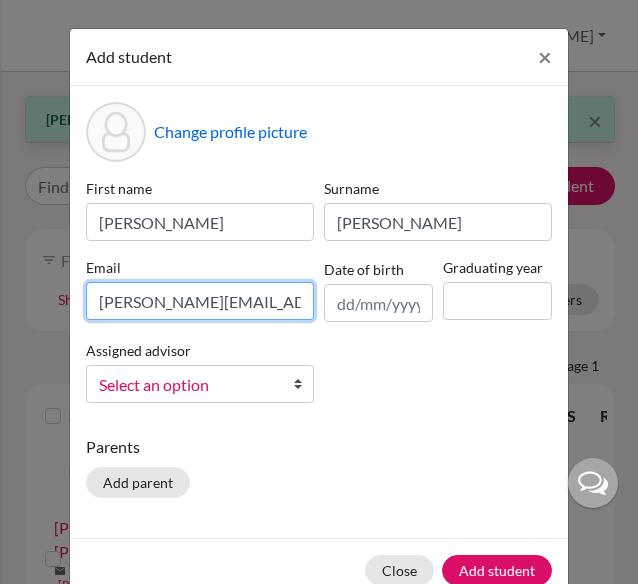 scroll, scrollTop: 0, scrollLeft: 90, axis: horizontal 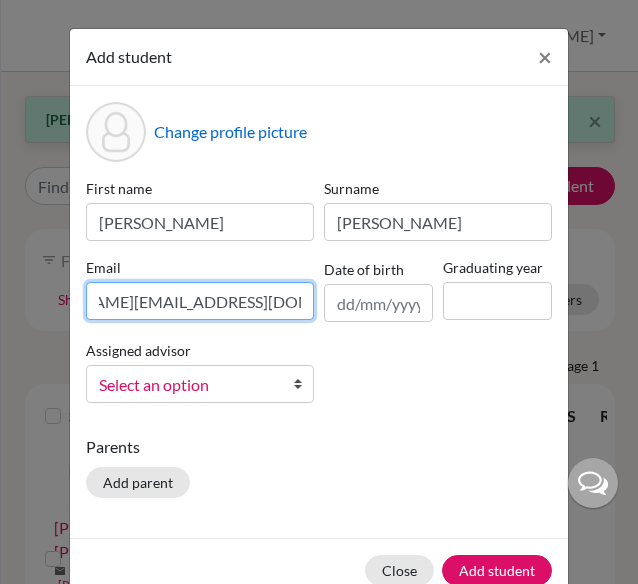 type on "[PERSON_NAME][EMAIL_ADDRESS][DOMAIN_NAME]" 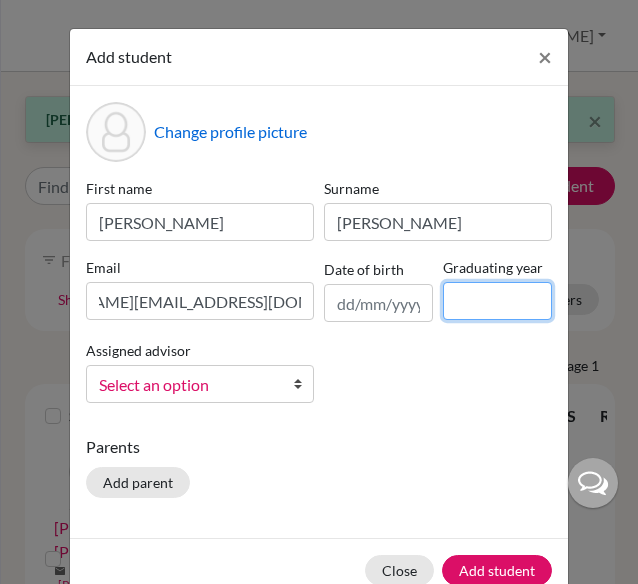 click at bounding box center [497, 301] 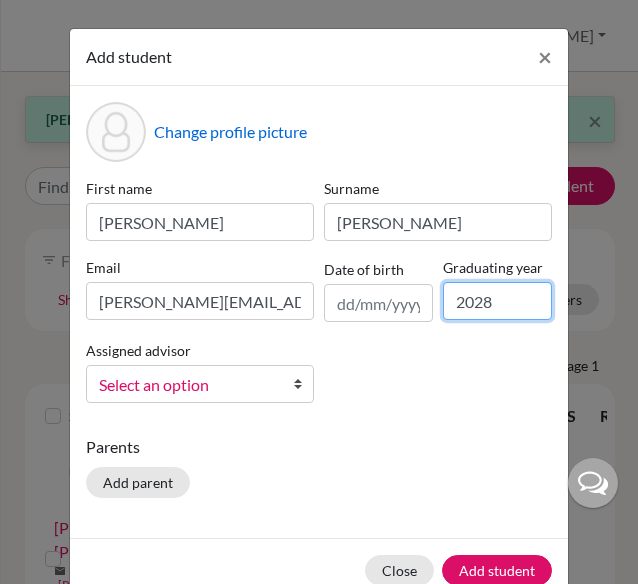 type on "2028" 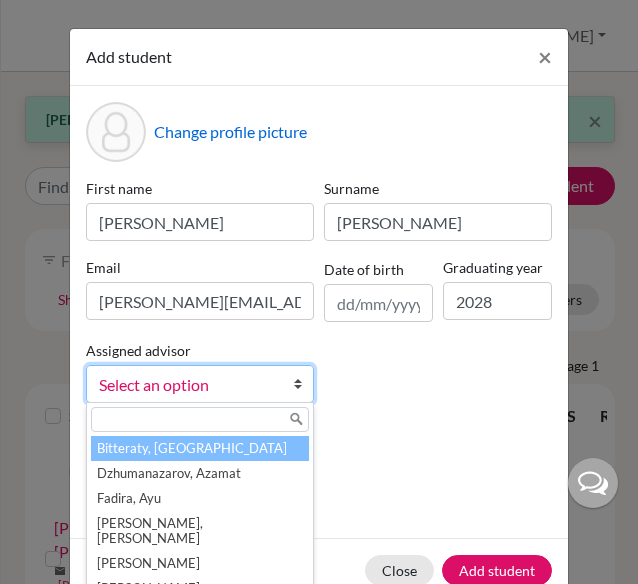 click on "Select an option" at bounding box center (187, 385) 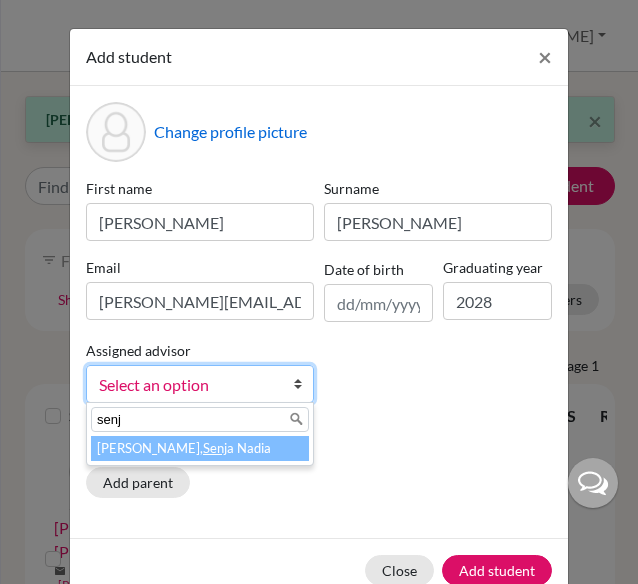 type on "senj" 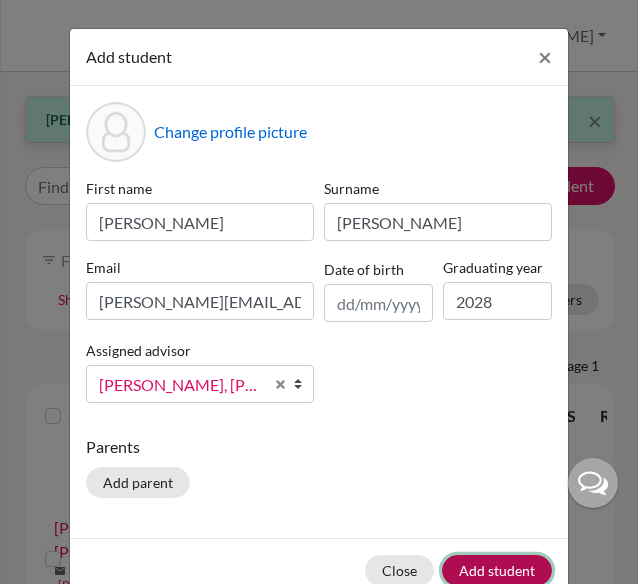 click on "Add student" at bounding box center [497, 570] 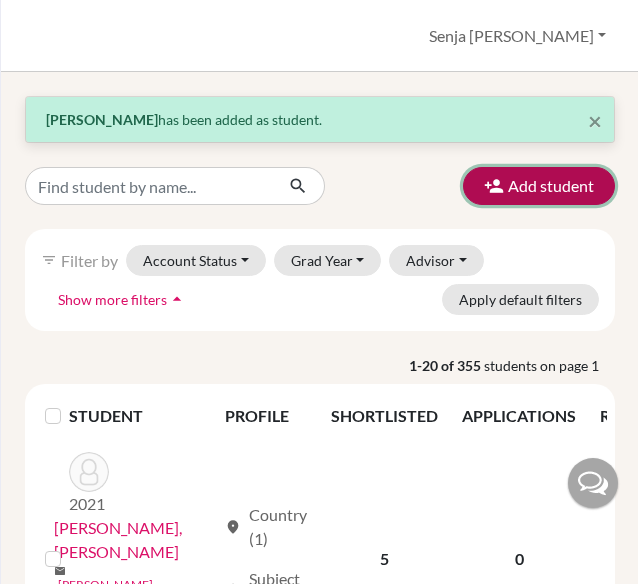 click on "Add student" at bounding box center (539, 186) 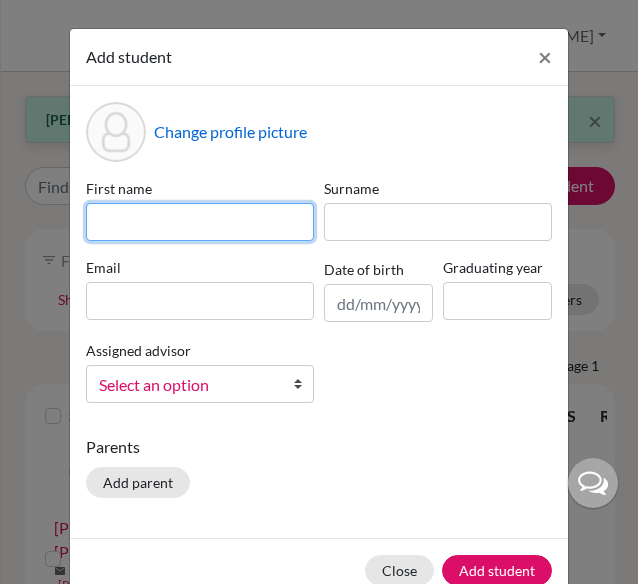 click at bounding box center [200, 222] 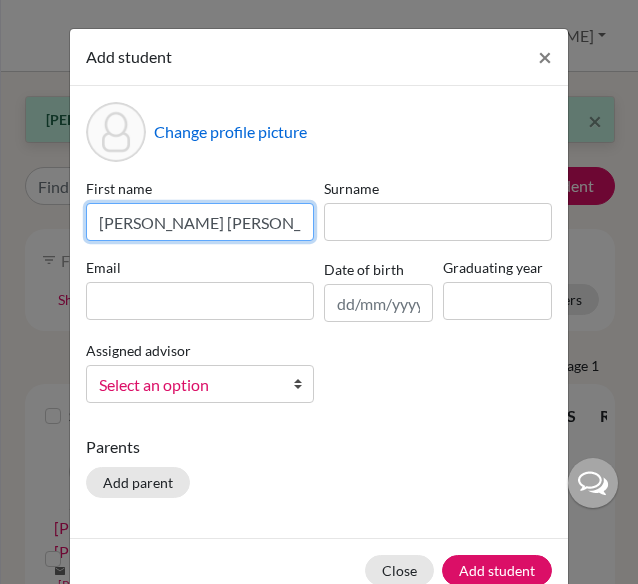 drag, startPoint x: 275, startPoint y: 223, endPoint x: 160, endPoint y: 219, distance: 115.06954 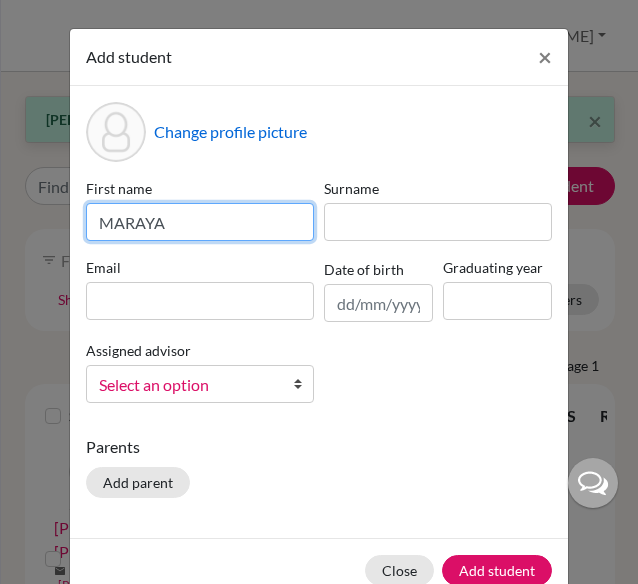 type on "MARAYA" 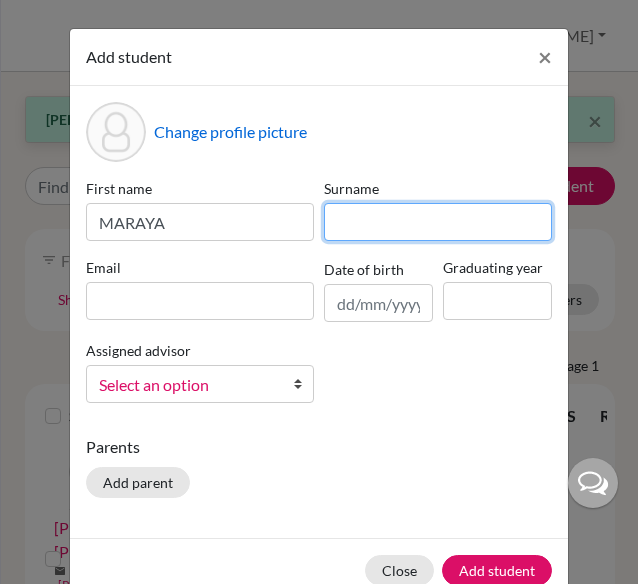 click at bounding box center (438, 222) 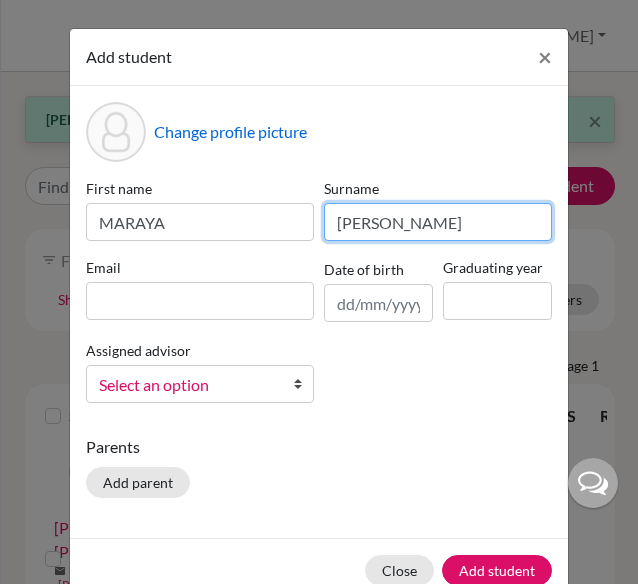 type on "[PERSON_NAME]" 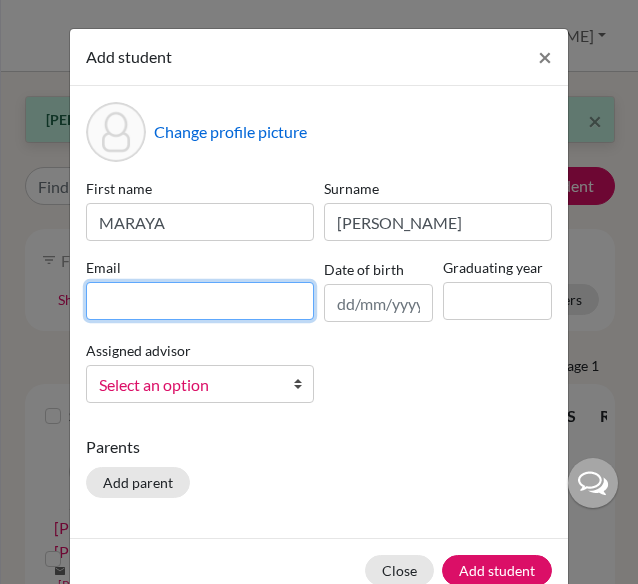 click at bounding box center (200, 301) 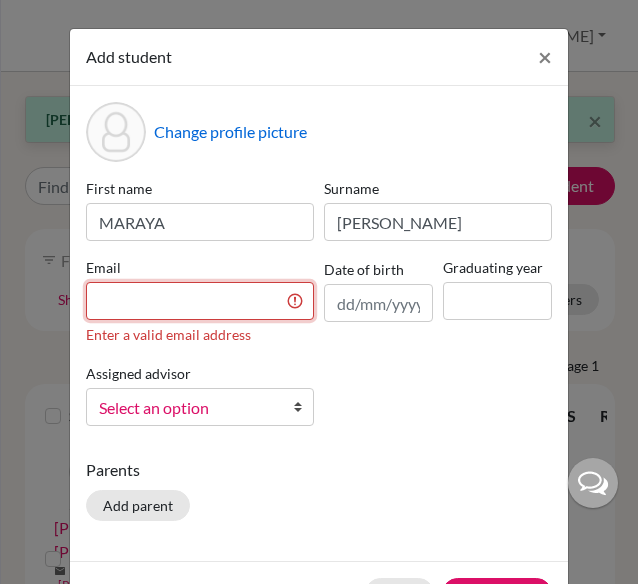click at bounding box center (200, 301) 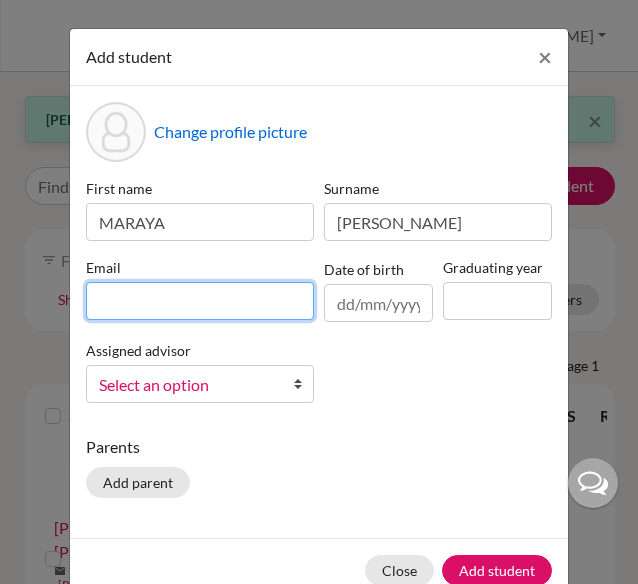 paste on "[EMAIL_ADDRESS][DOMAIN_NAME]" 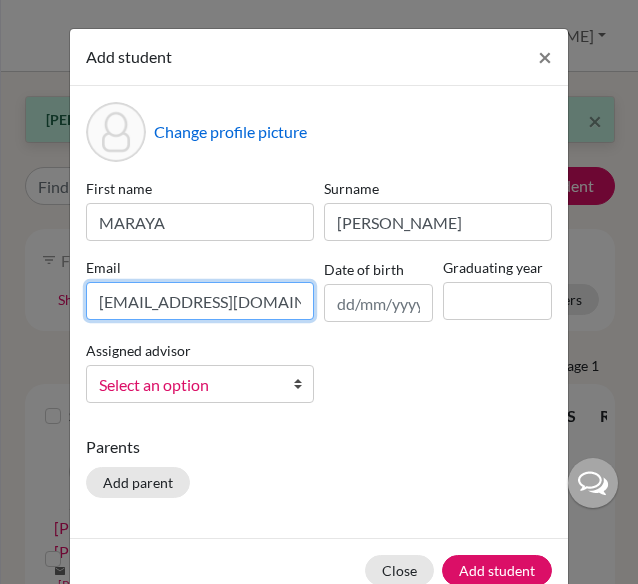 scroll, scrollTop: 0, scrollLeft: 76, axis: horizontal 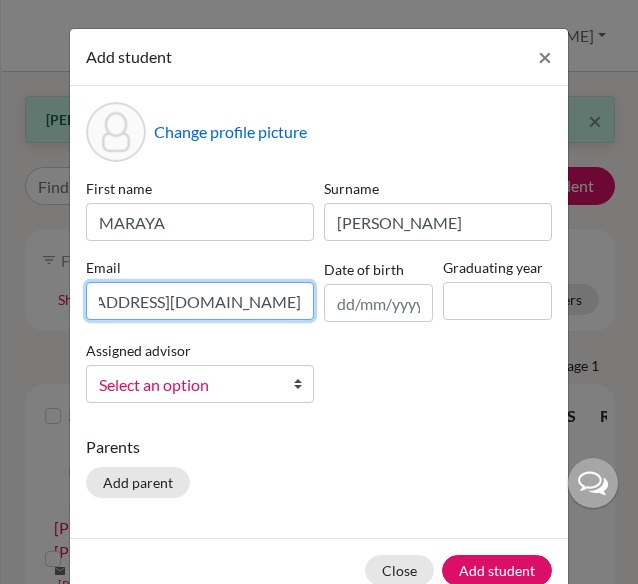 type on "[EMAIL_ADDRESS][DOMAIN_NAME]" 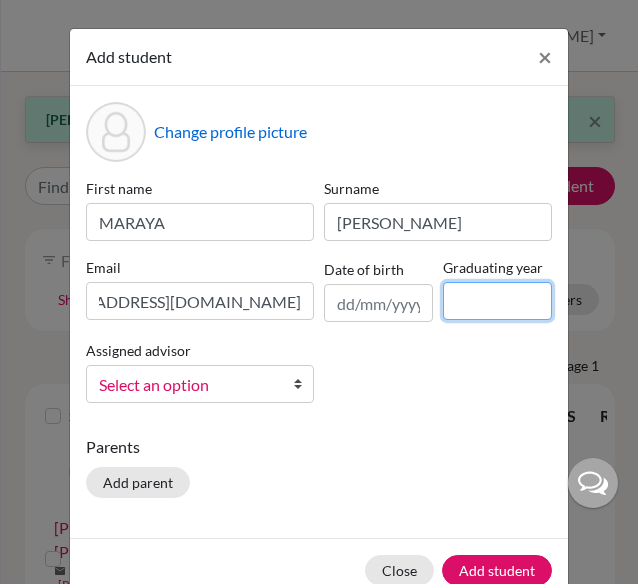click at bounding box center [497, 301] 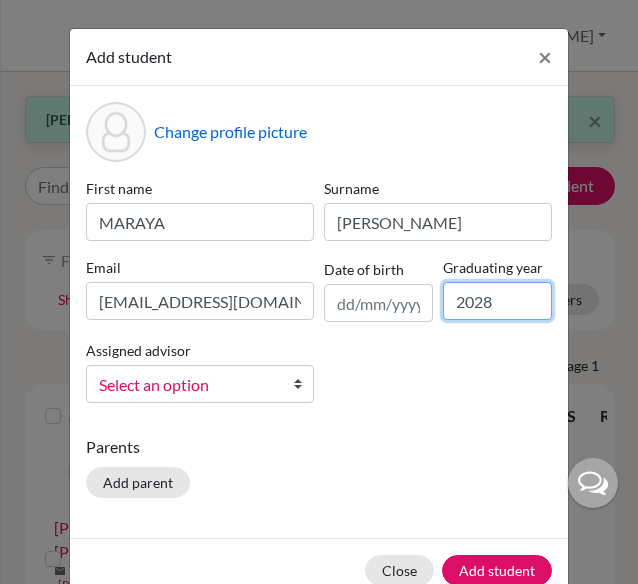type on "2028" 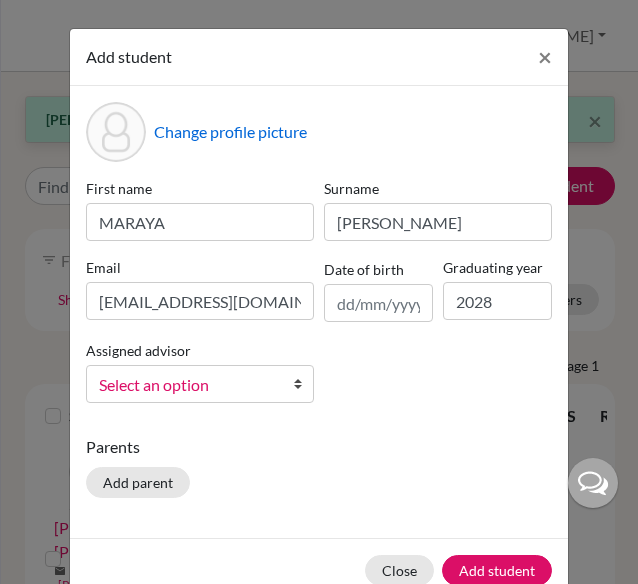 click on "Select an option" at bounding box center [187, 385] 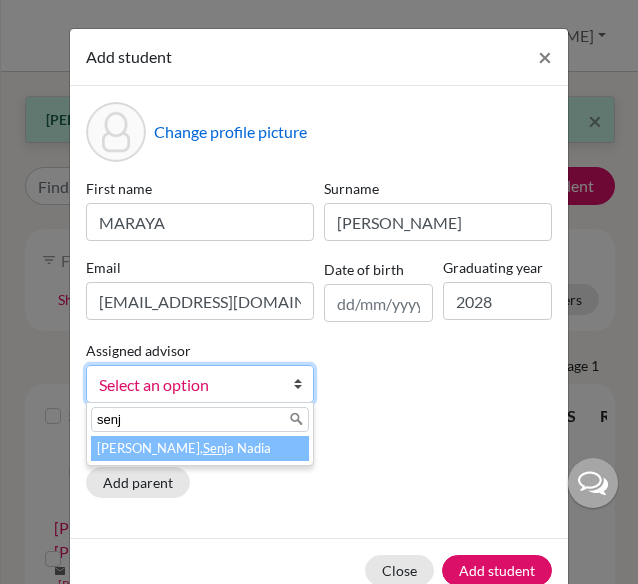 type on "senj" 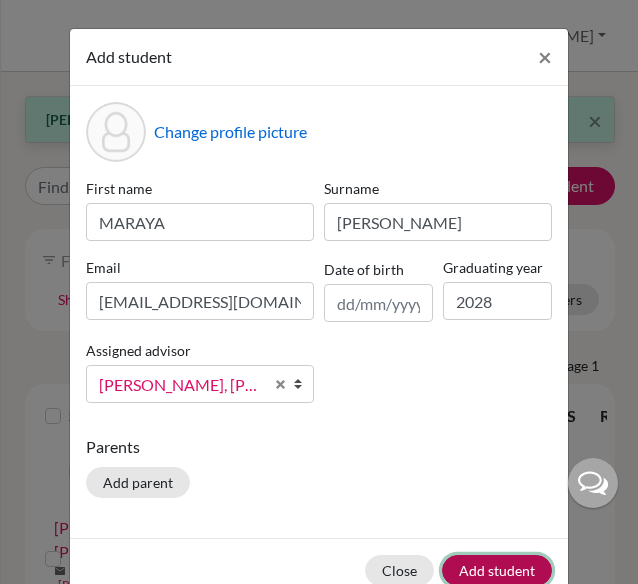 click on "Add student" at bounding box center [497, 570] 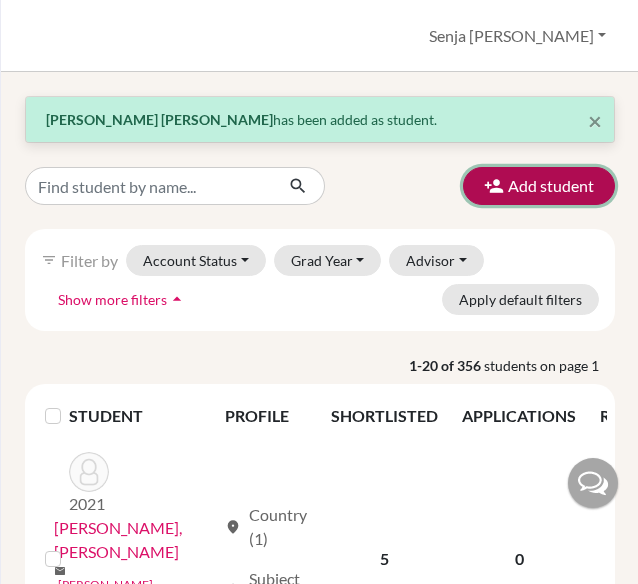 click on "Add student" at bounding box center [539, 186] 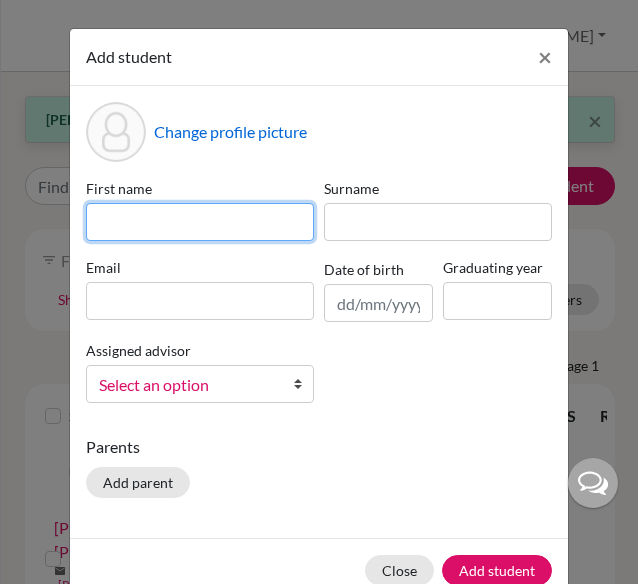 click at bounding box center [200, 222] 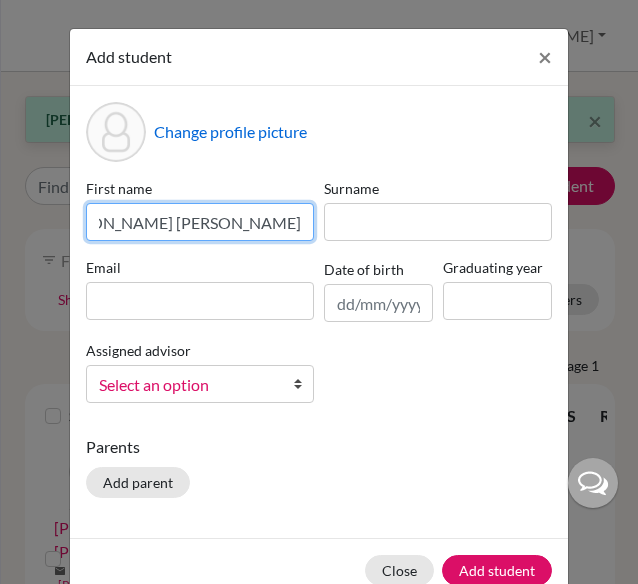 scroll, scrollTop: 0, scrollLeft: 0, axis: both 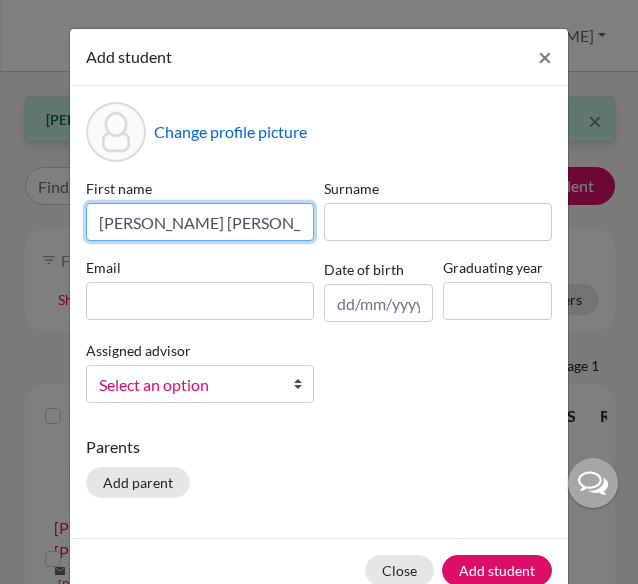 drag, startPoint x: 289, startPoint y: 223, endPoint x: 178, endPoint y: 231, distance: 111.28792 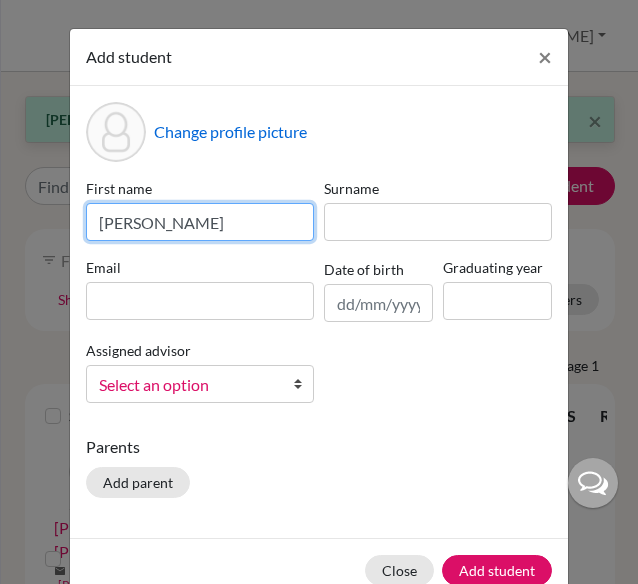 type on "[PERSON_NAME]" 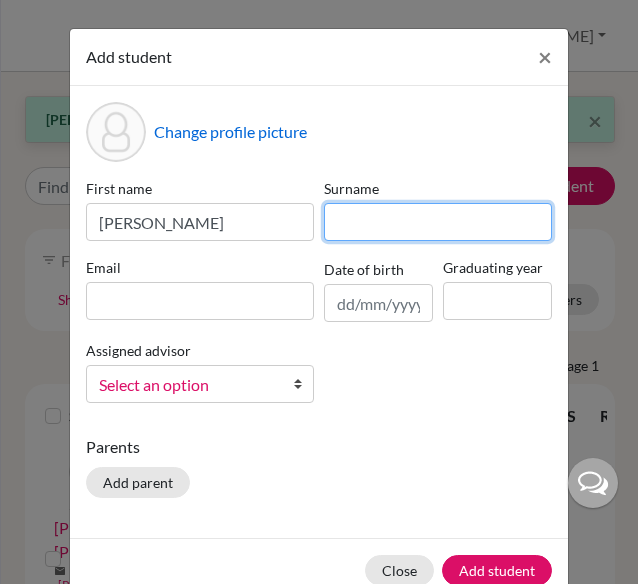 click at bounding box center [438, 222] 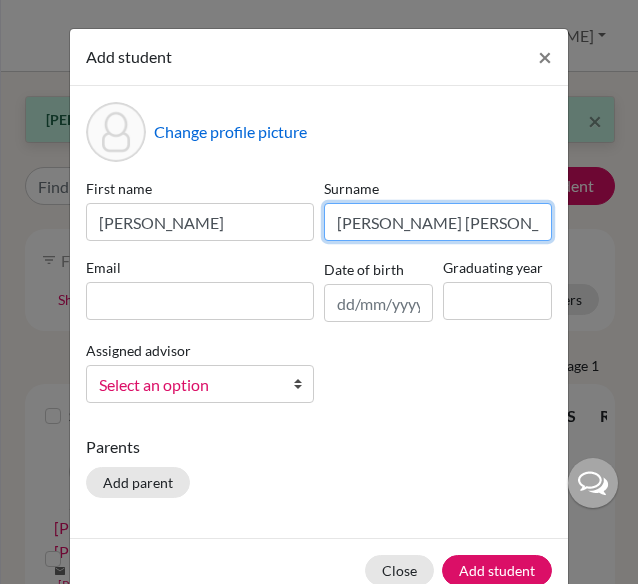 type on "[PERSON_NAME] [PERSON_NAME]" 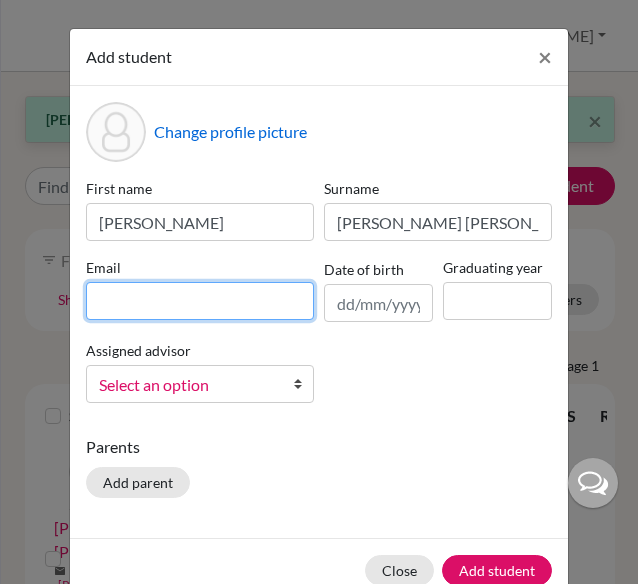 click at bounding box center [200, 301] 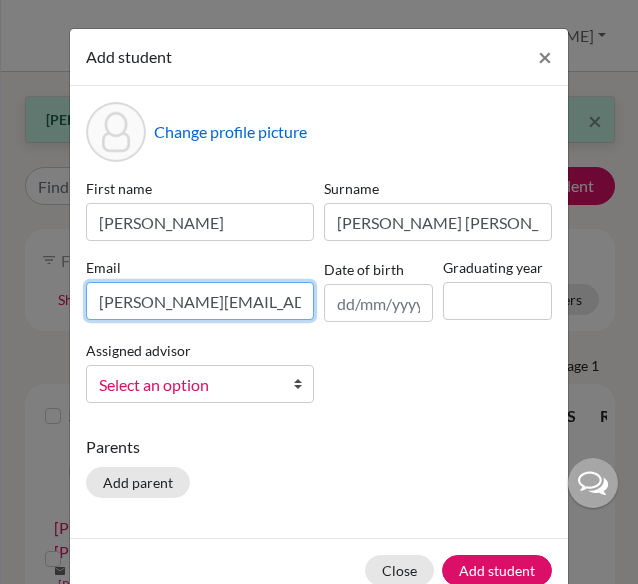 scroll, scrollTop: 0, scrollLeft: 96, axis: horizontal 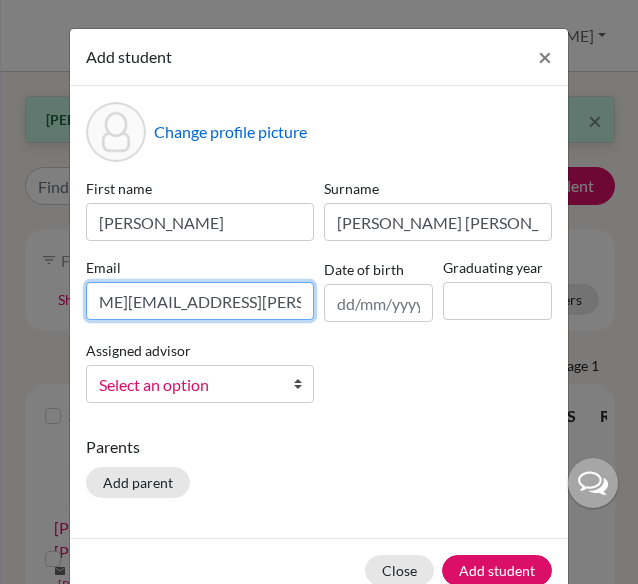 type on "[PERSON_NAME][EMAIL_ADDRESS][PERSON_NAME][DOMAIN_NAME]" 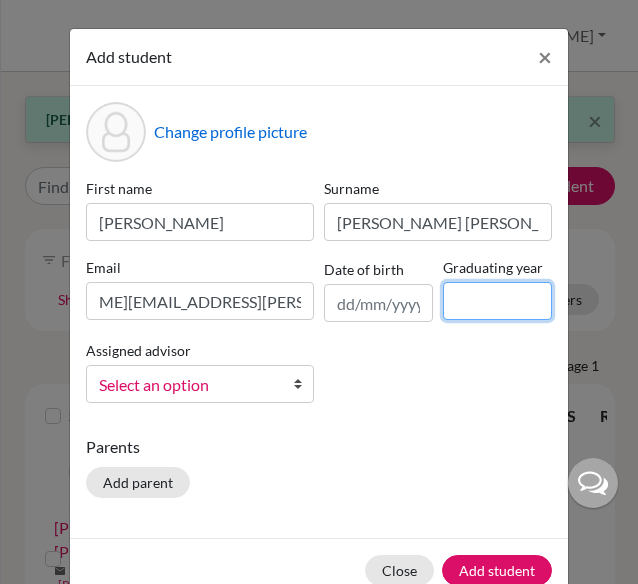 click at bounding box center [497, 301] 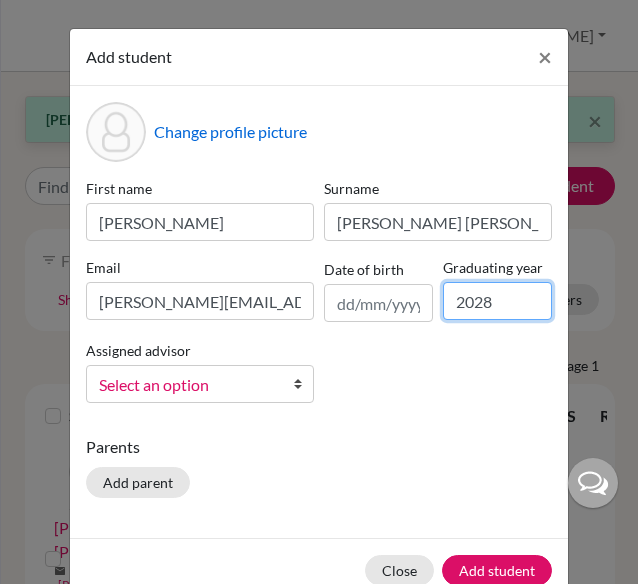 type on "2028" 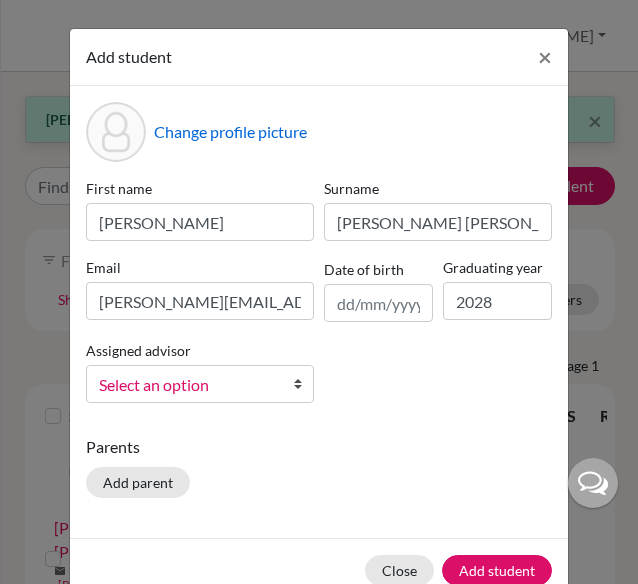 click on "Select an option" at bounding box center [187, 385] 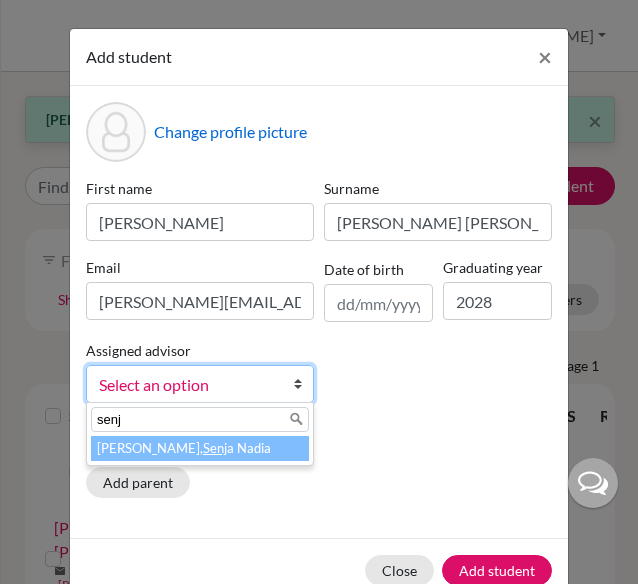 type on "senj" 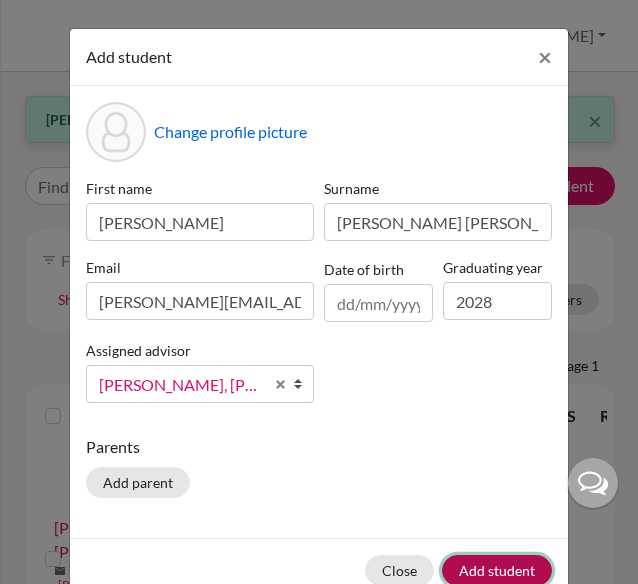 click on "Add student" at bounding box center [497, 570] 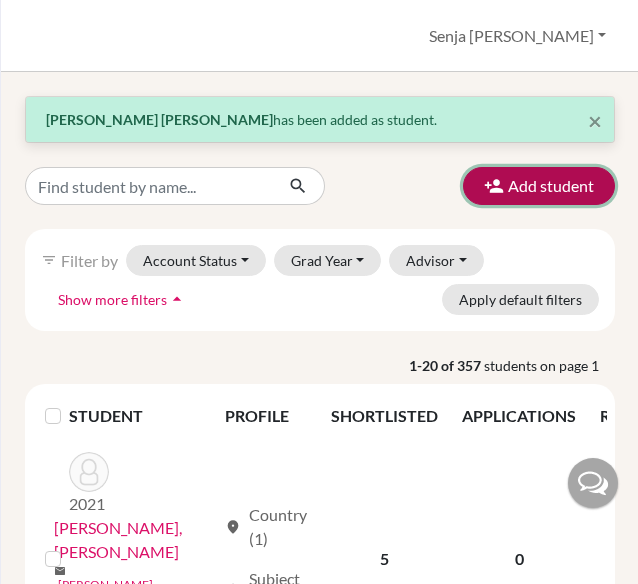 click on "Add student" at bounding box center (539, 186) 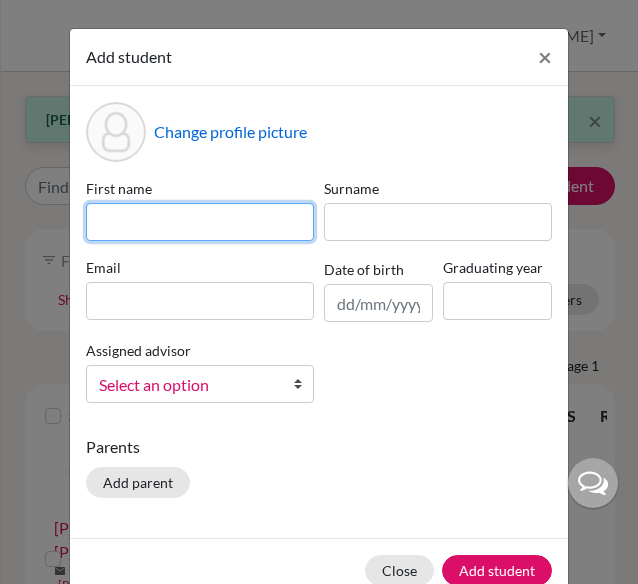 click at bounding box center (200, 222) 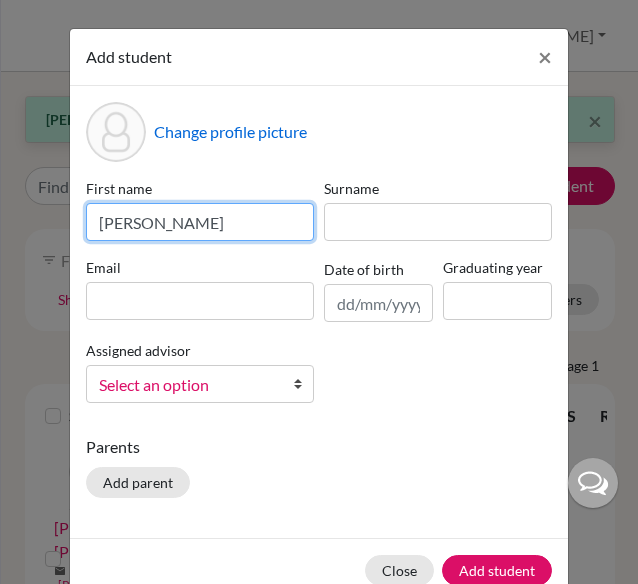 scroll, scrollTop: 0, scrollLeft: 11, axis: horizontal 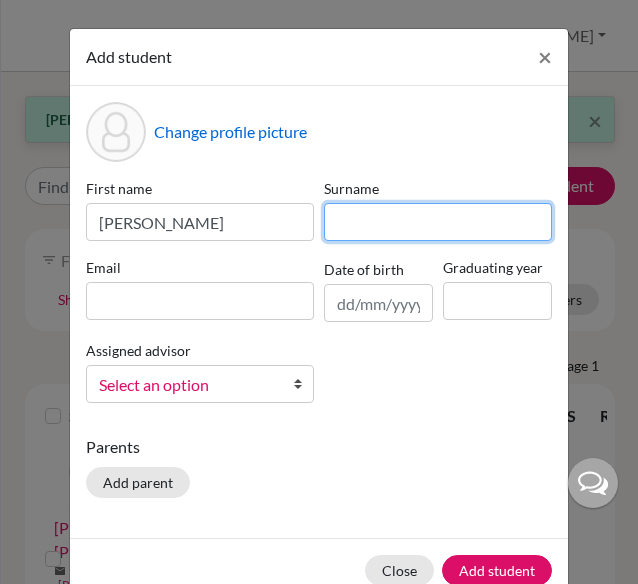 click at bounding box center (438, 222) 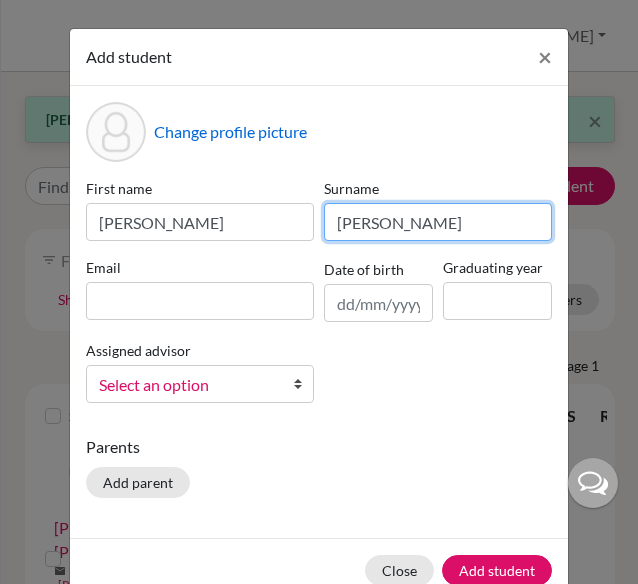 type on "[PERSON_NAME]" 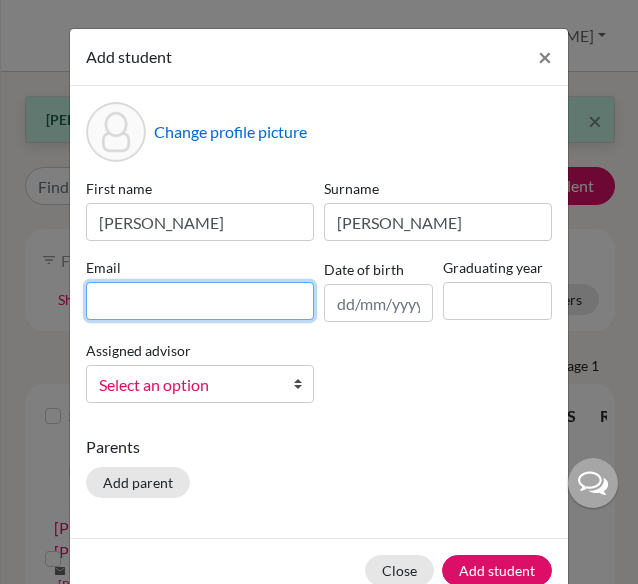 click at bounding box center [200, 301] 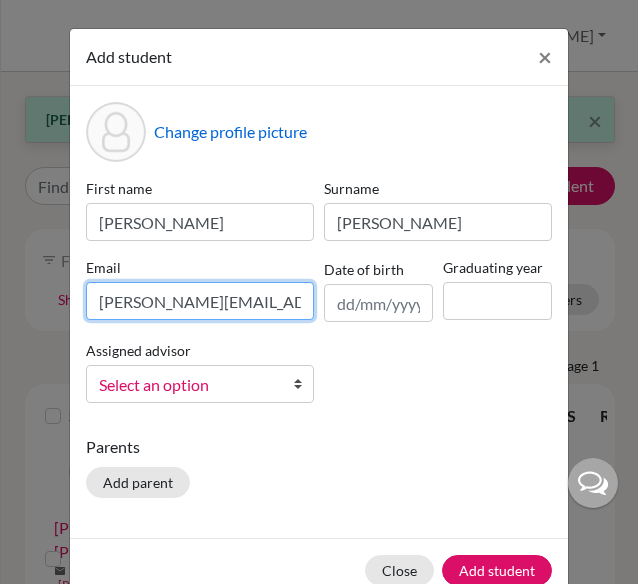 scroll, scrollTop: 0, scrollLeft: 97, axis: horizontal 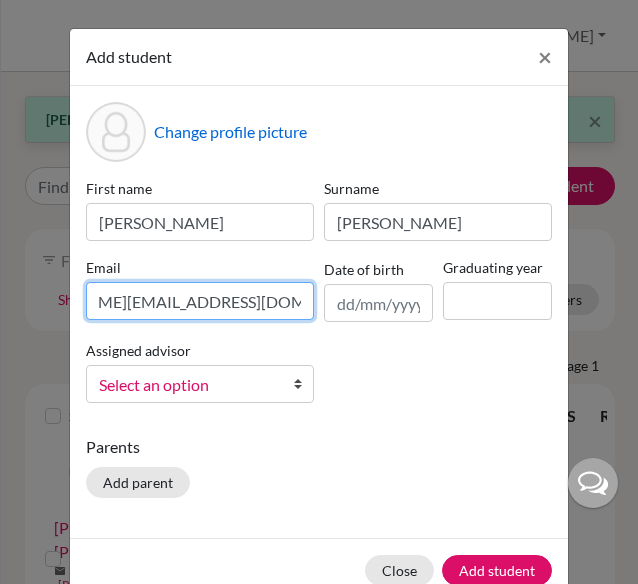 type on "[PERSON_NAME][EMAIL_ADDRESS][DOMAIN_NAME]" 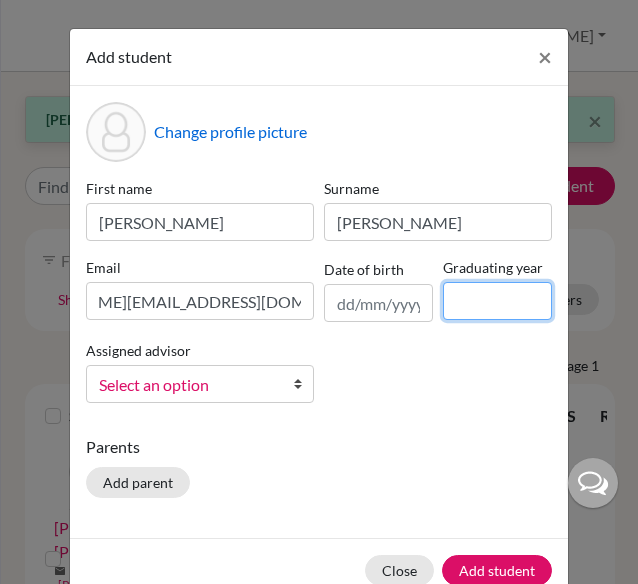 click at bounding box center (497, 301) 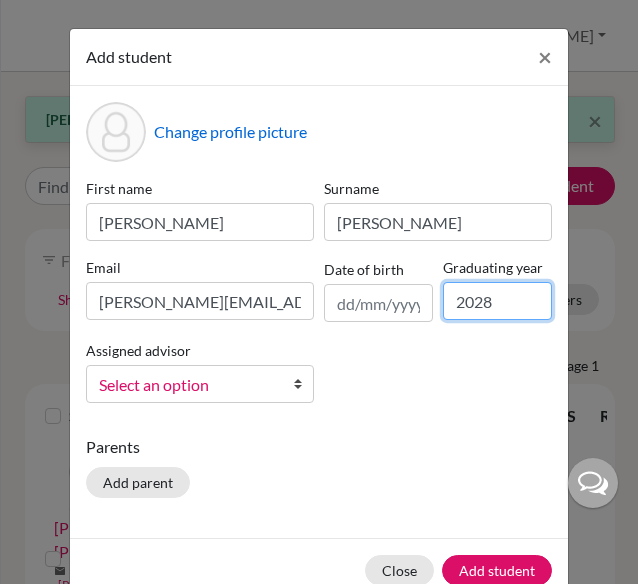 type on "2028" 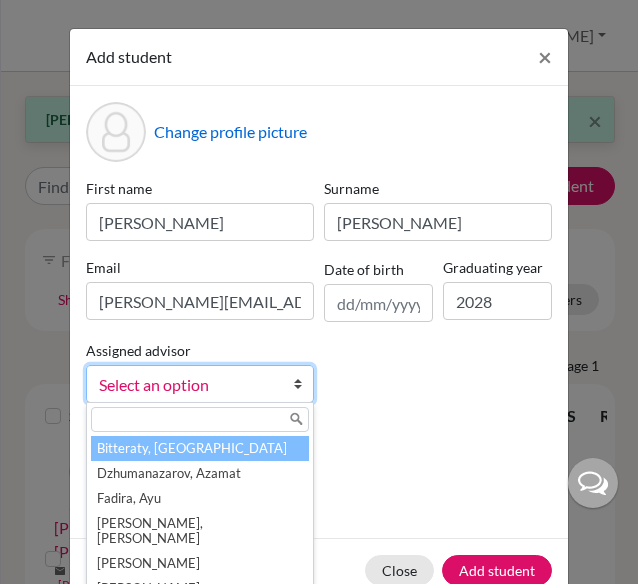 click on "Select an option" at bounding box center (187, 385) 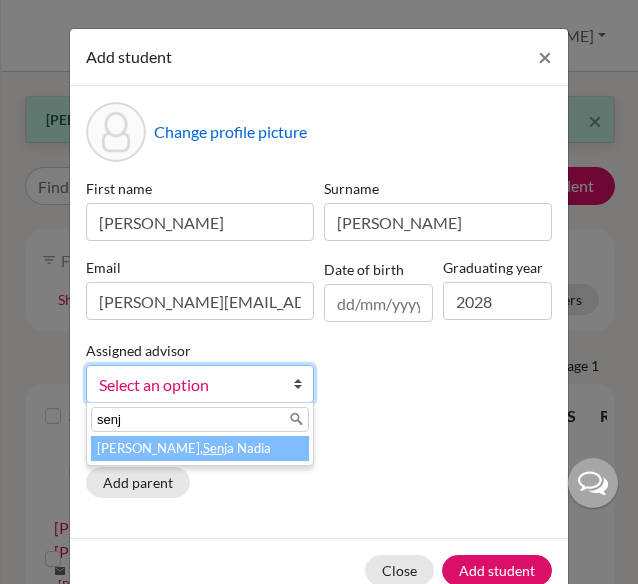 type on "senj" 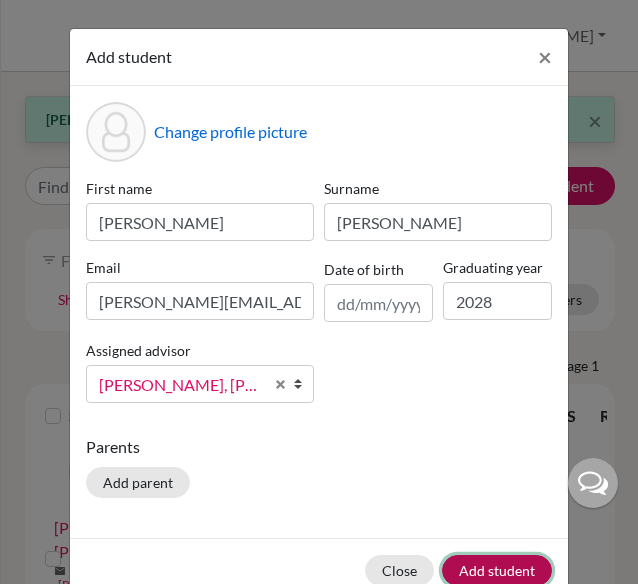 click on "Add student" at bounding box center [497, 570] 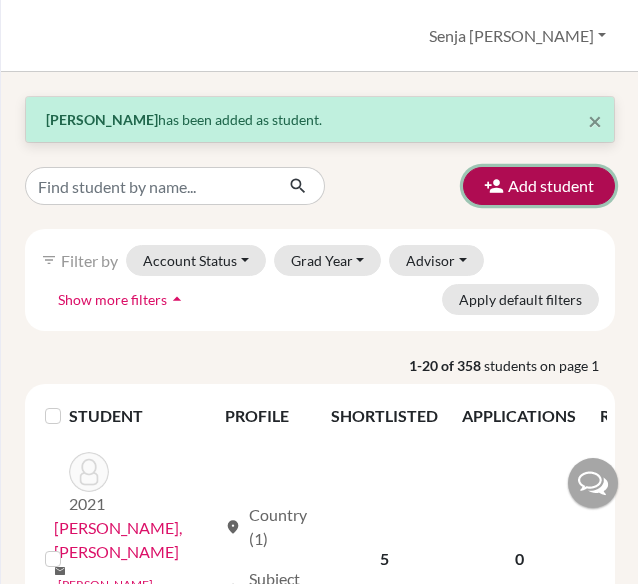 click on "Add student" at bounding box center [539, 186] 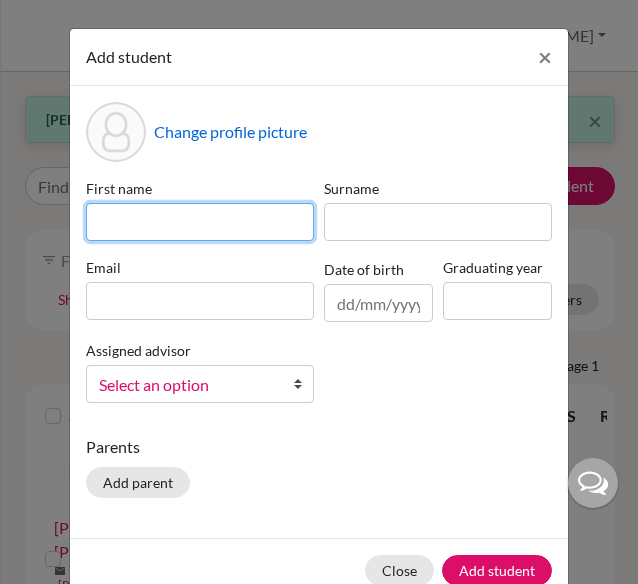 click at bounding box center [200, 222] 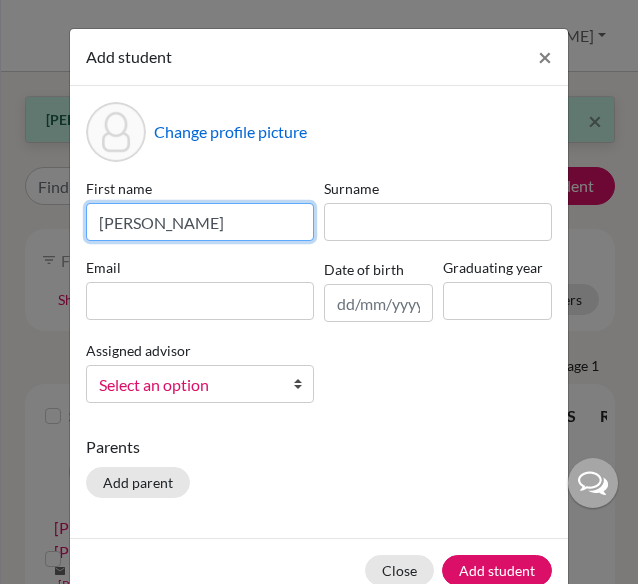 scroll, scrollTop: 0, scrollLeft: 18, axis: horizontal 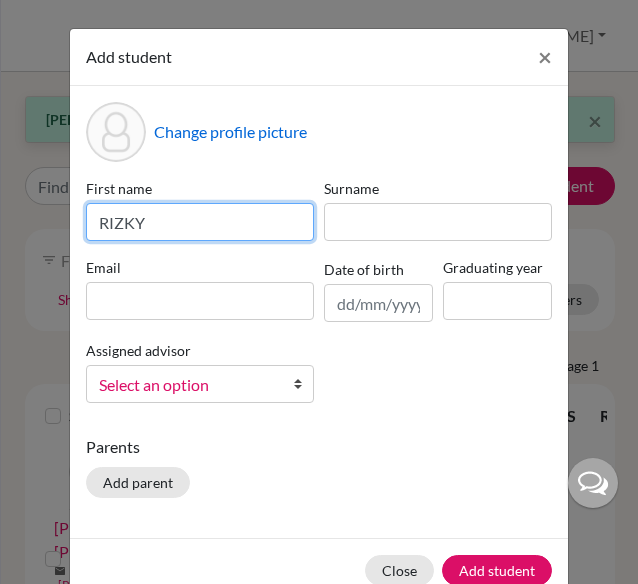 type on "RIZKY" 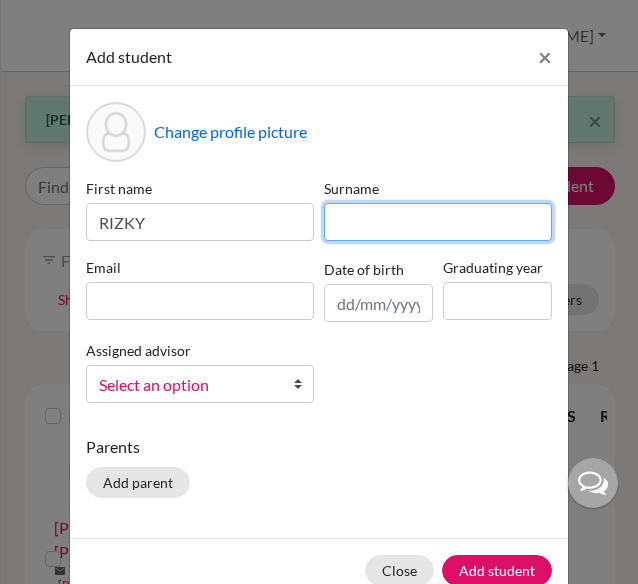click at bounding box center (438, 222) 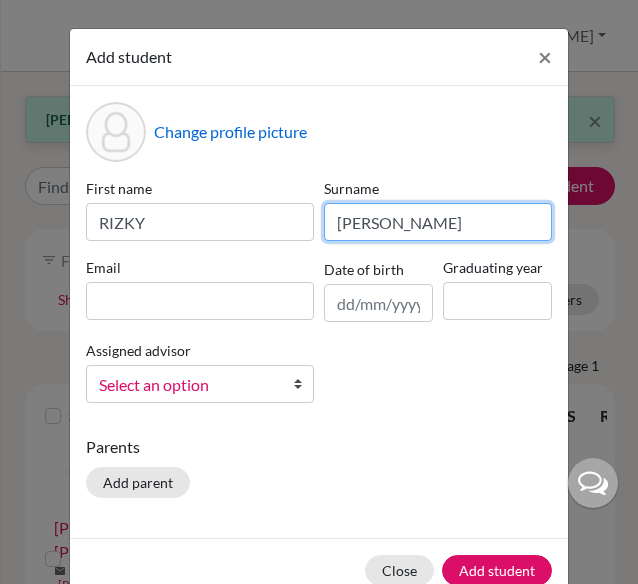 type on "[PERSON_NAME]" 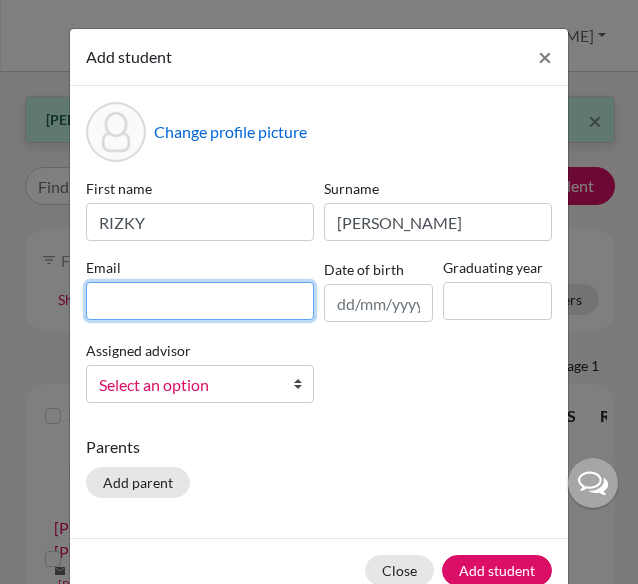 click at bounding box center (200, 301) 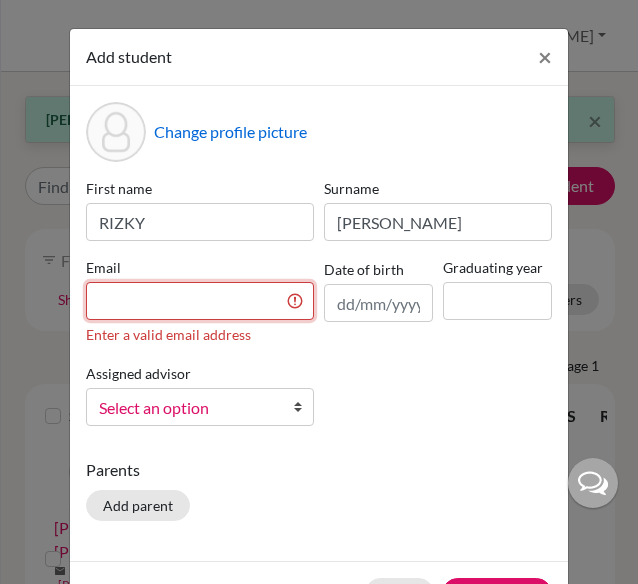 click at bounding box center [200, 301] 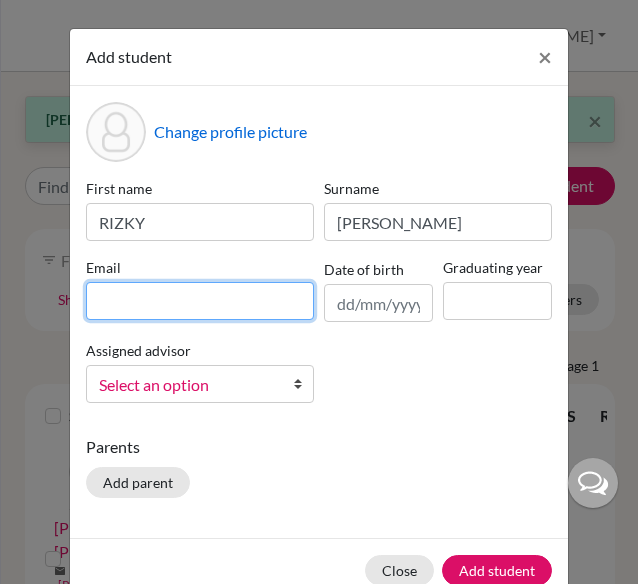 paste on "[EMAIL_ADDRESS][DOMAIN_NAME]" 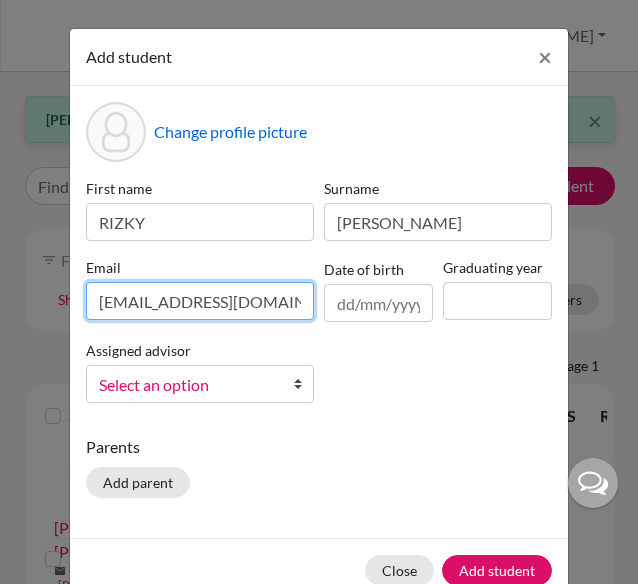 scroll, scrollTop: 0, scrollLeft: 70, axis: horizontal 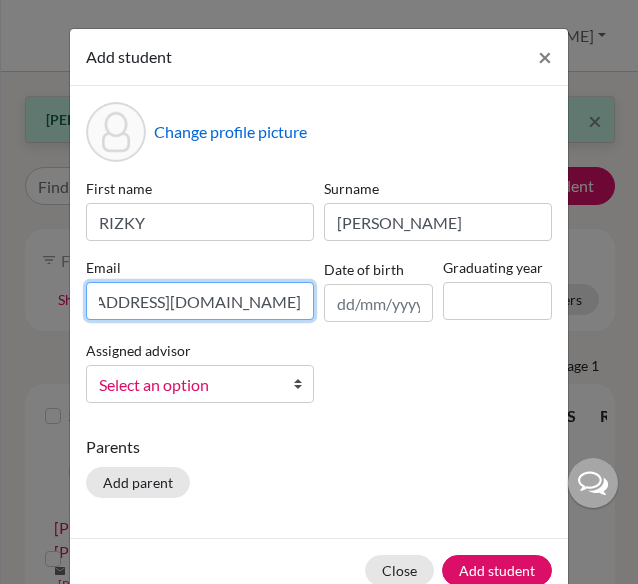 type on "[EMAIL_ADDRESS][DOMAIN_NAME]" 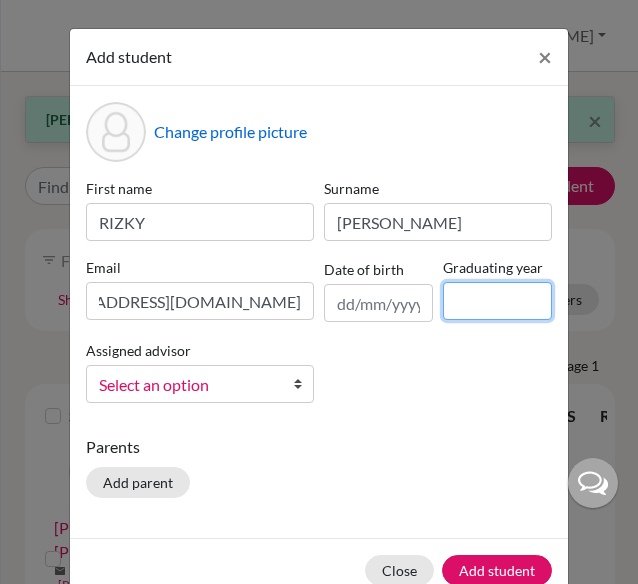 scroll, scrollTop: 0, scrollLeft: 0, axis: both 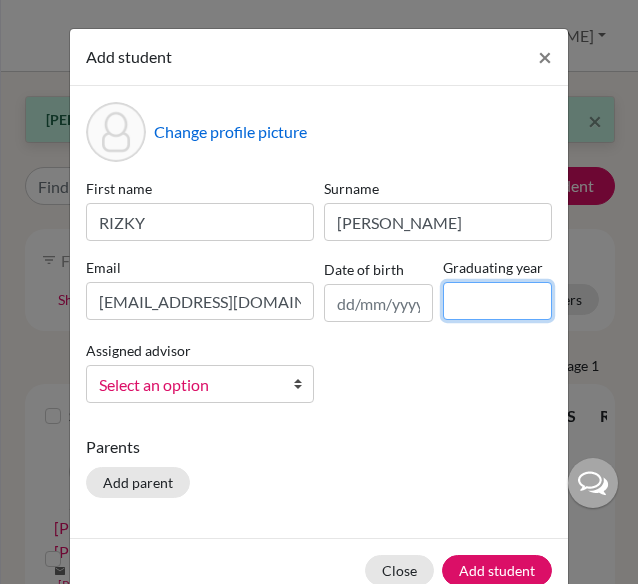 click at bounding box center [497, 301] 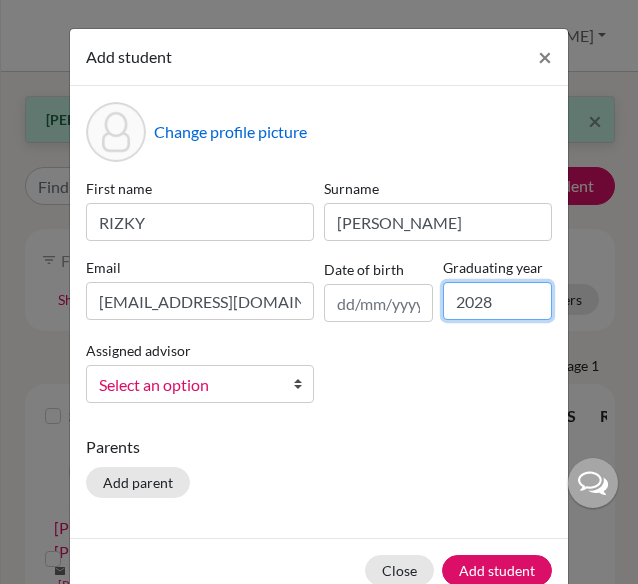 type on "2028" 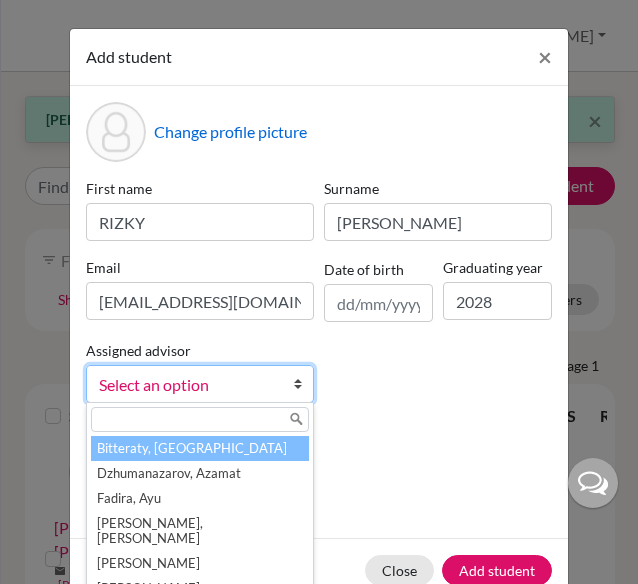 click on "Select an option" at bounding box center (200, 384) 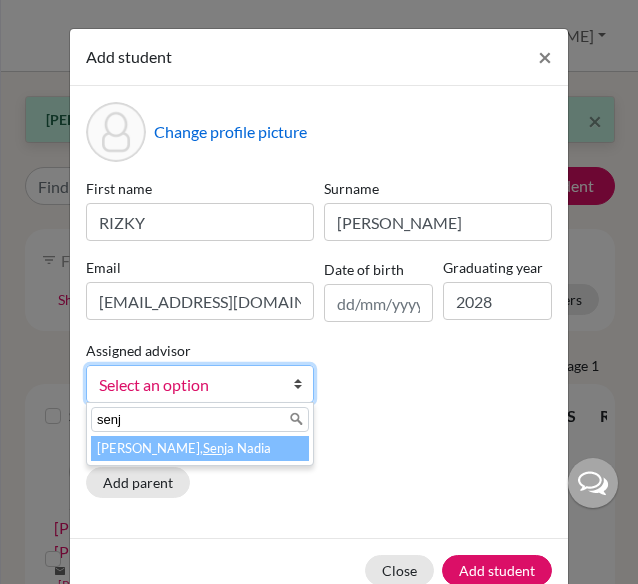 type on "senj" 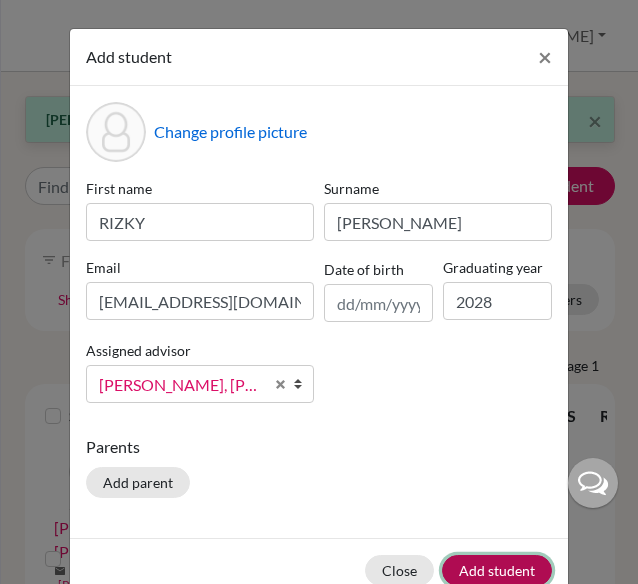 click on "Add student" at bounding box center (497, 570) 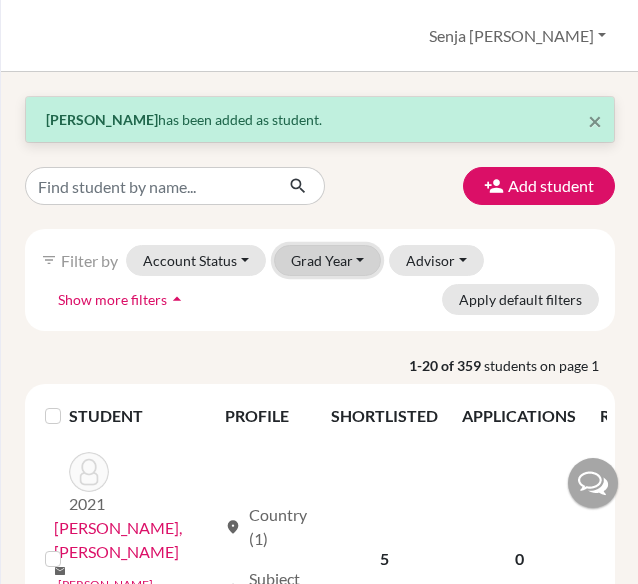 click on "Grad Year" at bounding box center [328, 260] 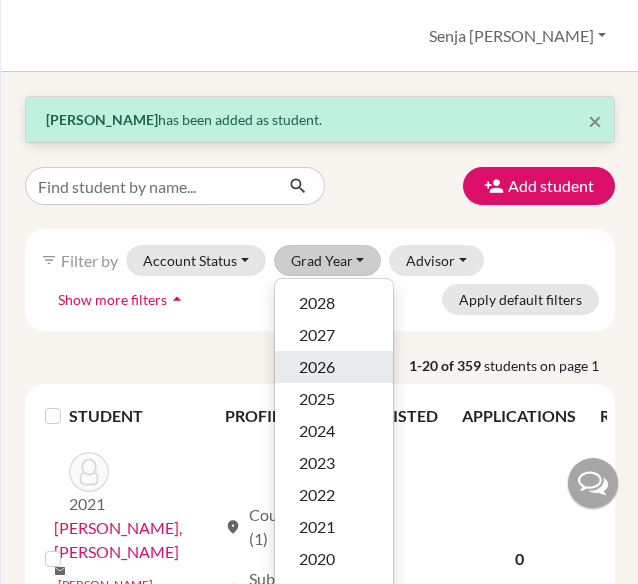 click on "2026" at bounding box center [317, 367] 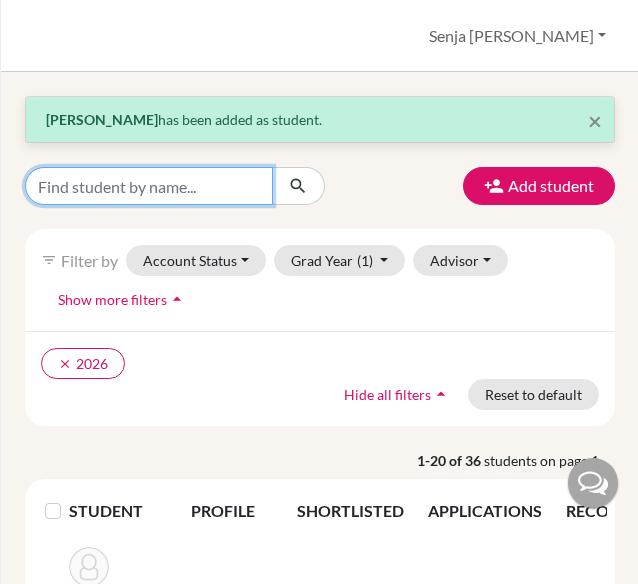 click at bounding box center [149, 186] 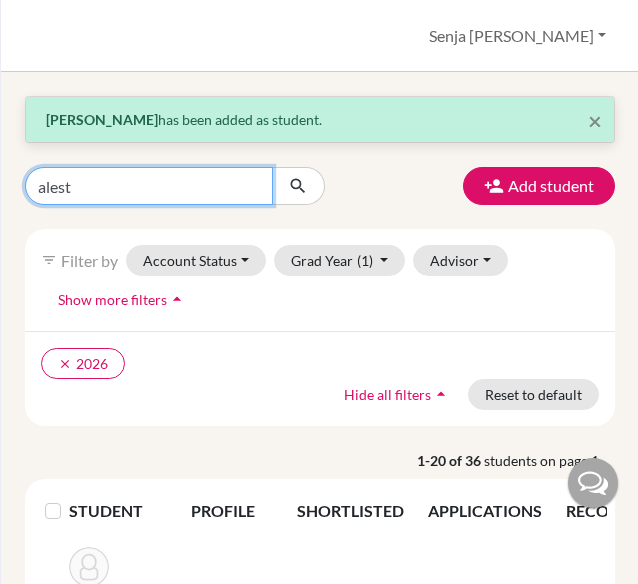 type on "alestu" 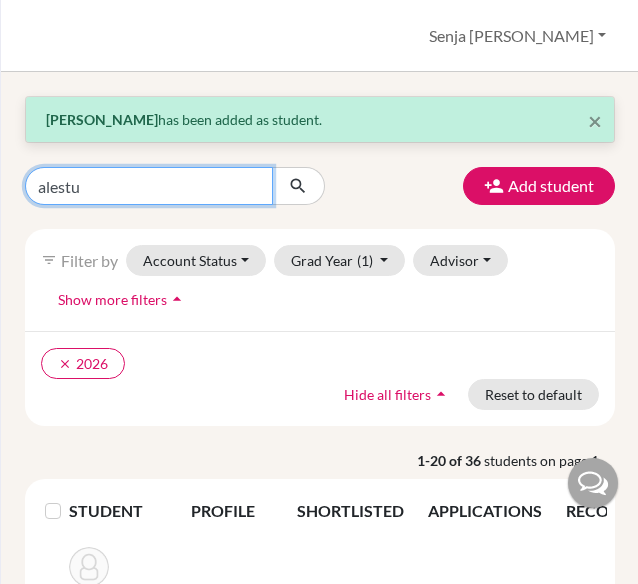 click at bounding box center [298, 186] 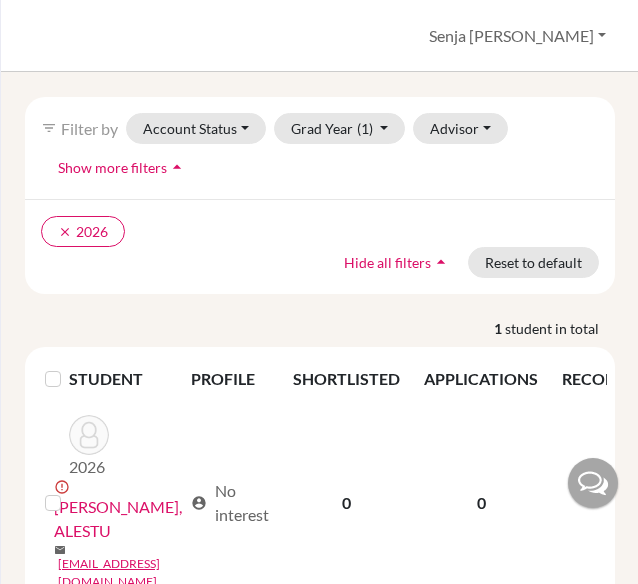 scroll, scrollTop: 160, scrollLeft: 0, axis: vertical 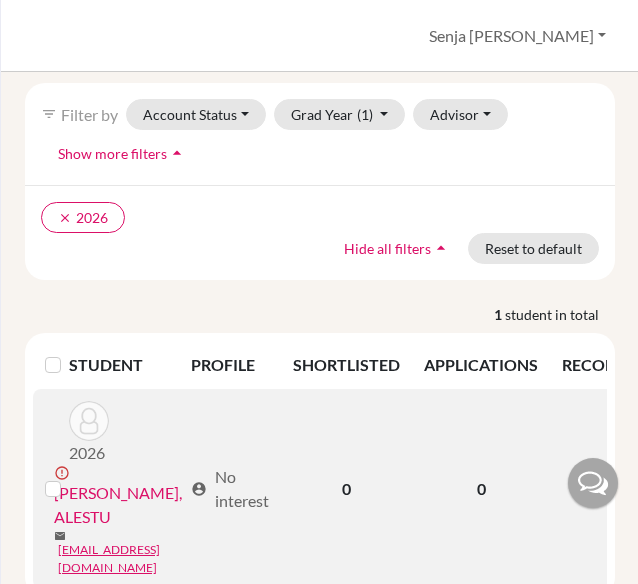 click on "[PERSON_NAME], ALESTU" at bounding box center [118, 505] 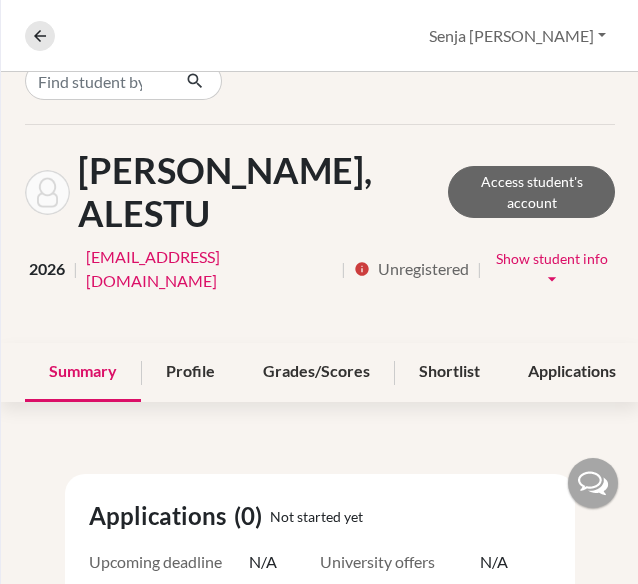 scroll, scrollTop: 0, scrollLeft: 0, axis: both 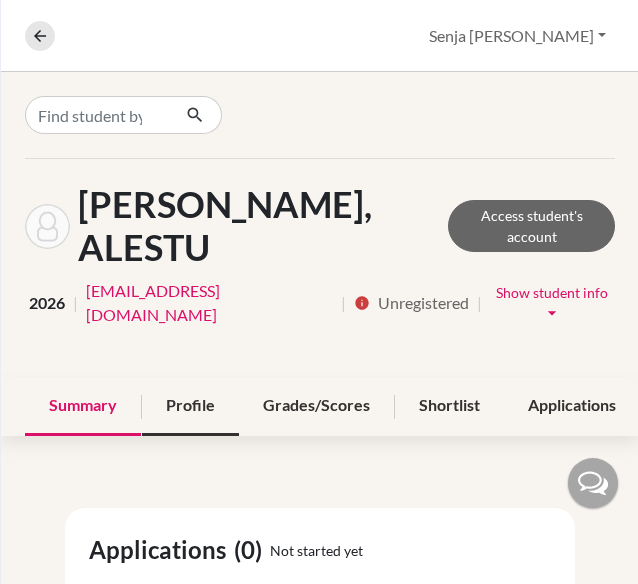 click on "Profile" at bounding box center [190, 406] 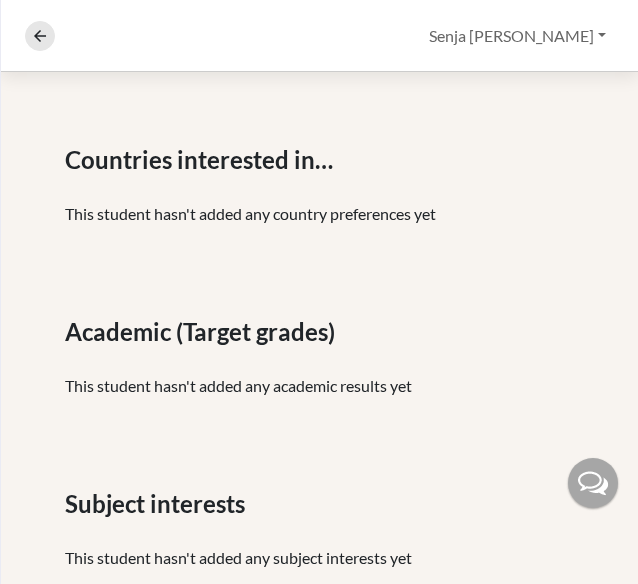 scroll, scrollTop: 0, scrollLeft: 0, axis: both 